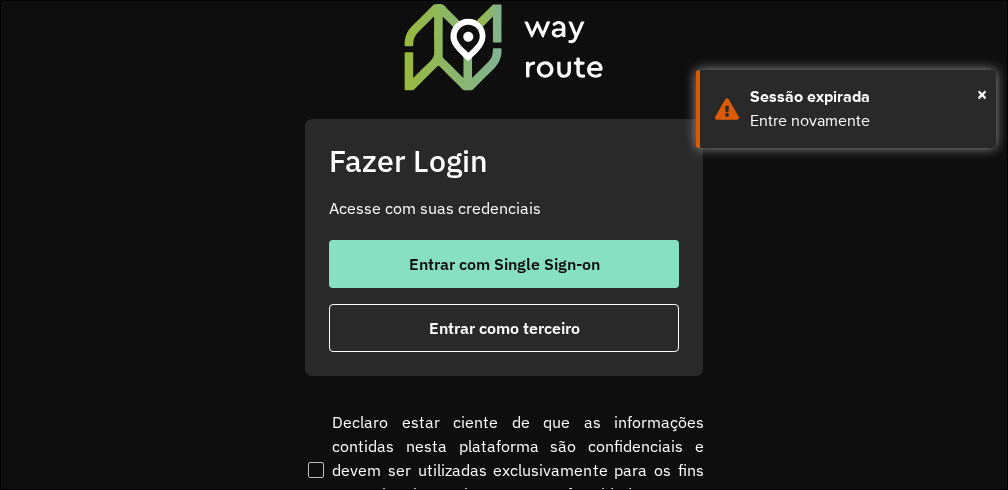 scroll, scrollTop: 0, scrollLeft: 0, axis: both 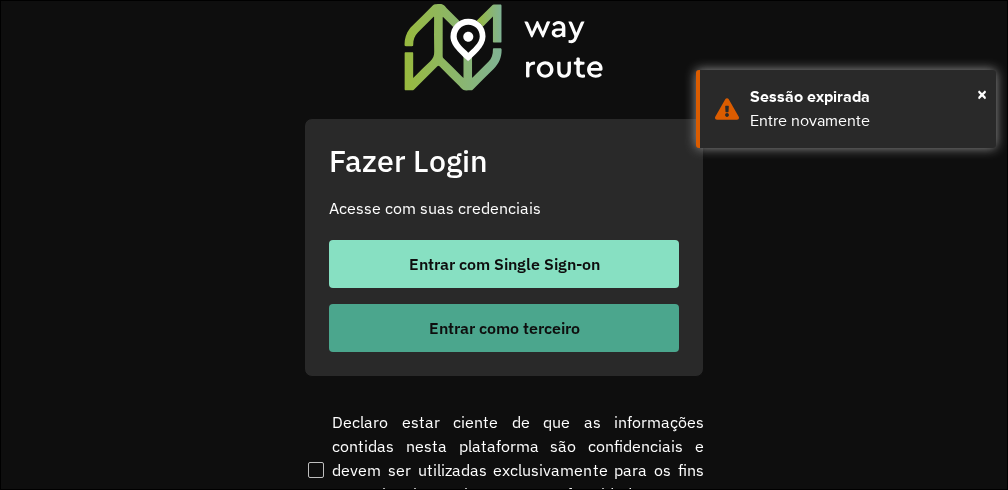 click on "Entrar como terceiro" at bounding box center [504, 328] 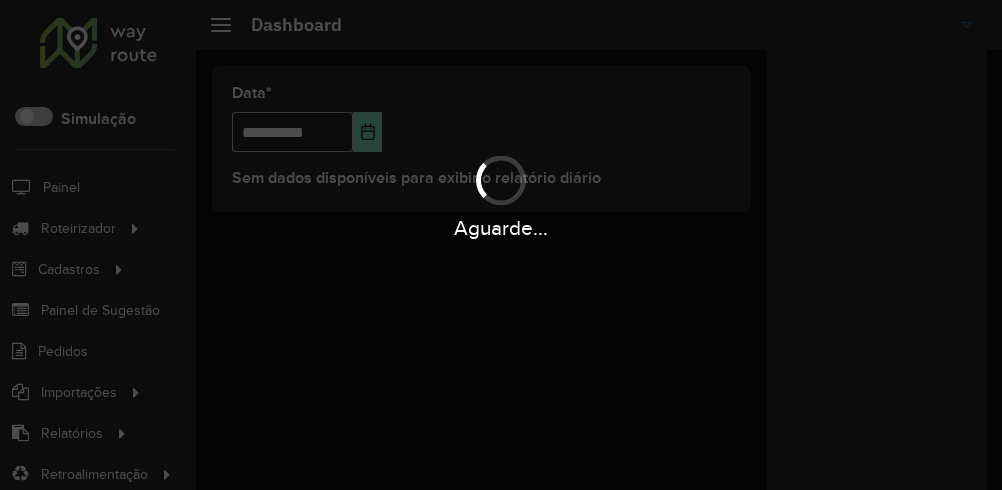scroll, scrollTop: 0, scrollLeft: 0, axis: both 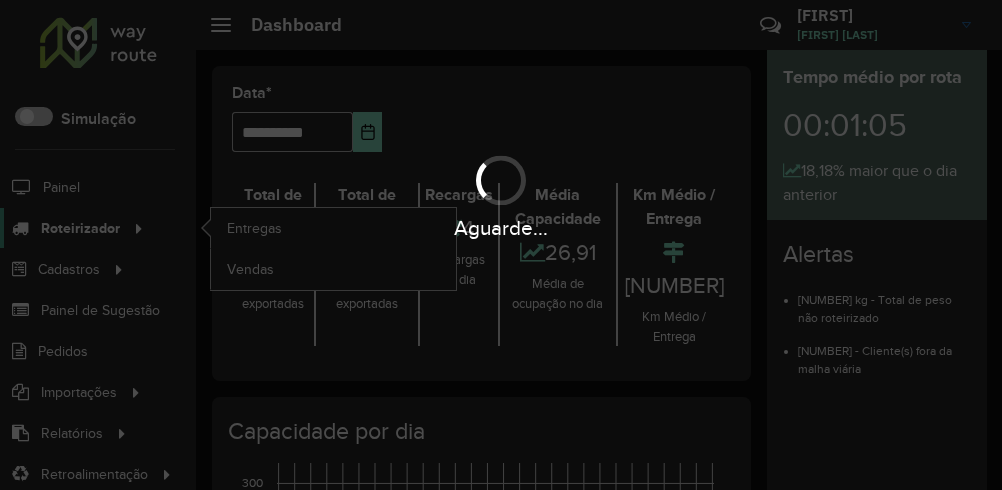 click on "Roteirizador" 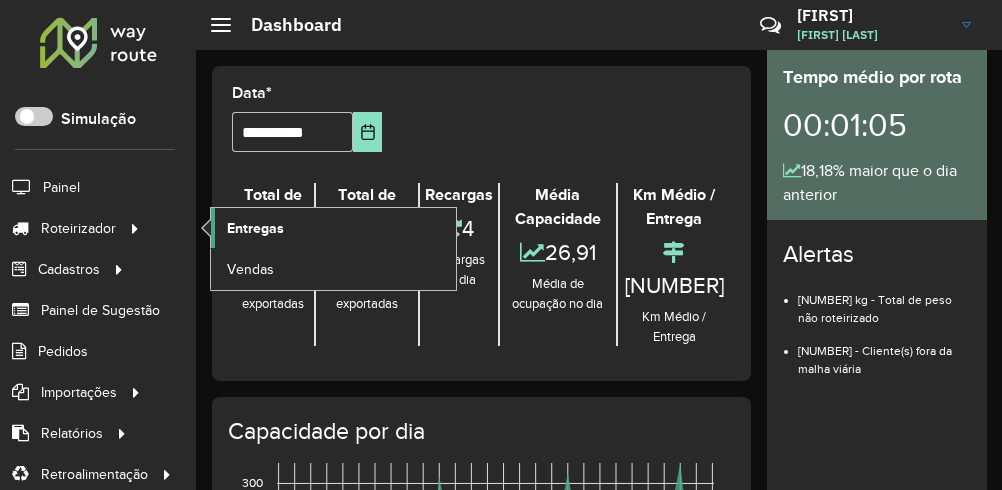 click on "Entregas" 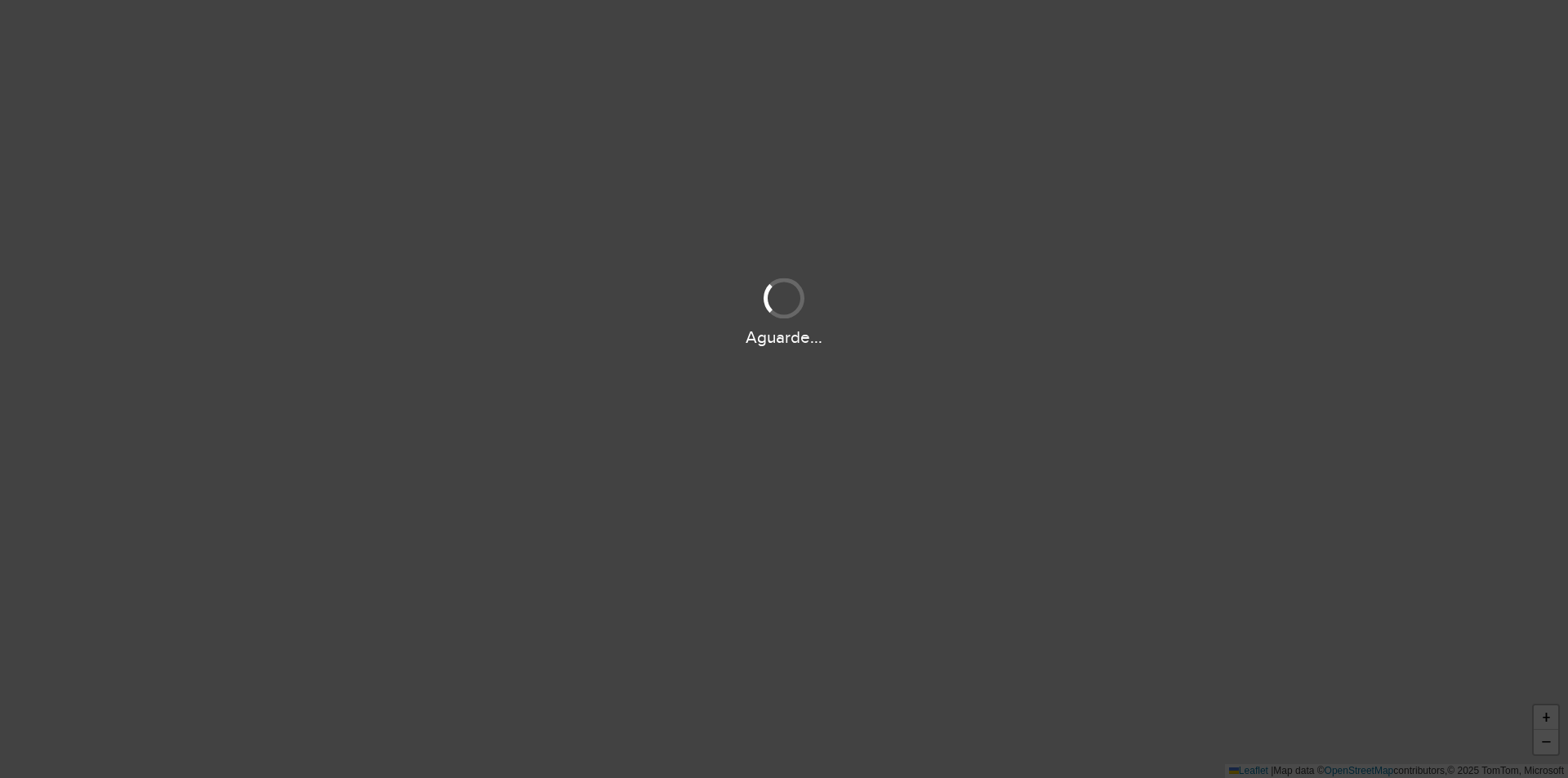 scroll, scrollTop: 0, scrollLeft: 0, axis: both 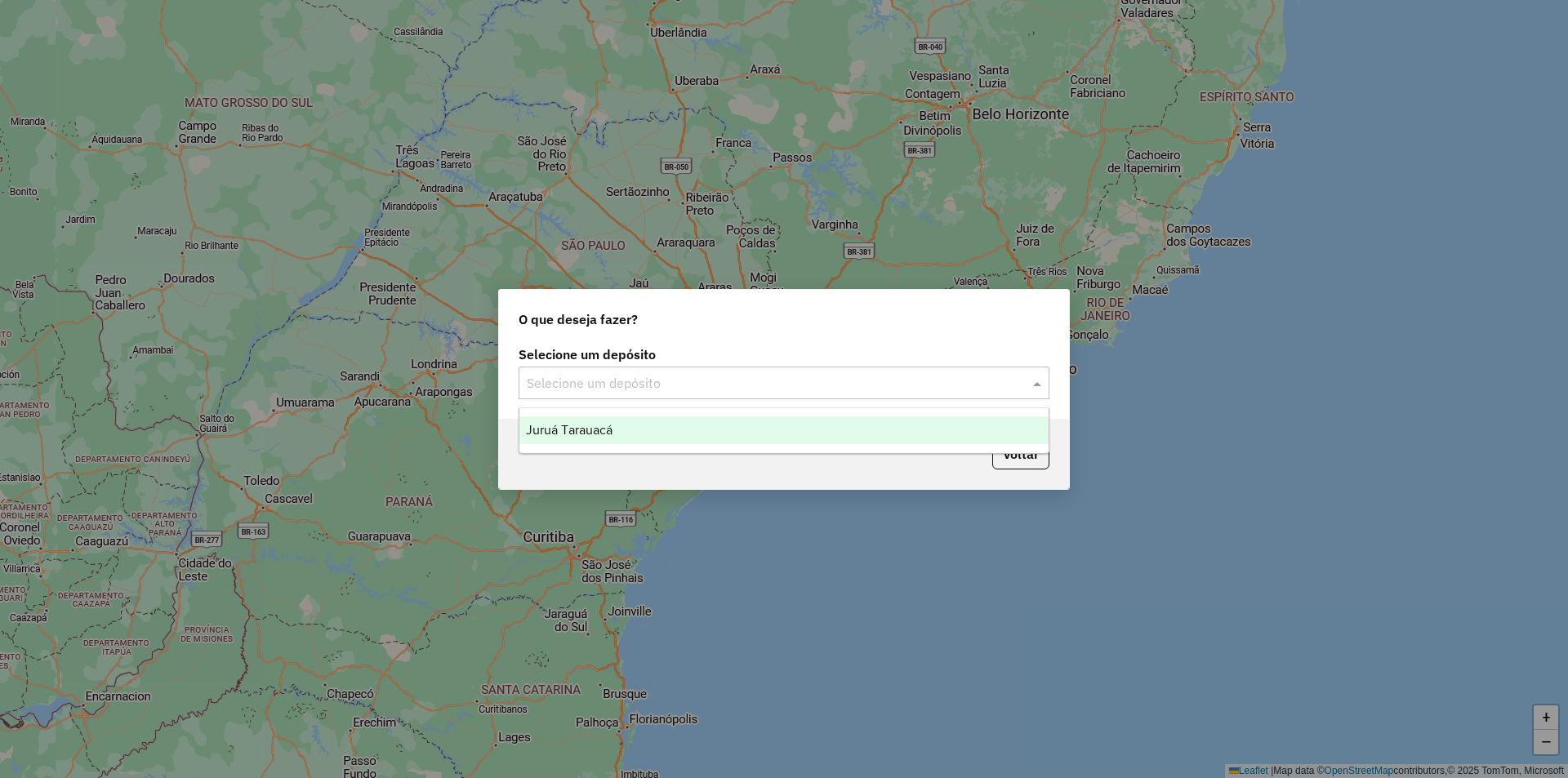 click on "Selecione um depósito" 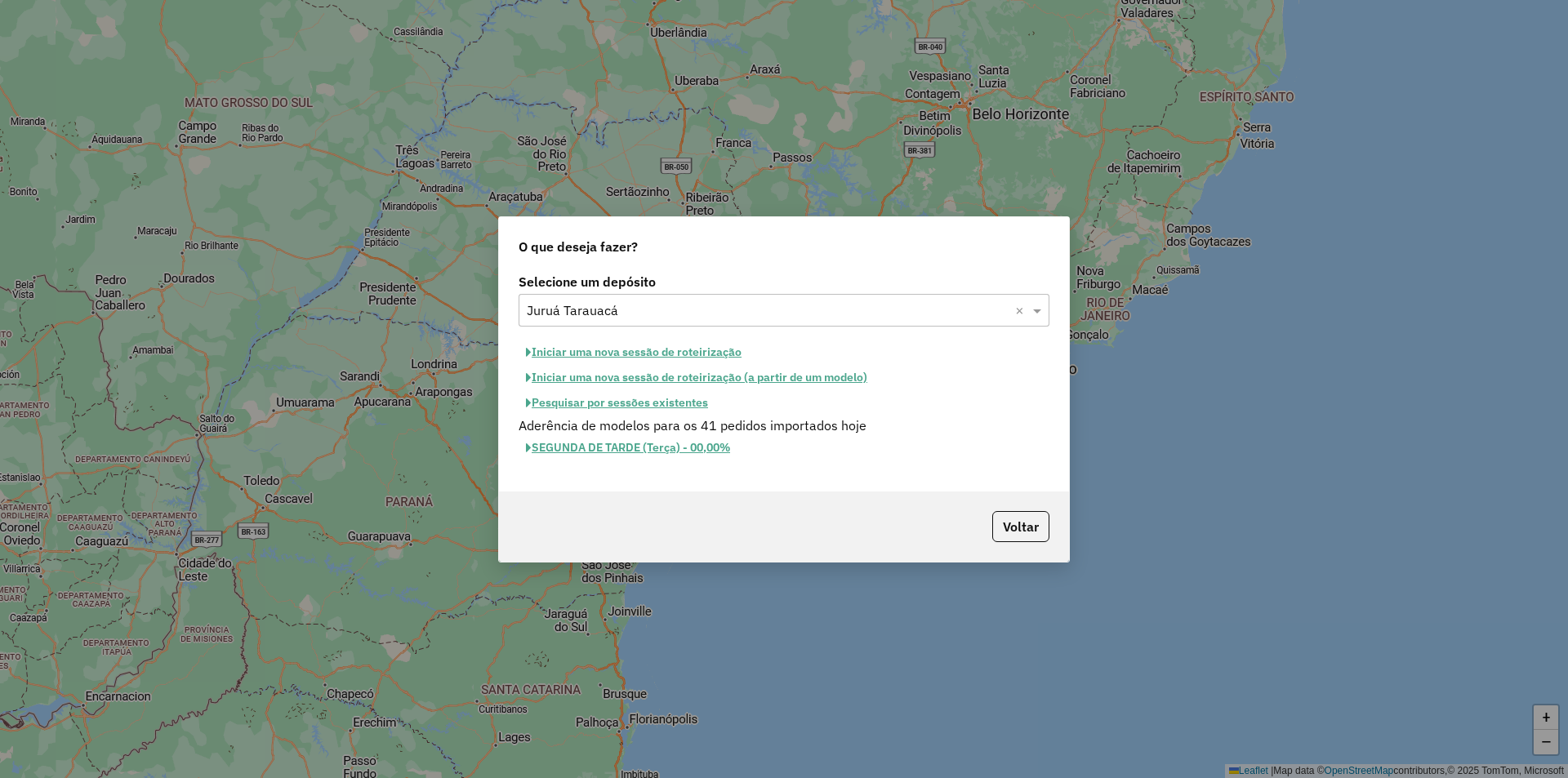 click on "Iniciar uma nova sessão de roteirização" 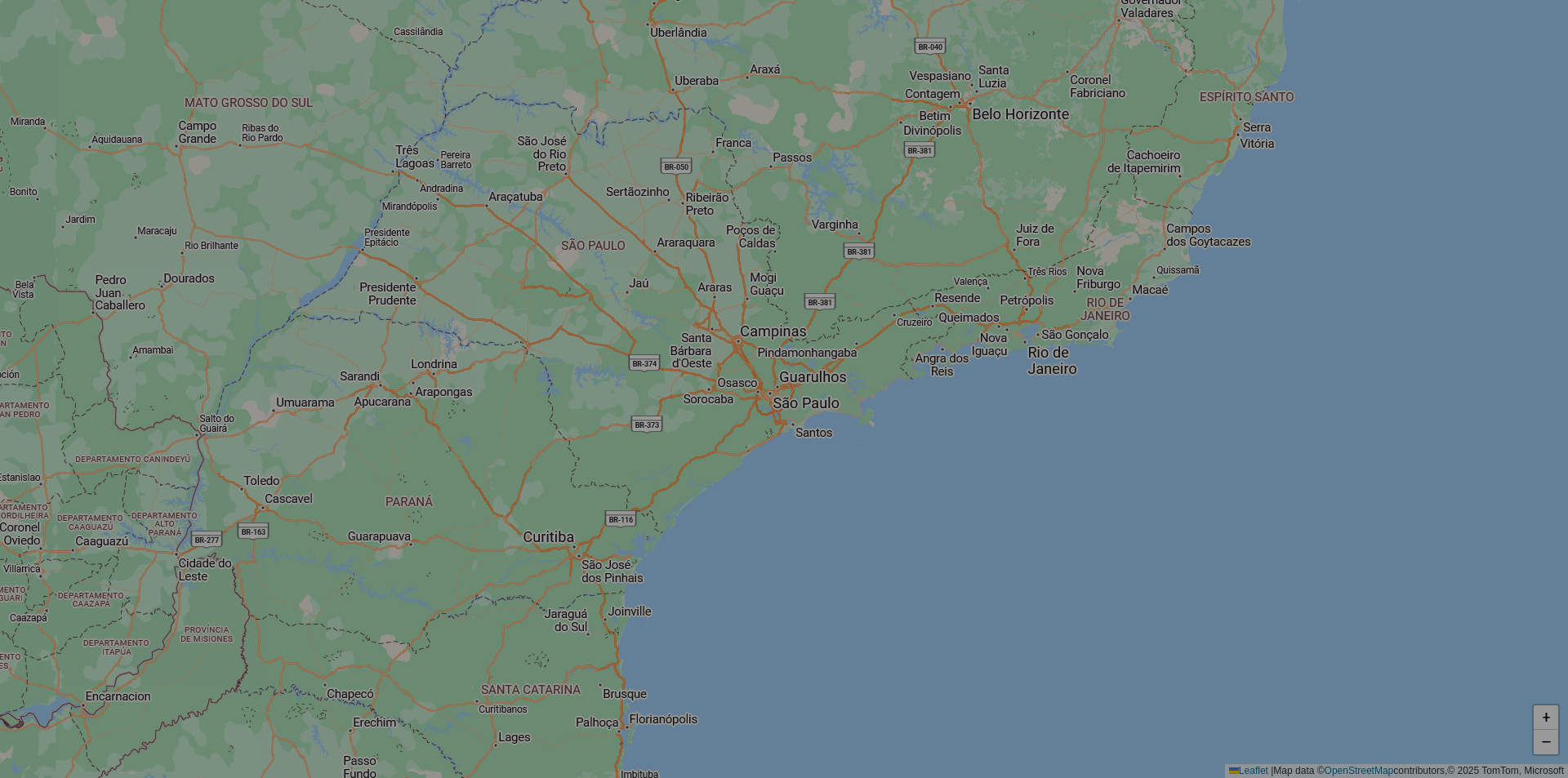 select on "*" 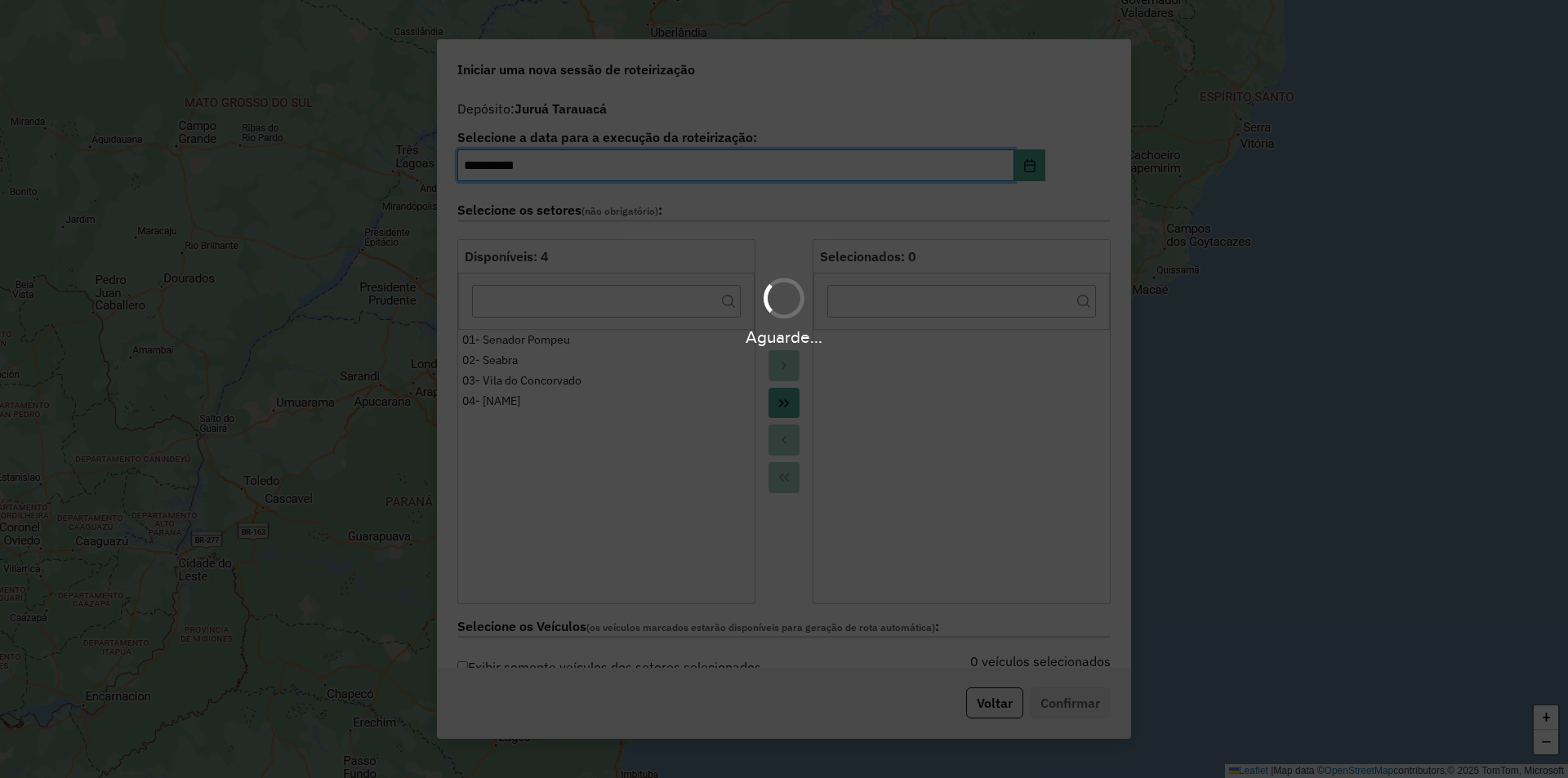 click on "Aguarde..." at bounding box center (784, 389) 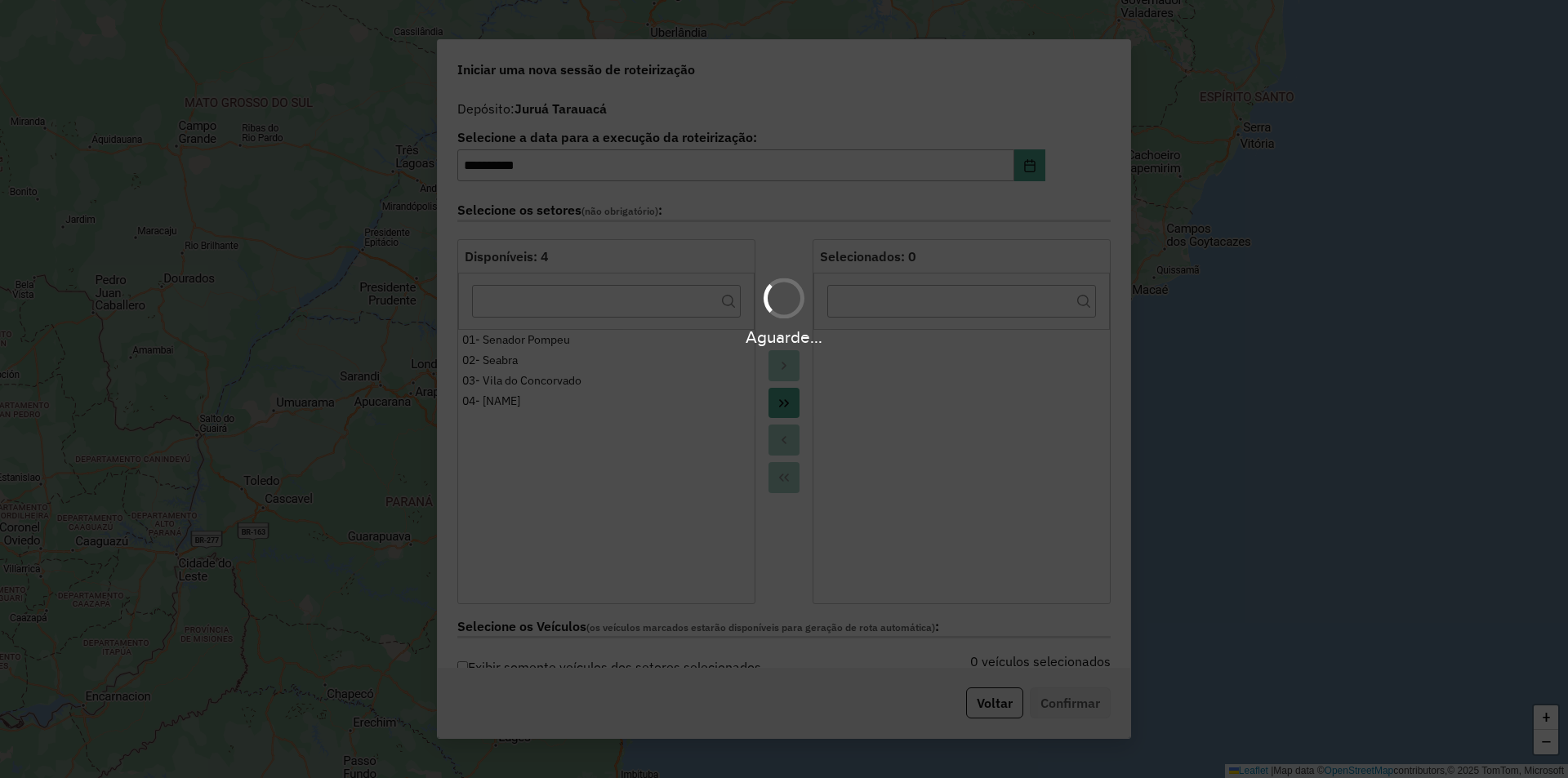 click on "Aguarde..." at bounding box center [784, 389] 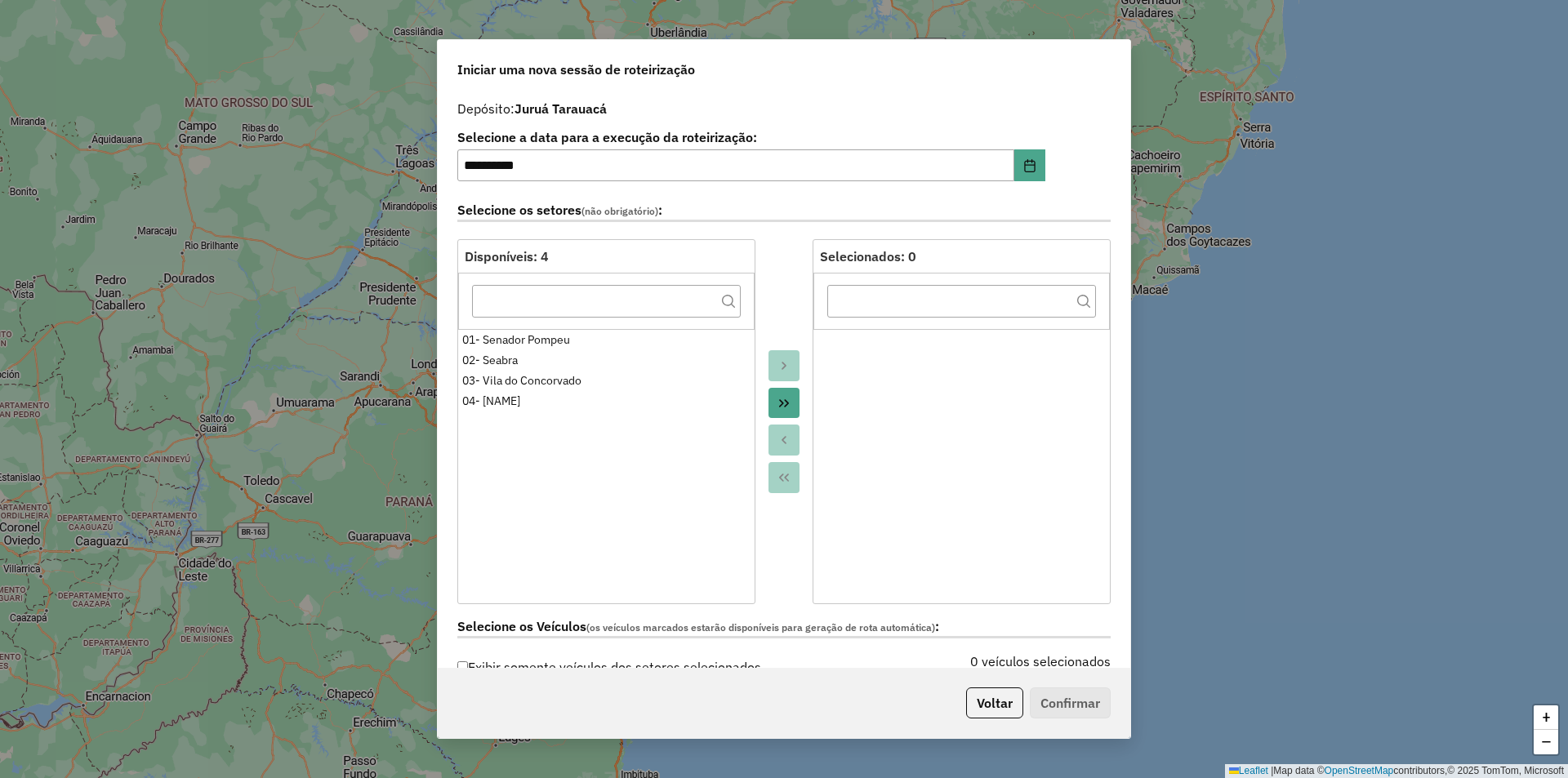 click 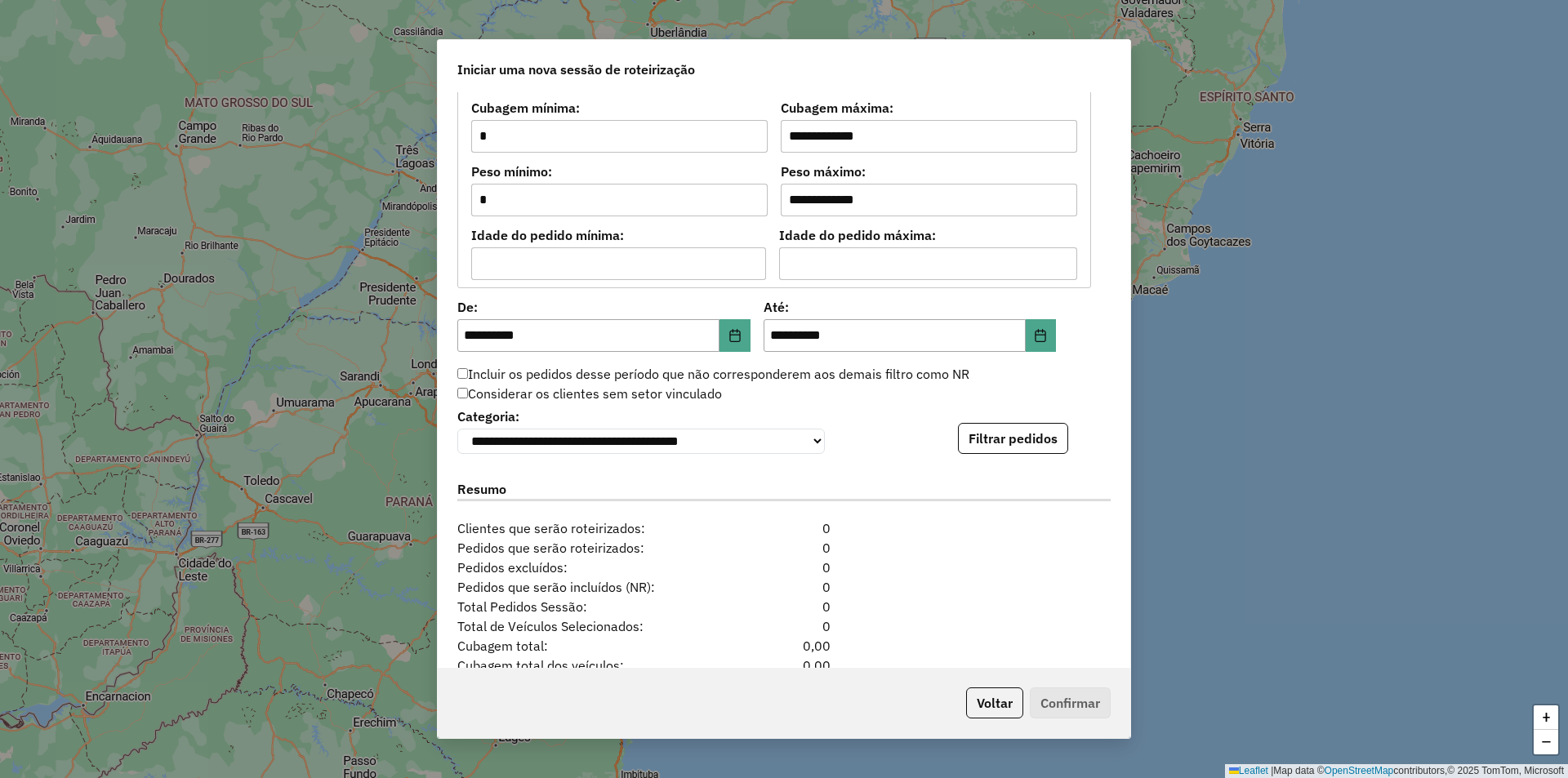 scroll, scrollTop: 1389, scrollLeft: 0, axis: vertical 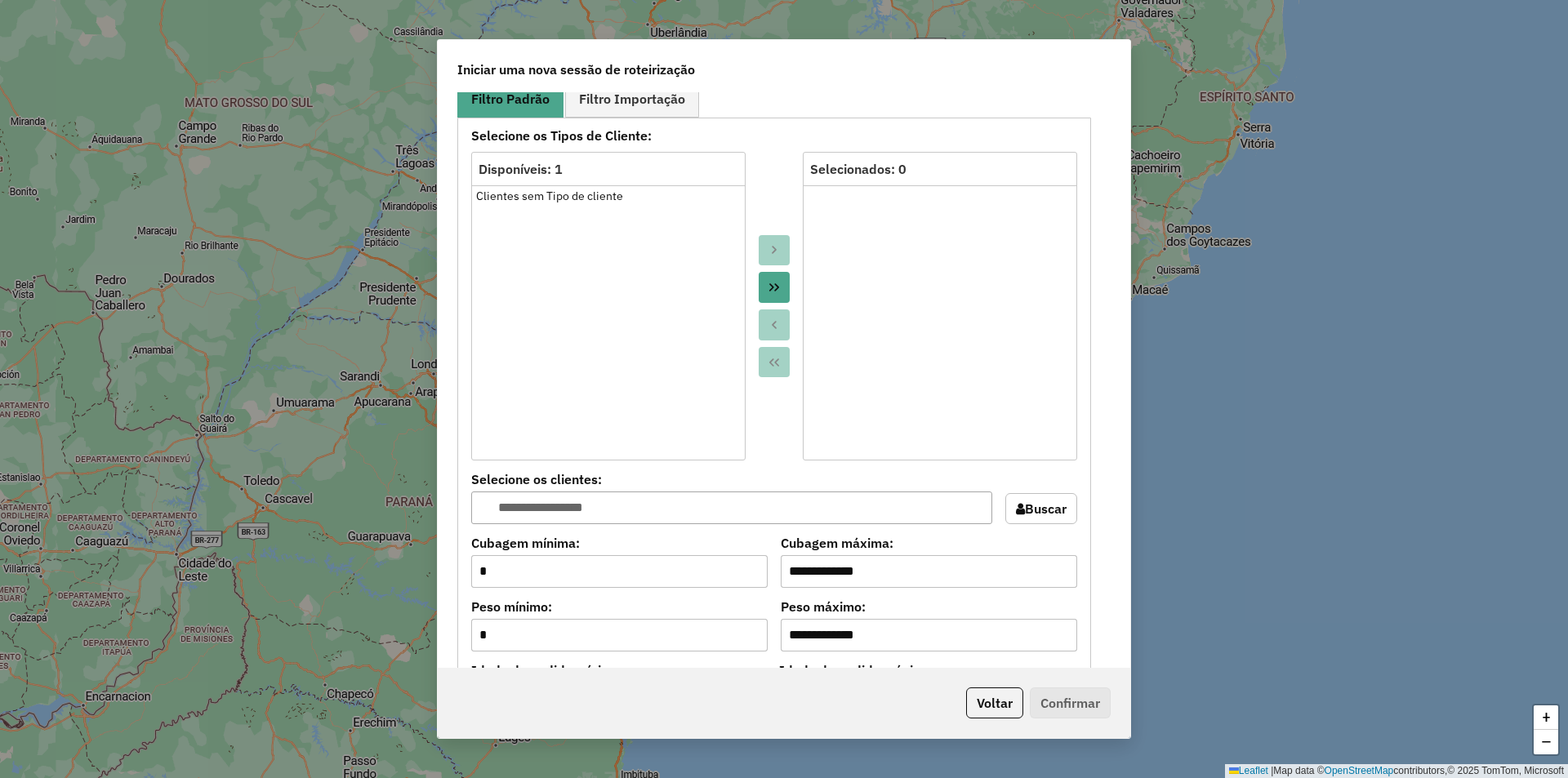 click 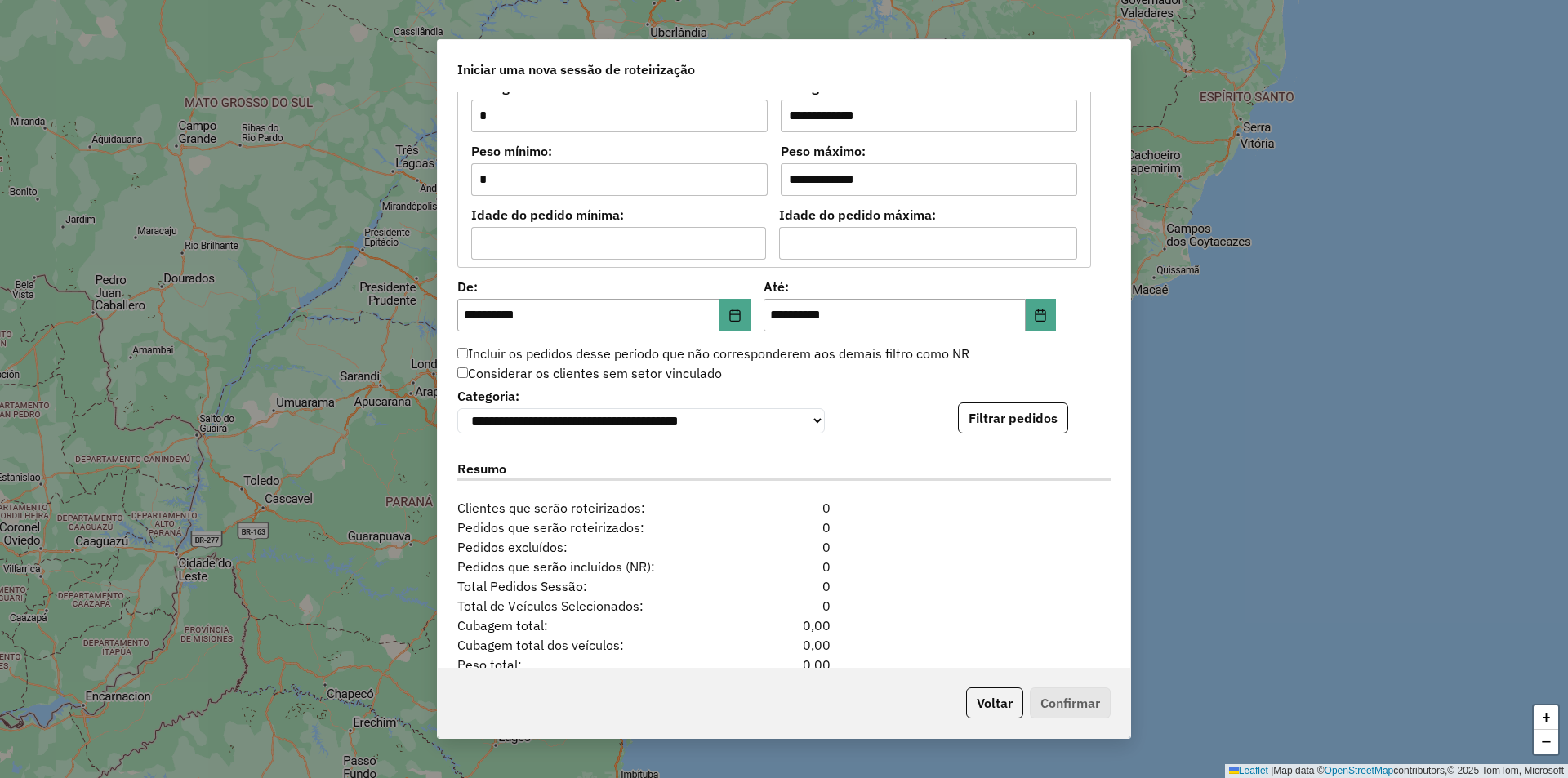 scroll, scrollTop: 1459, scrollLeft: 0, axis: vertical 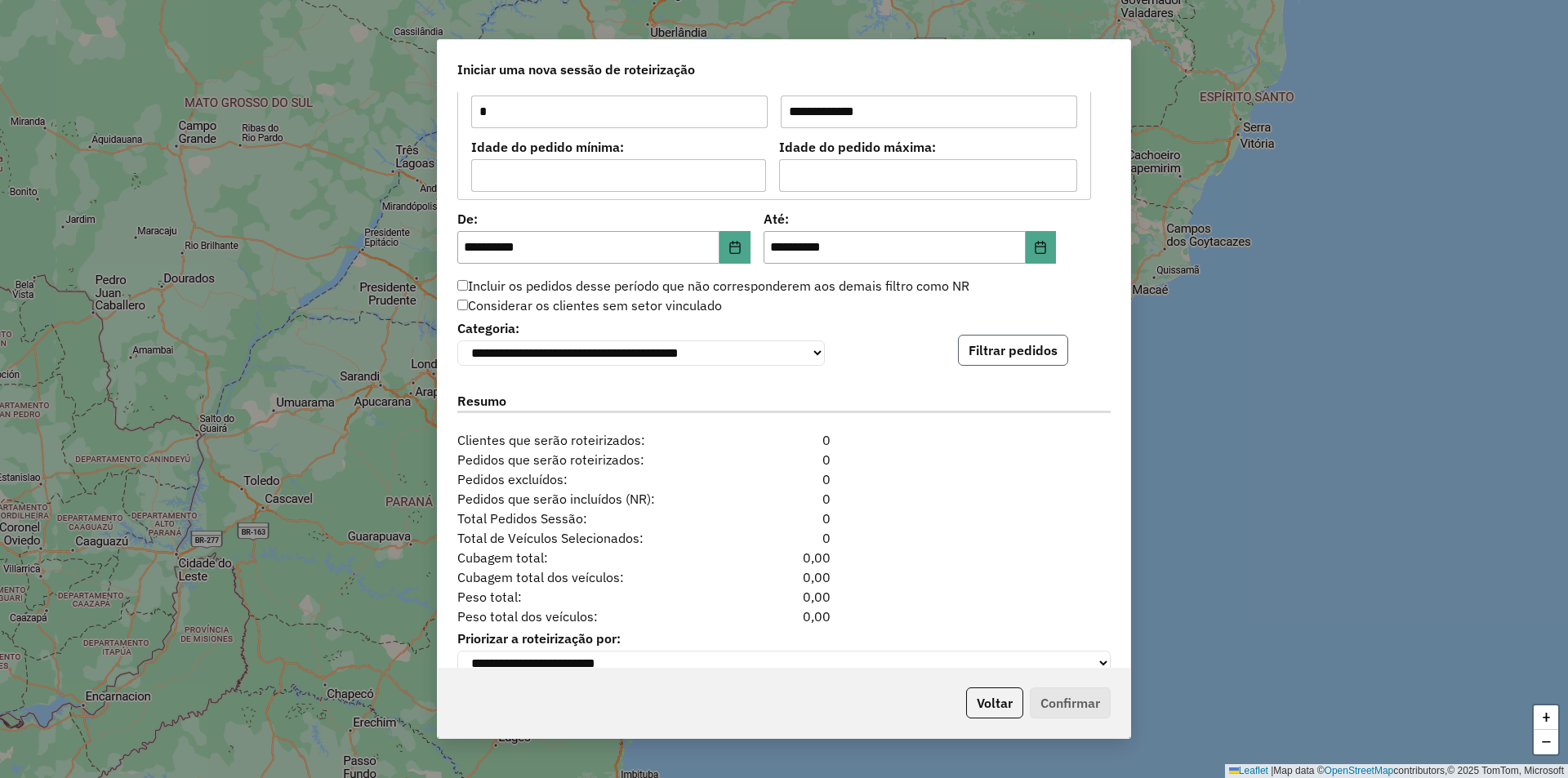 click on "Filtrar pedidos" 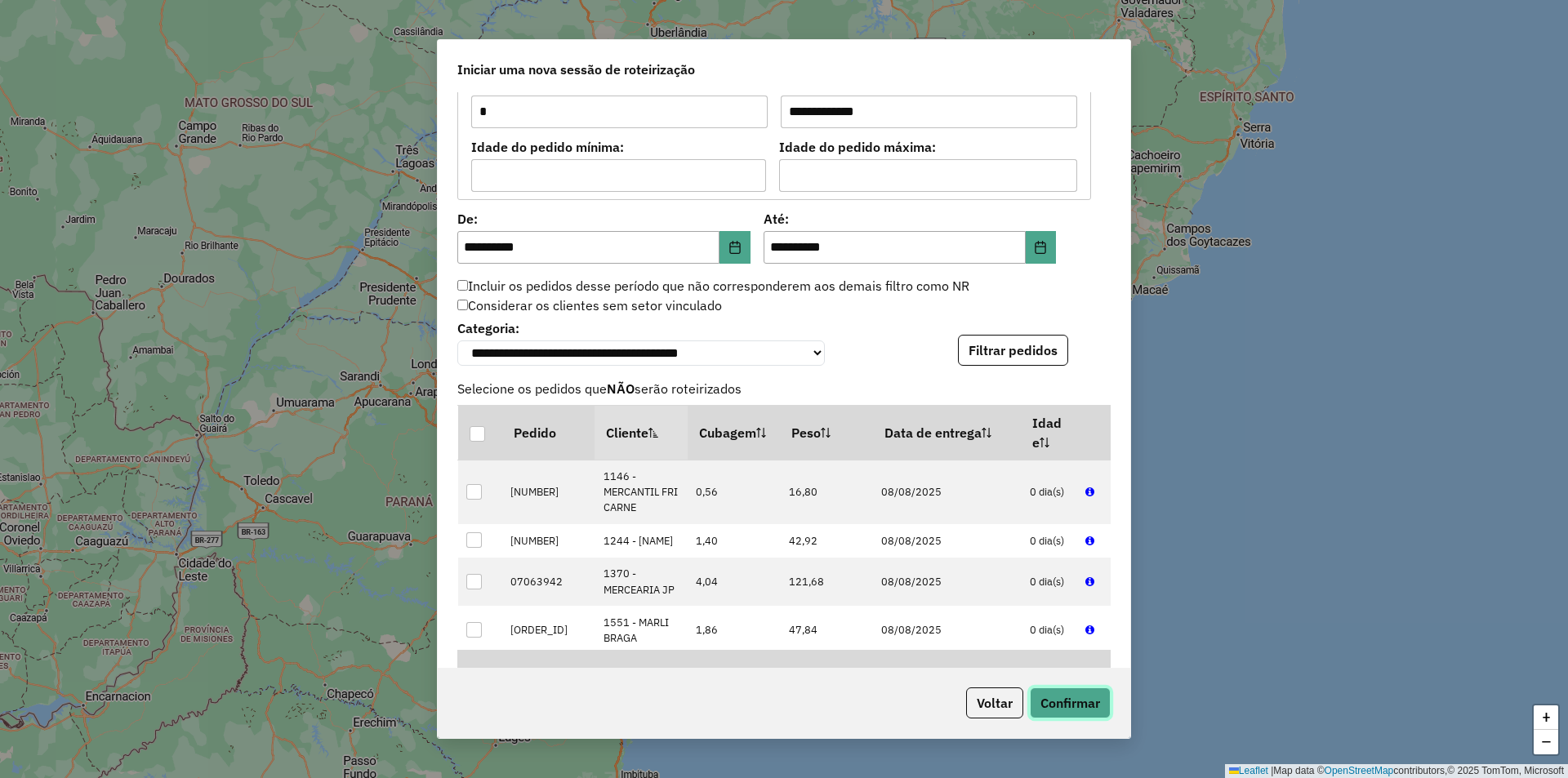 click on "Confirmar" 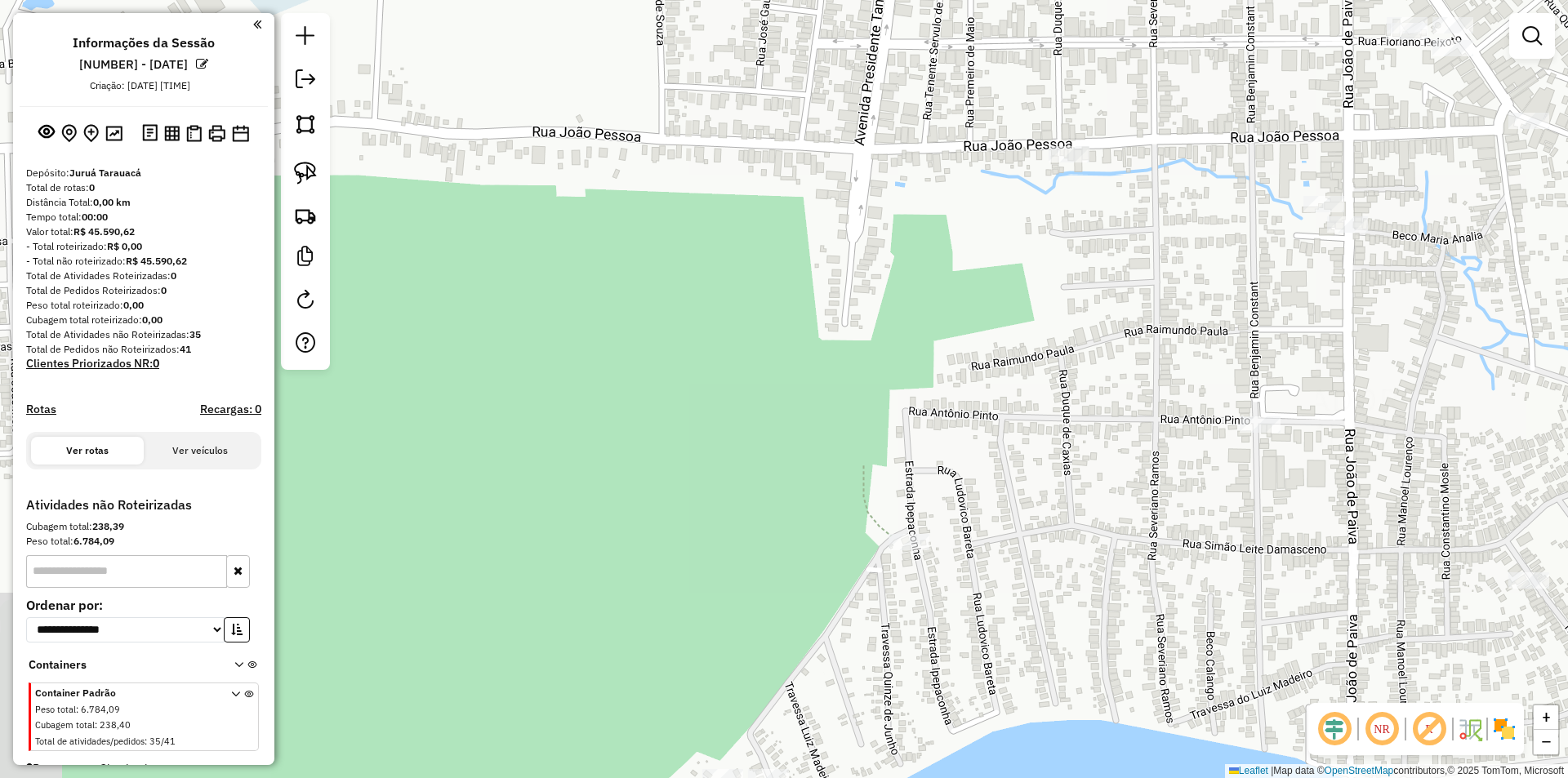 drag, startPoint x: 1075, startPoint y: 525, endPoint x: 1025, endPoint y: 373, distance: 160.0125 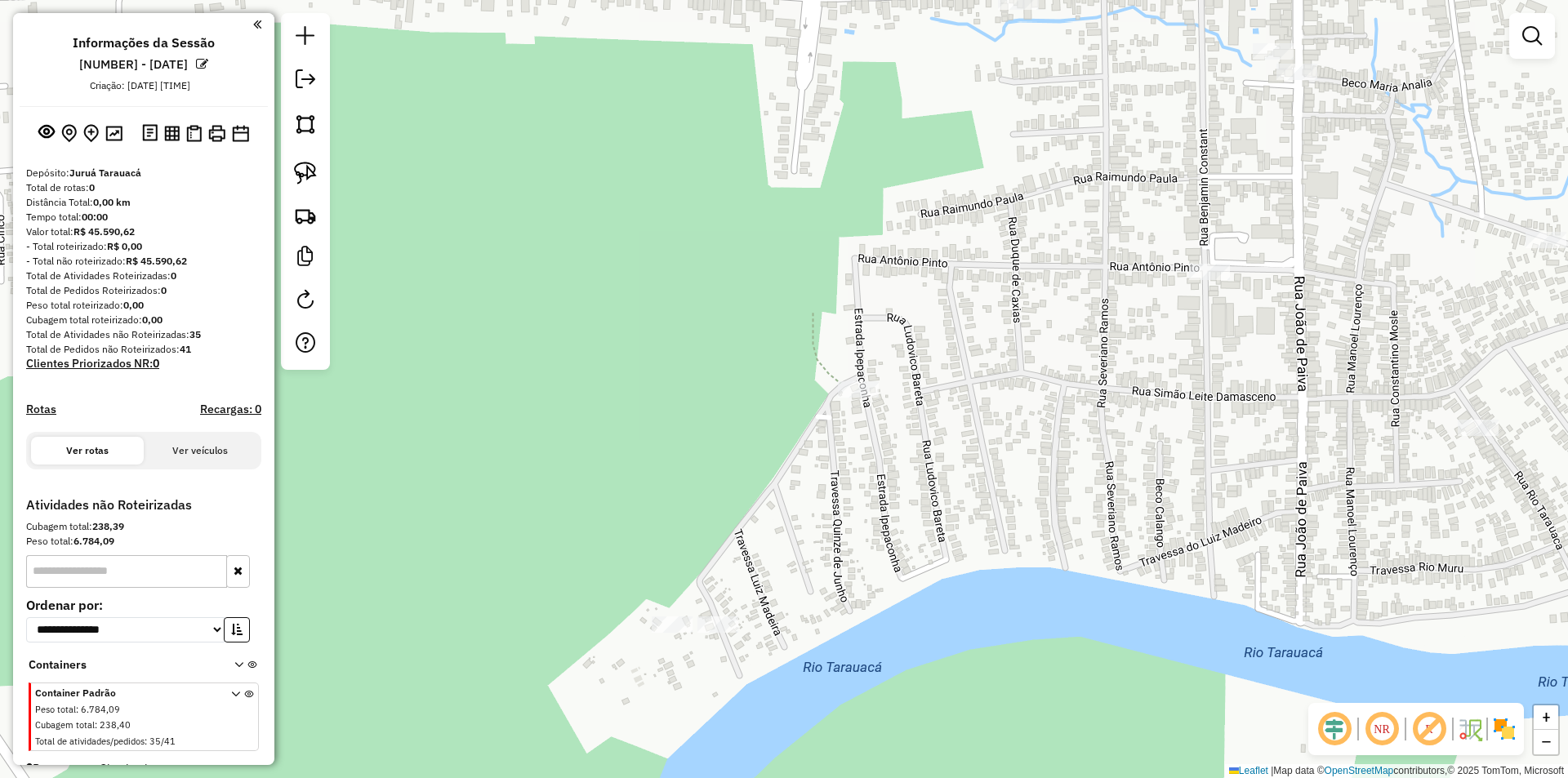 click on "Janela de atendimento Grade de atendimento Capacidade Transportadoras Veículos Cliente Pedidos  Rotas Selecione os dias de semana para filtrar as janelas de atendimento  Seg   Ter   Qua   Qui   Sex   Sáb   Dom  Informe o período da janela de atendimento: De: Até:  Filtrar exatamente a janela do cliente  Considerar janela de atendimento padrão  Selecione os dias de semana para filtrar as grades de atendimento  Seg   Ter   Qua   Qui   Sex   Sáb   Dom   Considerar clientes sem dia de atendimento cadastrado  Clientes fora do dia de atendimento selecionado Filtrar as atividades entre os valores definidos abaixo:  Peso mínimo:   Peso máximo:   Cubagem mínima:   Cubagem máxima:   De:   Até:  Filtrar as atividades entre o tempo de atendimento definido abaixo:  De:   Até:   Considerar capacidade total dos clientes não roteirizados Transportadora: Selecione um ou mais itens Tipo de veículo: Selecione um ou mais itens Veículo: Selecione um ou mais itens Motorista: Selecione um ou mais itens Nome: Rótulo:" 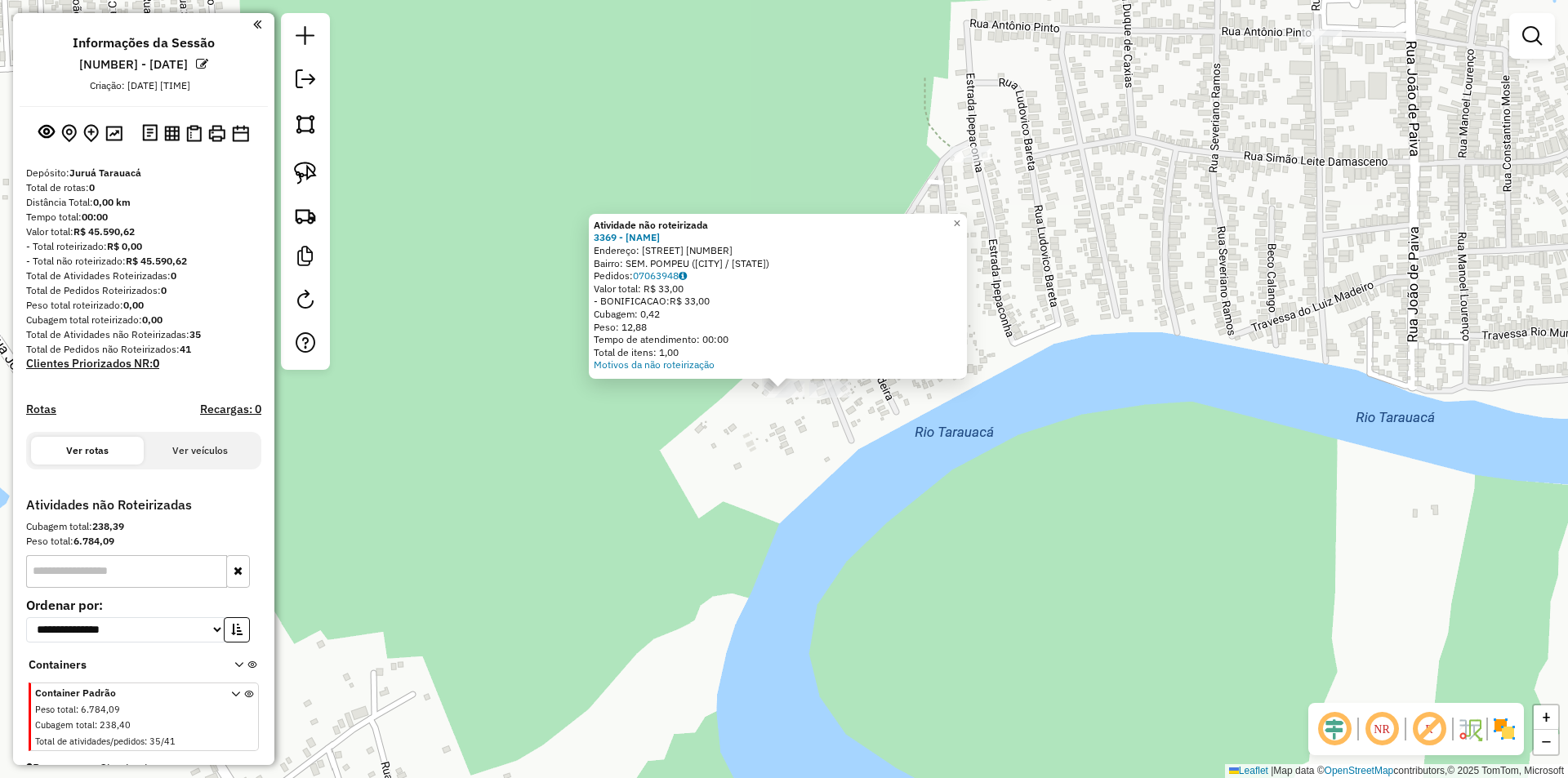 click on "Atividade não roteirizada 3369 - MERCEARIA DA SUZETE  Endereço:  TV CHAGA MILTO [NUMBER]   Bairro: SEM. POMPEU ([CITY] / [STATE])   Pedidos:  [ORDER_ID]   Valor total: R$ 33,00   - BONIFICACAO:  R$ 33,00   Cubagem: 0,42   Peso: 12,88   Tempo de atendimento: 00:00   Total de itens: 1,00  Motivos da não roteirização × Janela de atendimento Grade de atendimento Capacidade Transportadoras Veículos Cliente Pedidos  Rotas Selecione os dias de semana para filtrar as janelas de atendimento  Seg   Ter   Qua   Qui   Sex   Sáb   Dom  Informe o período da janela de atendimento: De: Até:  Filtrar exatamente a janela do cliente  Considerar janela de atendimento padrão  Selecione os dias de semana para filtrar as grades de atendimento  Seg   Ter   Qua   Qui   Sex   Sáb   Dom   Considerar clientes sem dia de atendimento cadastrado  Clientes fora do dia de atendimento selecionado Filtrar as atividades entre os valores definidos abaixo:  Peso mínimo:   Peso máximo:   Cubagem mínima:   Cubagem máxima:   De:   Até:   De:" 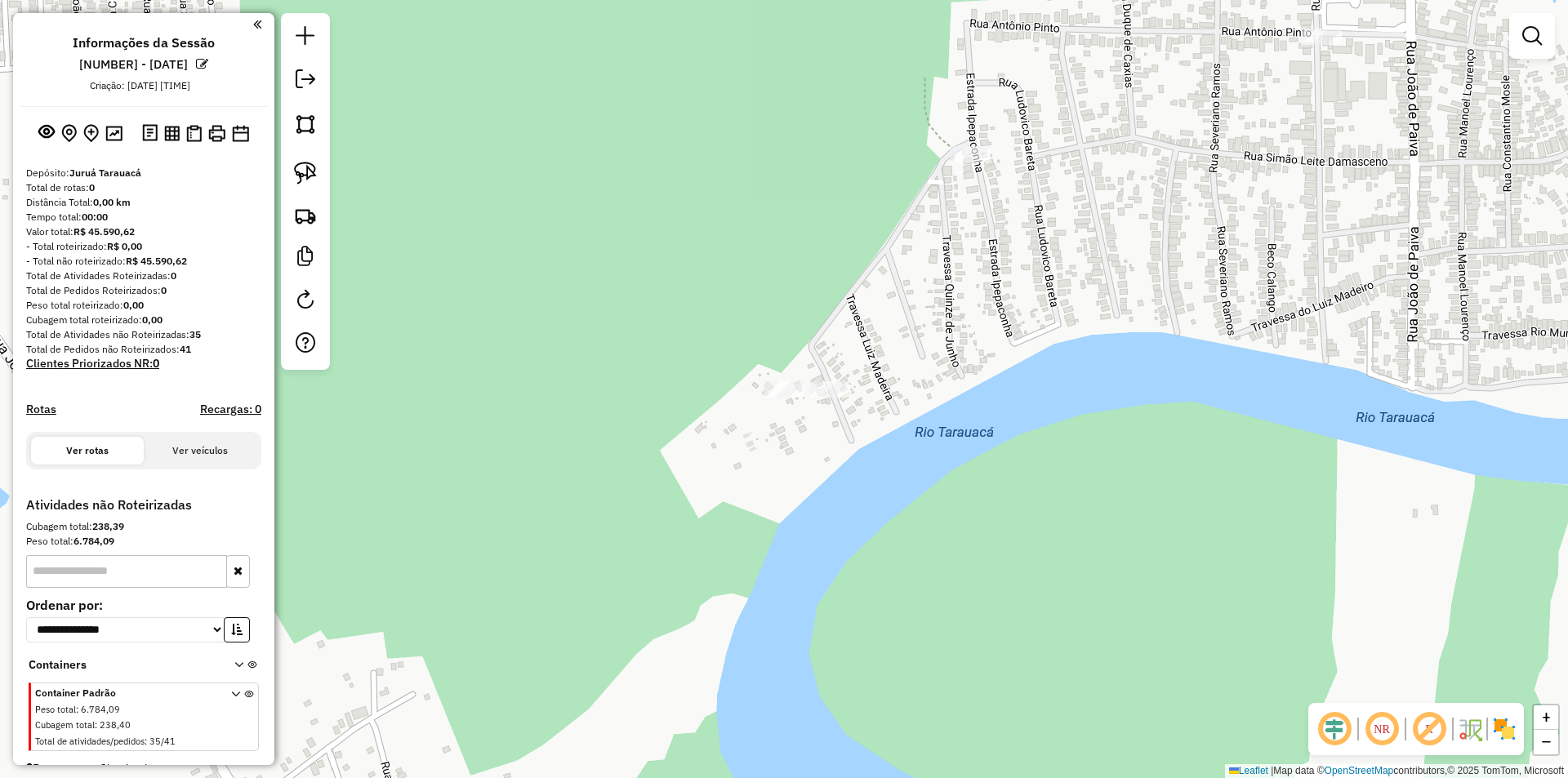 click on "Janela de atendimento Grade de atendimento Capacidade Transportadoras Veículos Cliente Pedidos  Rotas Selecione os dias de semana para filtrar as janelas de atendimento  Seg   Ter   Qua   Qui   Sex   Sáb   Dom  Informe o período da janela de atendimento: De: Até:  Filtrar exatamente a janela do cliente  Considerar janela de atendimento padrão  Selecione os dias de semana para filtrar as grades de atendimento  Seg   Ter   Qua   Qui   Sex   Sáb   Dom   Considerar clientes sem dia de atendimento cadastrado  Clientes fora do dia de atendimento selecionado Filtrar as atividades entre os valores definidos abaixo:  Peso mínimo:   Peso máximo:   Cubagem mínima:   Cubagem máxima:   De:   Até:  Filtrar as atividades entre o tempo de atendimento definido abaixo:  De:   Até:   Considerar capacidade total dos clientes não roteirizados Transportadora: Selecione um ou mais itens Tipo de veículo: Selecione um ou mais itens Veículo: Selecione um ou mais itens Motorista: Selecione um ou mais itens Nome: Rótulo:" 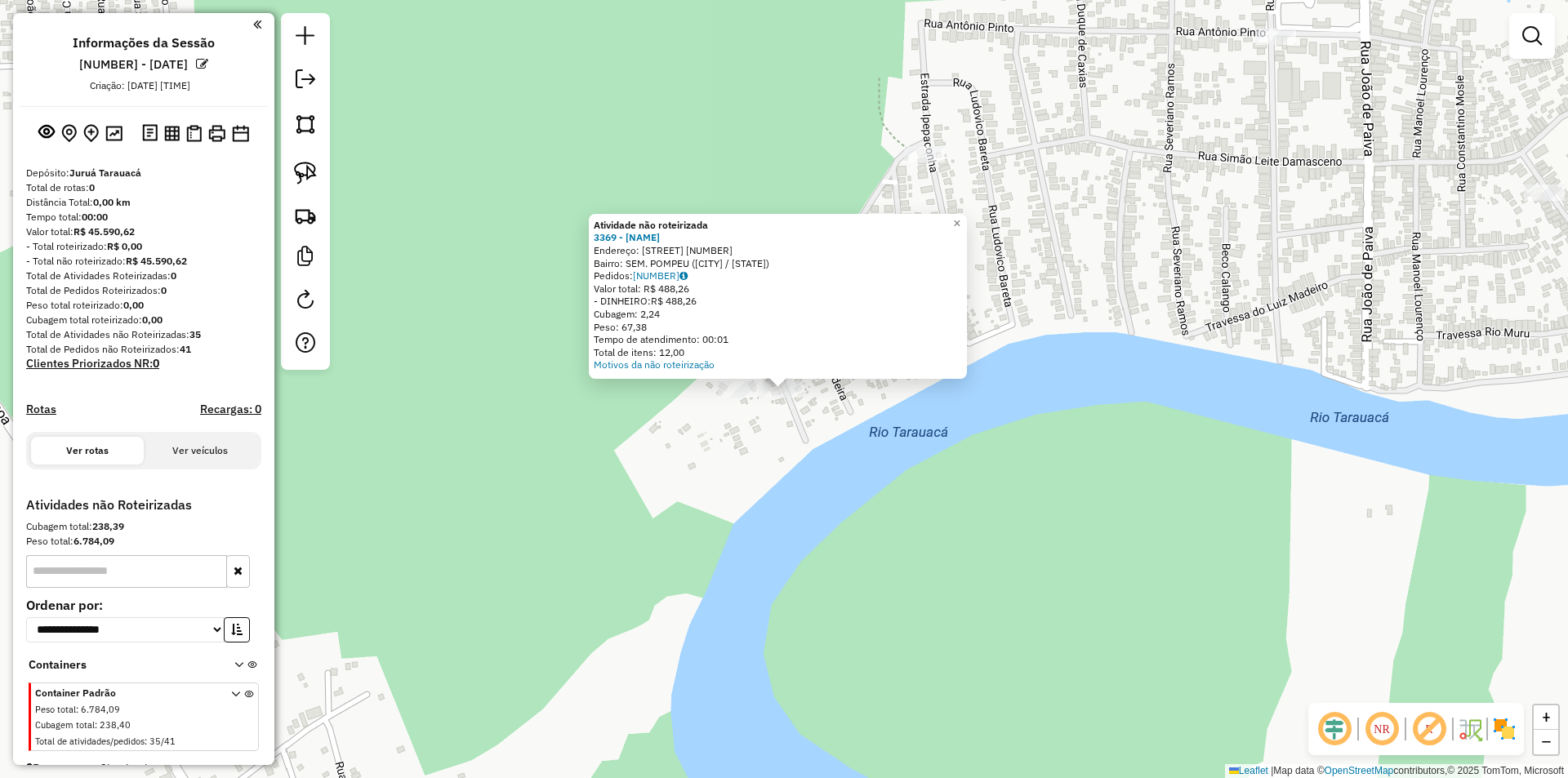 drag, startPoint x: 903, startPoint y: 387, endPoint x: 884, endPoint y: 438, distance: 54.42426 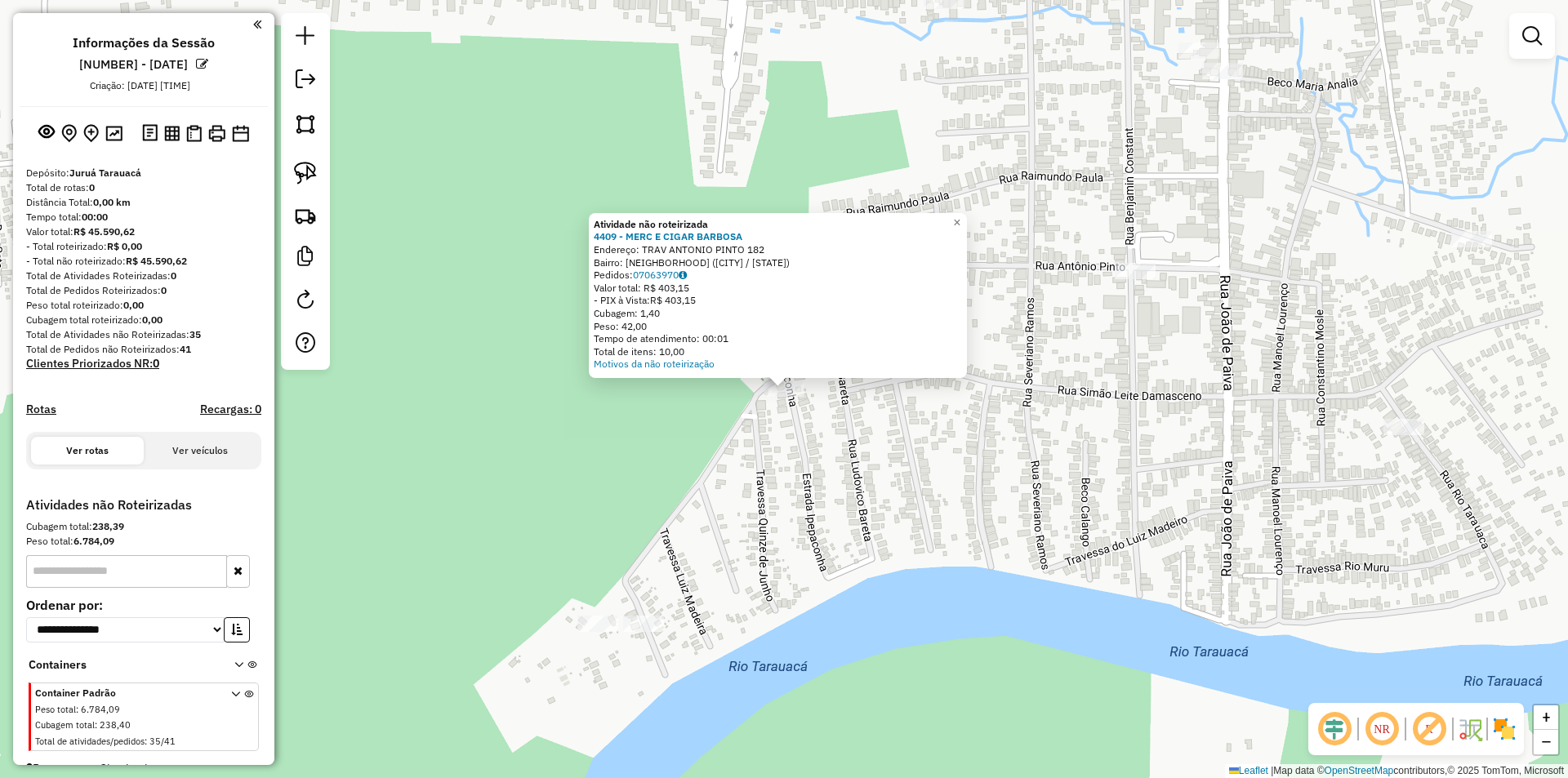 click on "Atividade não roteirizada 4409 - MERC E CIGAR BARBOSA  Endereço:  TRAV ANTONIO PINTO [NUMBER]   Bairro: CENTRO ([CITY] / [STATE])   Pedidos:  [ORDER_ID]   Valor total: R$ 403,15   - PIX à Vista:  R$ 403,15   Cubagem: 1,40   Peso: 42,00   Tempo de atendimento: 00:01   Total de itens: 10,00  Motivos da não roteirização × Janela de atendimento Grade de atendimento Capacidade Transportadoras Veículos Cliente Pedidos  Rotas Selecione os dias de semana para filtrar as janelas de atendimento  Seg   Ter   Qua   Qui   Sex   Sáb   Dom  Informe o período da janela de atendimento: De: Até:  Filtrar exatamente a janela do cliente  Considerar janela de atendimento padrão  Selecione os dias de semana para filtrar as grades de atendimento  Seg   Ter   Qua   Qui   Sex   Sáb   Dom   Considerar clientes sem dia de atendimento cadastrado  Clientes fora do dia de atendimento selecionado Filtrar as atividades entre os valores definidos abaixo:  Peso mínimo:   Peso máximo:   Cubagem mínima:   Cubagem máxima:   De:   Até:  +" 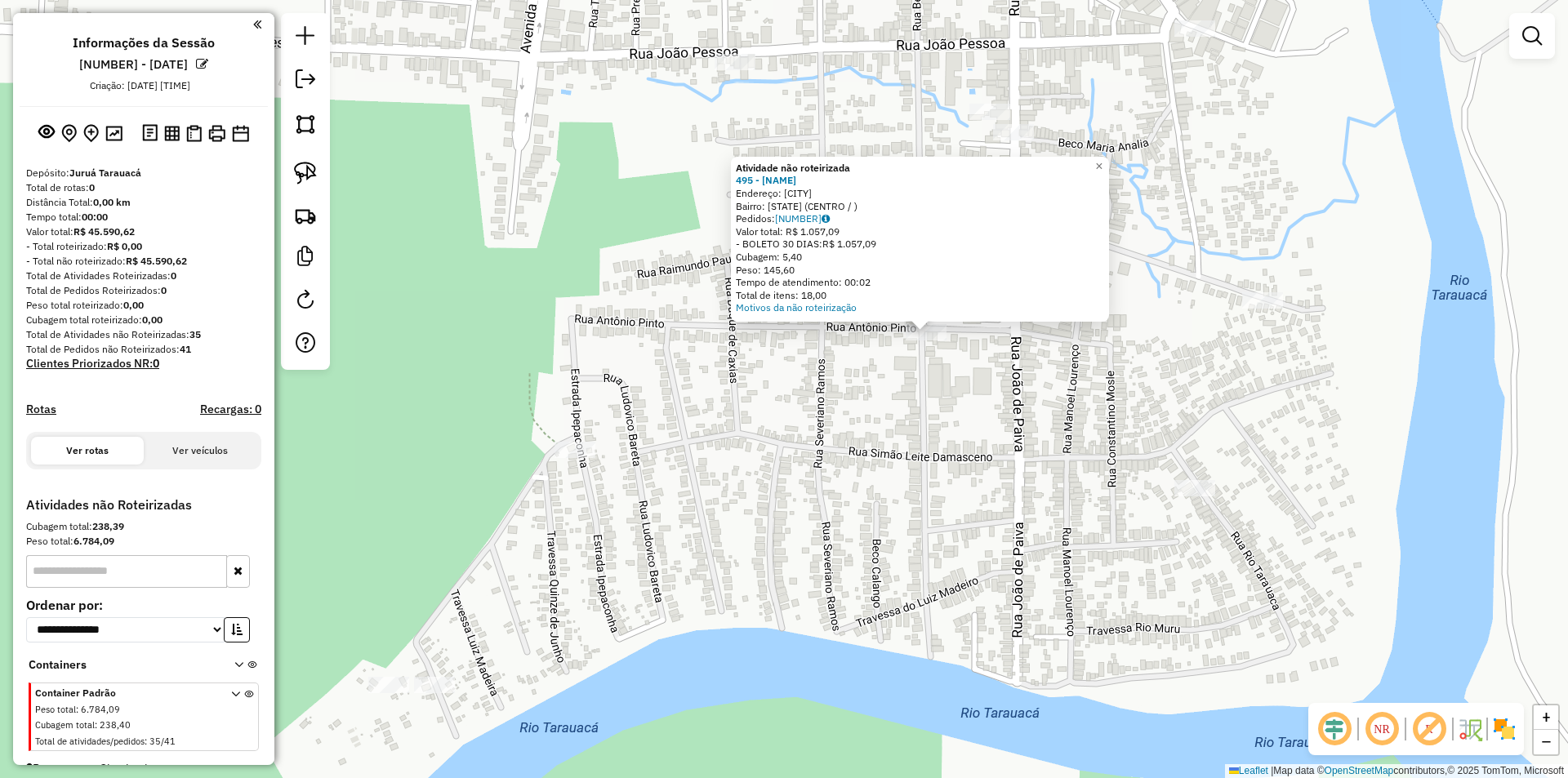drag, startPoint x: 938, startPoint y: 436, endPoint x: 1033, endPoint y: 395, distance: 103.4698 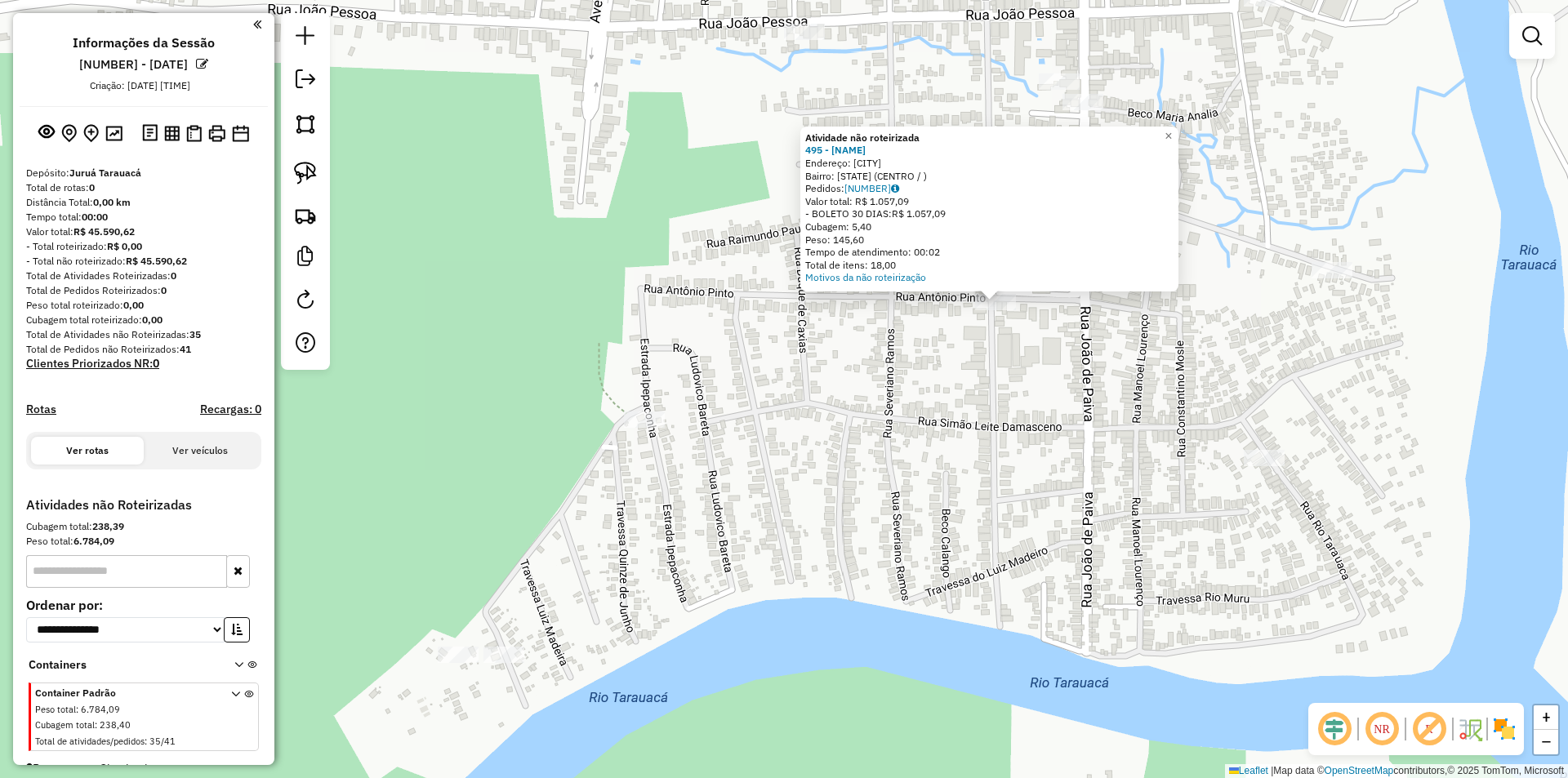 click on "Atividade não roteirizada 495 - [NAME]  Endereço: [CITY]   Bairro: AC (CENTRO / )   Pedidos:  [NUMBER]   Valor total: R$ 1.057,09   - BOLETO 30 DIAS:  R$ 1.057,09   Cubagem: 5,40   Peso: 145,60   Tempo de atendimento: 00:02   Total de itens: 18,00  Motivos da não roteirização × Janela de atendimento Grade de atendimento Capacidade Transportadoras Veículos Cliente Pedidos  Rotas Selecione os dias de semana para filtrar as janelas de atendimento  Seg   Ter   Qua   Qui   Sex   Sáb   Dom  Informe o período da janela de atendimento: De: Até:  Filtrar exatamente a janela do cliente  Considerar janela de atendimento padrão  Selecione os dias de semana para filtrar as grades de atendimento  Seg   Ter   Qua   Qui   Sex   Sáb   Dom   Considerar clientes sem dia de atendimento cadastrado  Clientes fora do dia de atendimento selecionado Filtrar as atividades entre os valores definidos abaixo:  Peso mínimo:   Peso máximo:   Cubagem mínima:   Cubagem máxima:   De:   Até:   De:   Até:  Veículo: De:" 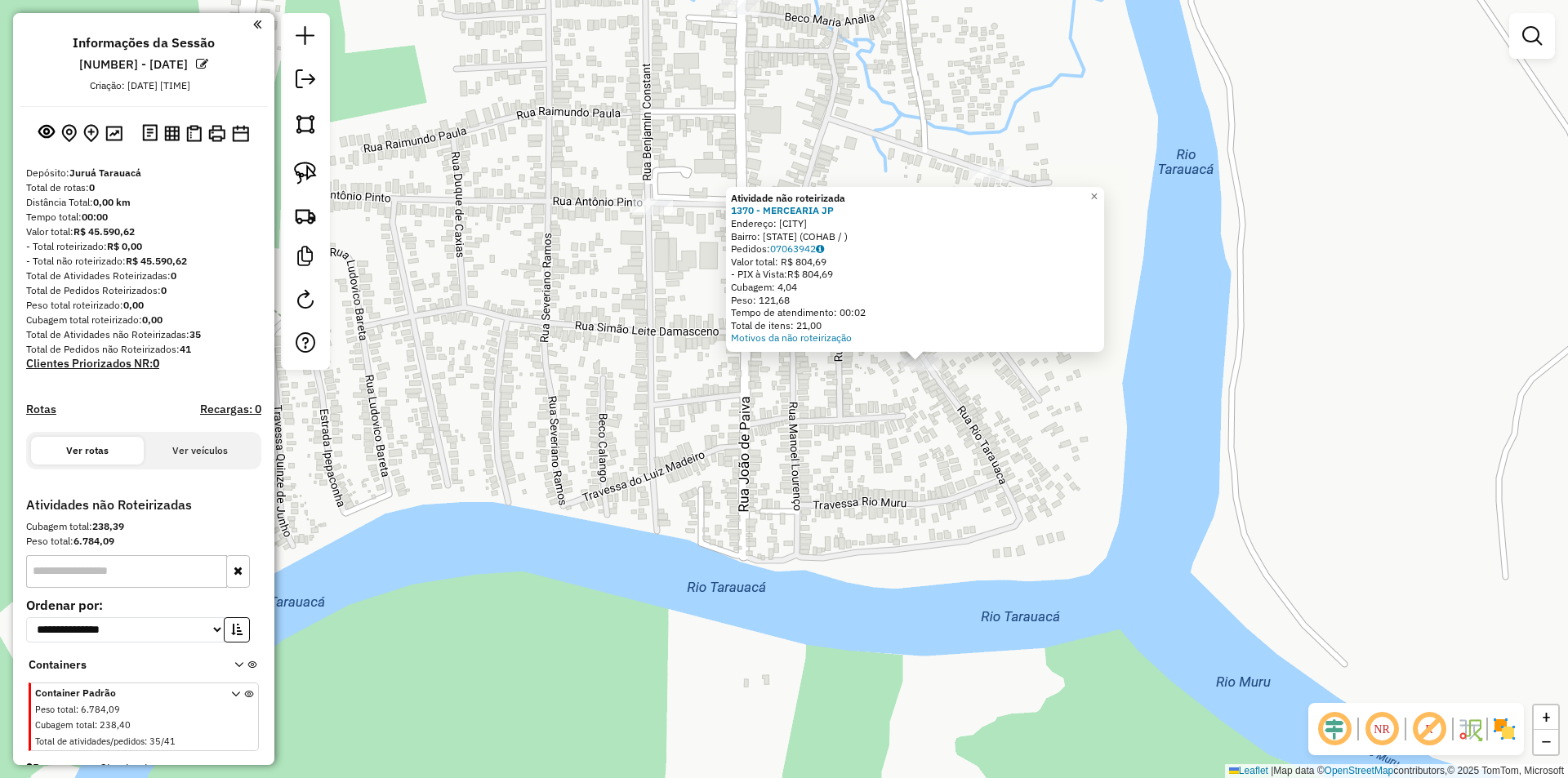 drag, startPoint x: 690, startPoint y: 415, endPoint x: 826, endPoint y: 378, distance: 140.94325 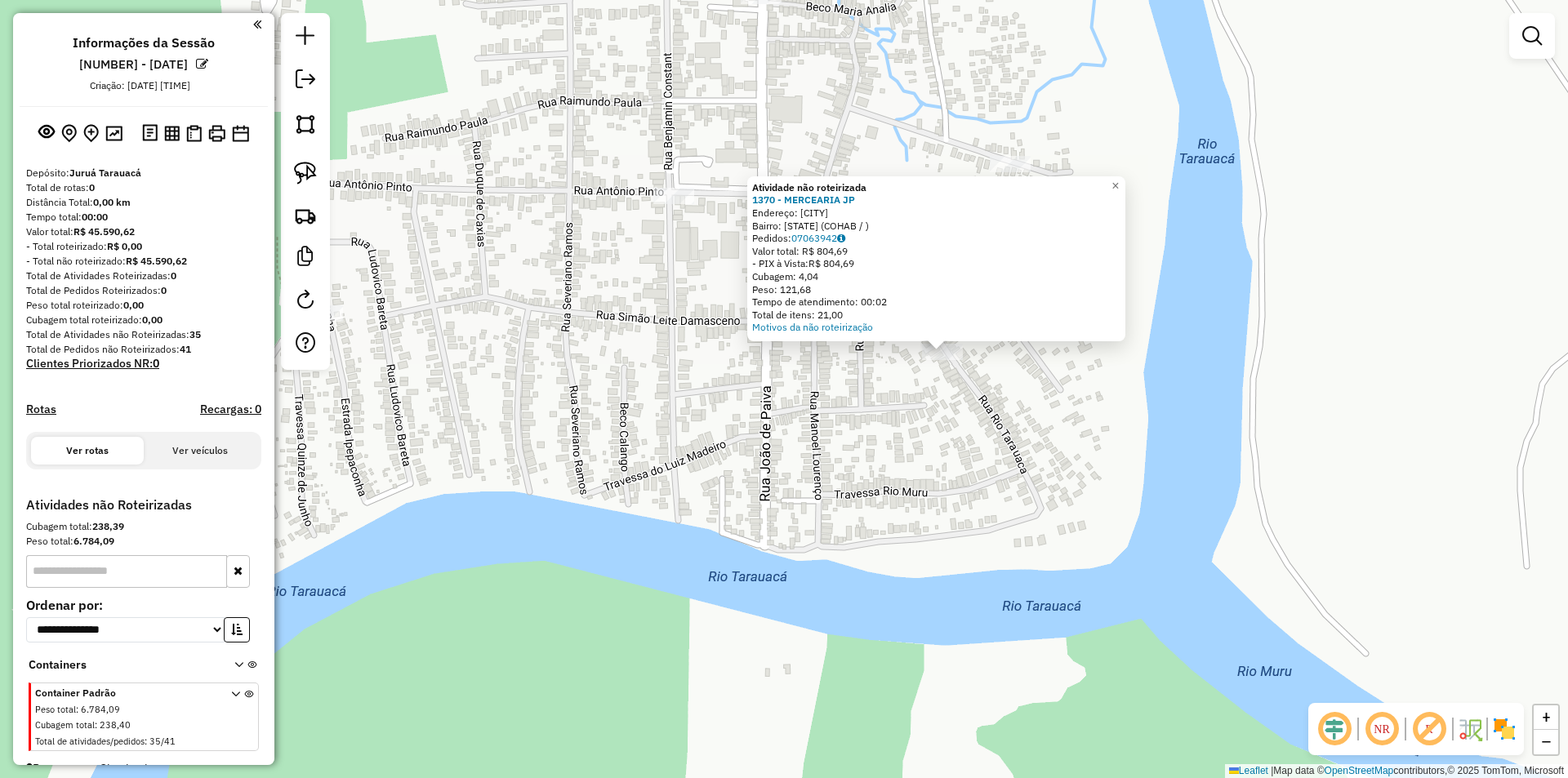 drag, startPoint x: 737, startPoint y: 429, endPoint x: 755, endPoint y: 422, distance: 19.313208 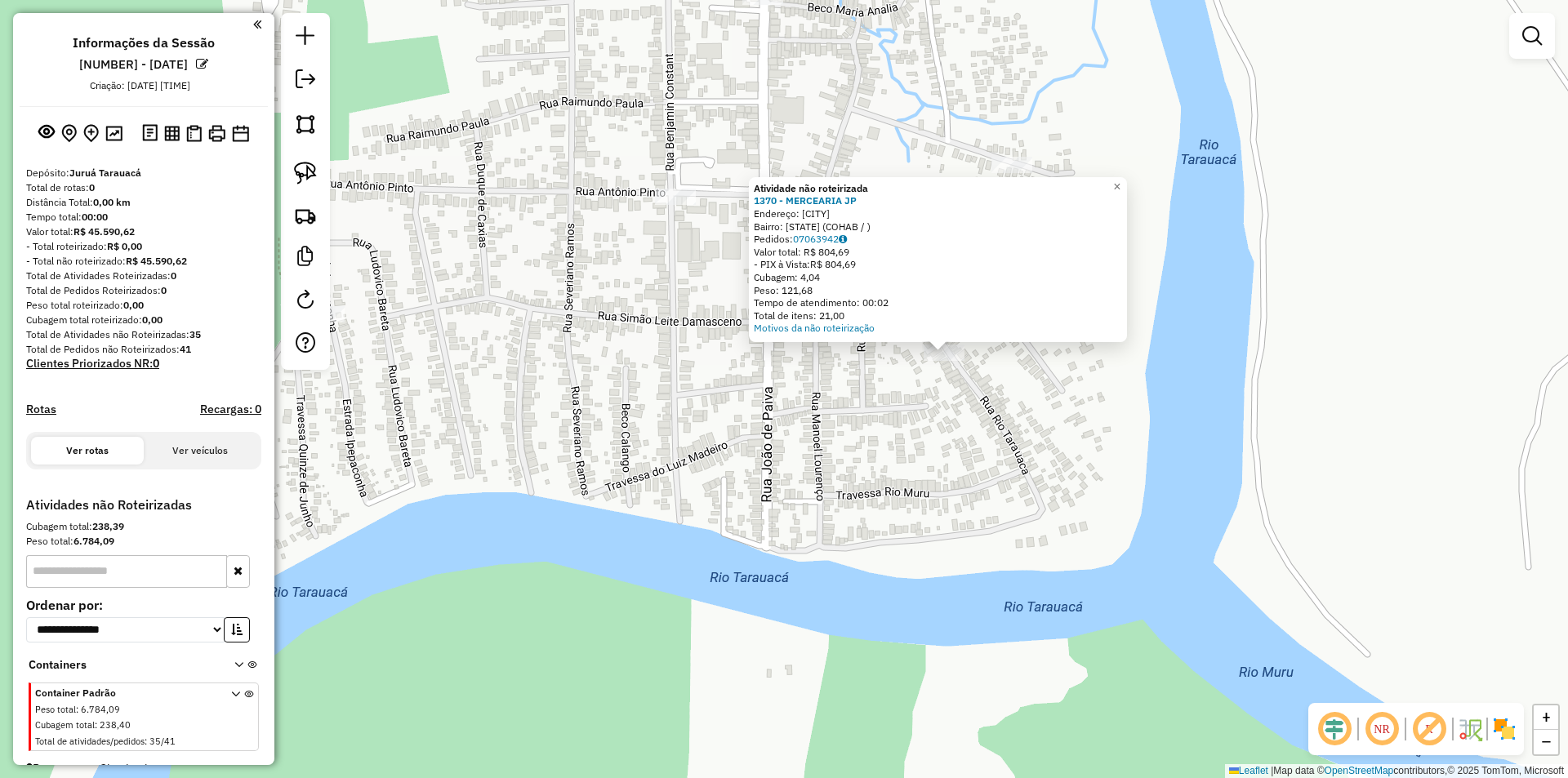 click on "Atividade não roteirizada 1370 - MERCEARIA JP  Endereço: TARAUACA   Bairro: [STATE] (COHAB / )   Pedidos:  [ORDER_ID]   Valor total: R$ 804,69   - PIX à Vista:  R$ 804,69   Cubagem: 4,04   Peso: 121,68   Tempo de atendimento: 00:02   Total de itens: 21,00  Motivos da não roteirização × Janela de atendimento Grade de atendimento Capacidade Transportadoras Veículos Cliente Pedidos  Rotas Selecione os dias de semana para filtrar as janelas de atendimento  Seg   Ter   Qua   Qui   Sex   Sáb   Dom  Informe o período da janela de atendimento: De: Até:  Filtrar exatamente a janela do cliente  Considerar janela de atendimento padrão  Selecione os dias de semana para filtrar as grades de atendimento  Seg   Ter   Qua   Qui   Sex   Sáb   Dom   Considerar clientes sem dia de atendimento cadastrado  Clientes fora do dia de atendimento selecionado Filtrar as atividades entre os valores definidos abaixo:  Peso mínimo:   Peso máximo:   Cubagem mínima:   Cubagem máxima:   De:   Até:   De:   Até:  Transportadora: +" 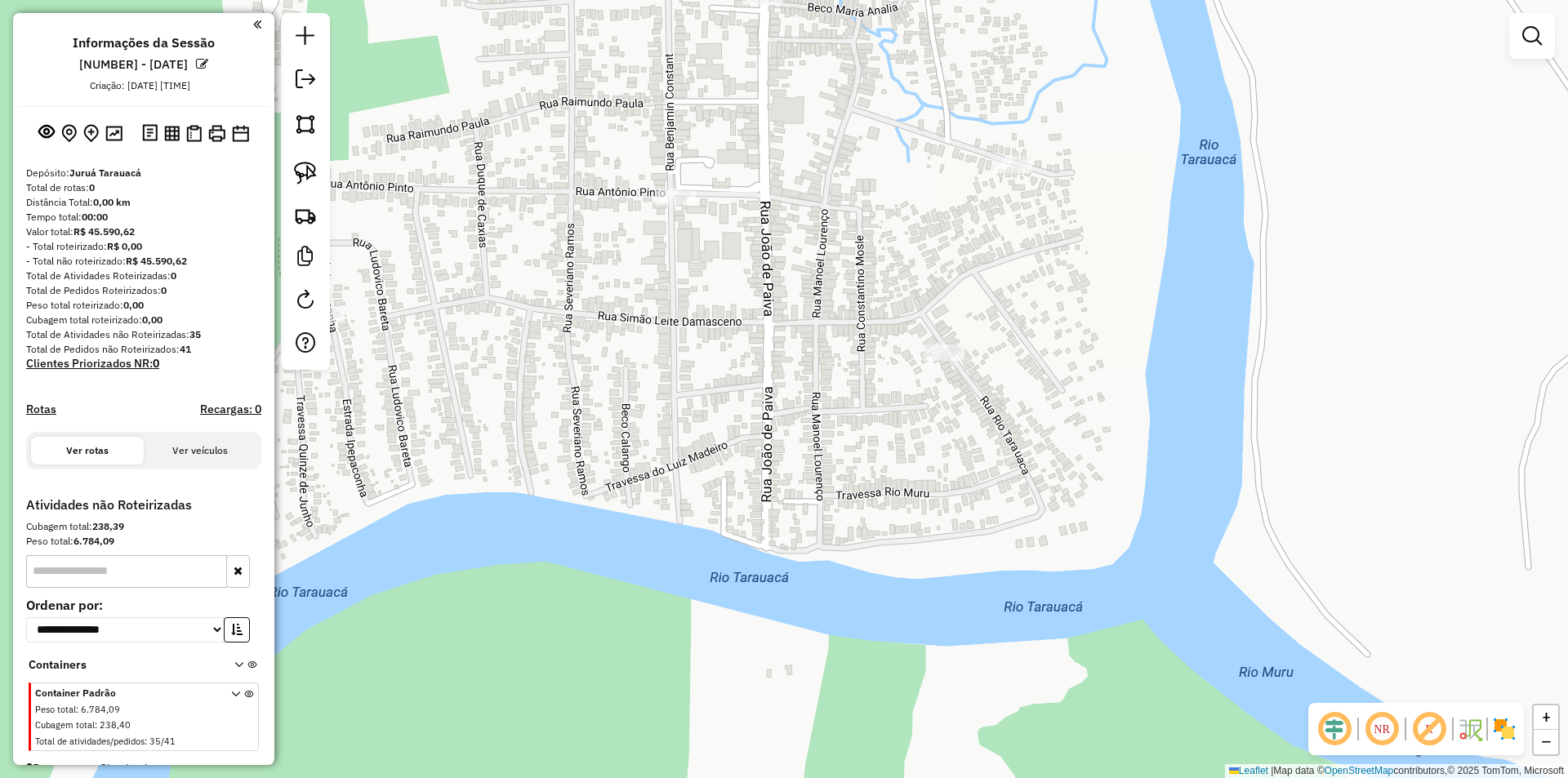 click on "Atividade não roteirizada 1370 - MERCEARIA JP  Endereço: TARAUACA   Bairro: [STATE] (COHAB / )   Pedidos:  [ORDER_ID]   Valor total: R$ 804,69   - PIX à Vista:  R$ 804,69   Cubagem: 4,04   Peso: 121,68   Tempo de atendimento: 00:02   Total de itens: 21,00  Motivos da não roteirização × Janela de atendimento Grade de atendimento Capacidade Transportadoras Veículos Cliente Pedidos  Rotas Selecione os dias de semana para filtrar as janelas de atendimento  Seg   Ter   Qua   Qui   Sex   Sáb   Dom  Informe o período da janela de atendimento: De: Até:  Filtrar exatamente a janela do cliente  Considerar janela de atendimento padrão  Selecione os dias de semana para filtrar as grades de atendimento  Seg   Ter   Qua   Qui   Sex   Sáb   Dom   Considerar clientes sem dia de atendimento cadastrado  Clientes fora do dia de atendimento selecionado Filtrar as atividades entre os valores definidos abaixo:  Peso mínimo:   Peso máximo:   Cubagem mínima:   Cubagem máxima:   De:   Até:   De:   Até:  Transportadora: +" 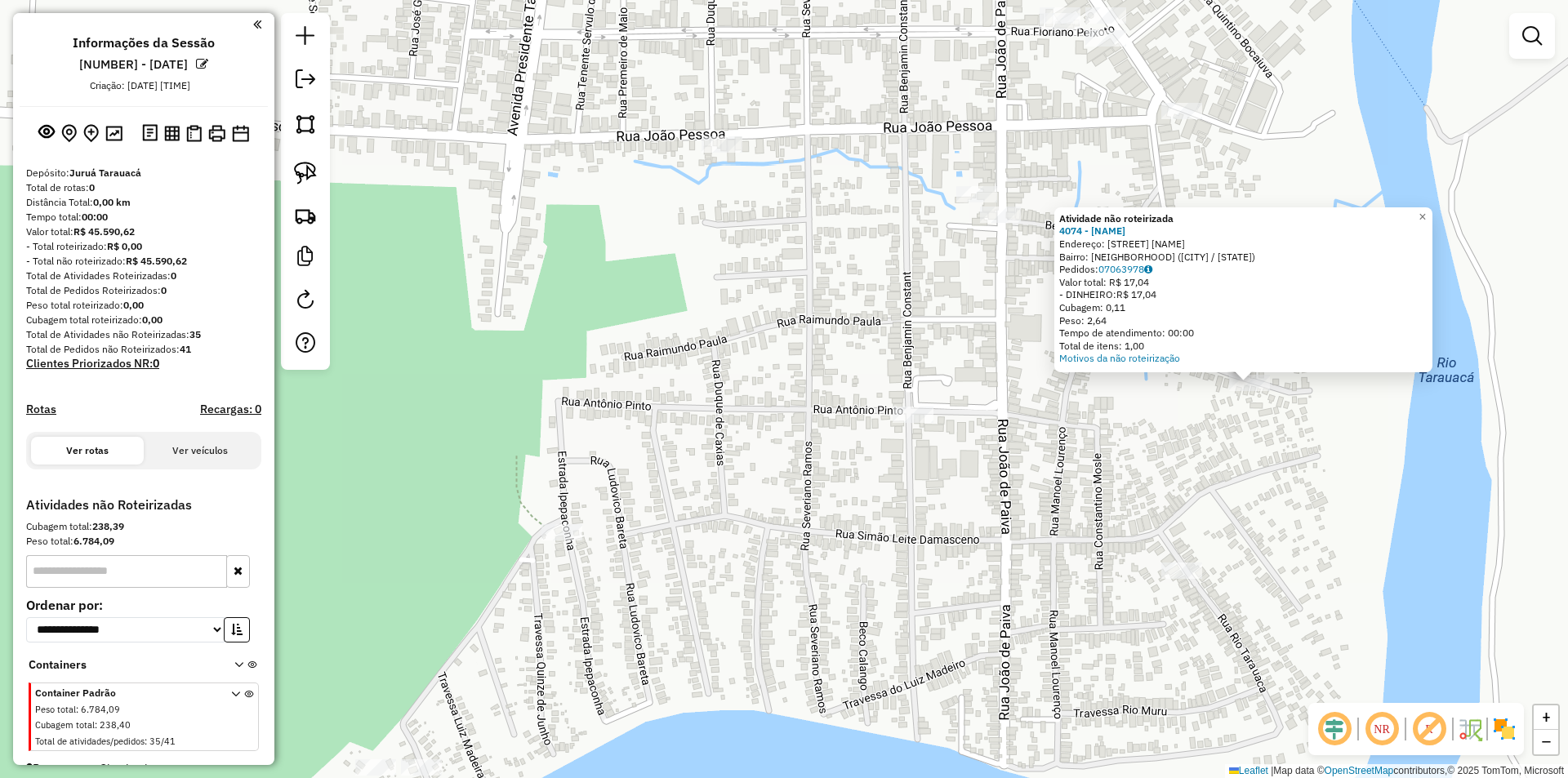 drag, startPoint x: 642, startPoint y: 470, endPoint x: 1107, endPoint y: 465, distance: 465.02688 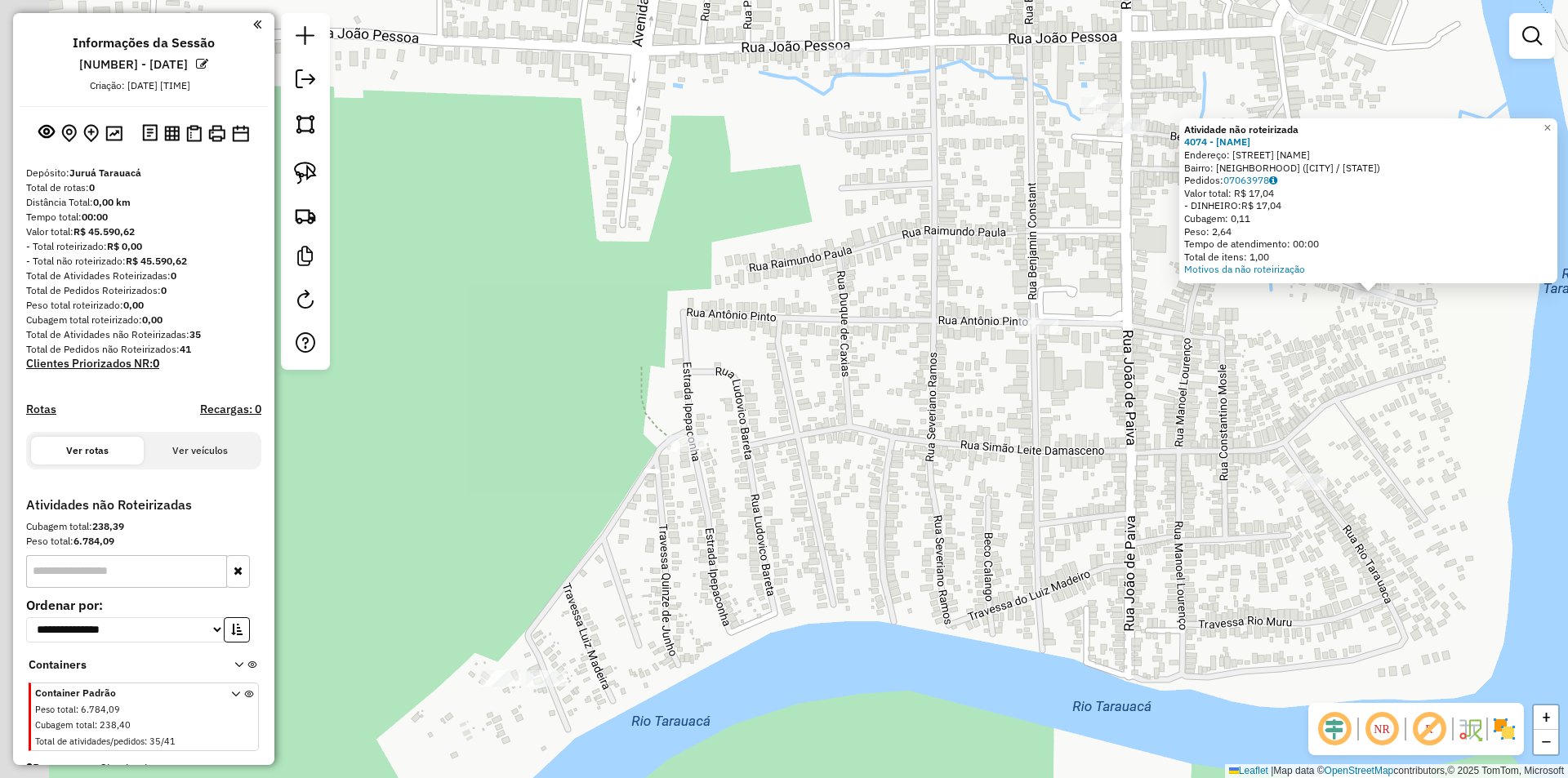 drag, startPoint x: 985, startPoint y: 530, endPoint x: 1110, endPoint y: 441, distance: 153.44706 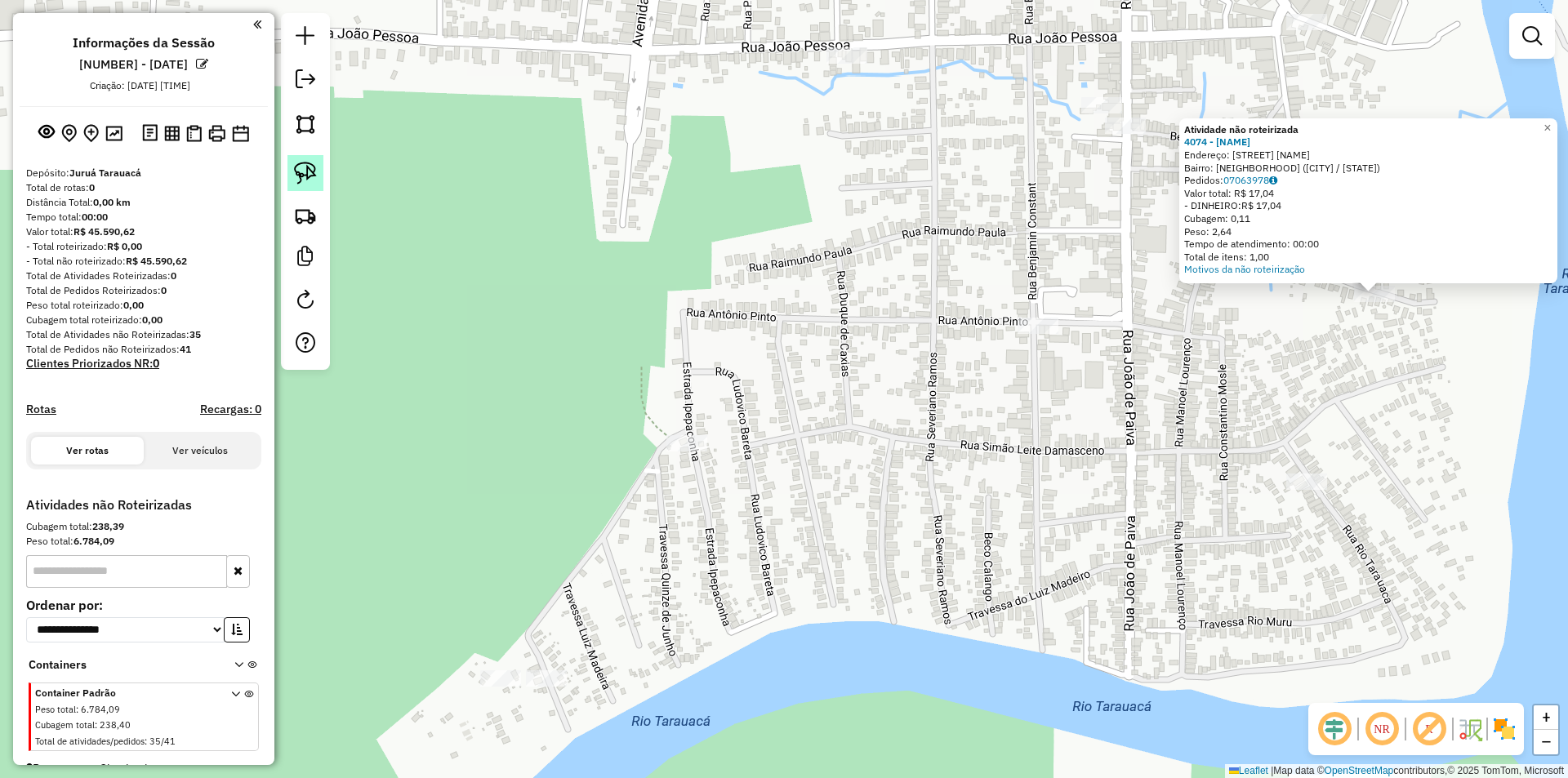 click 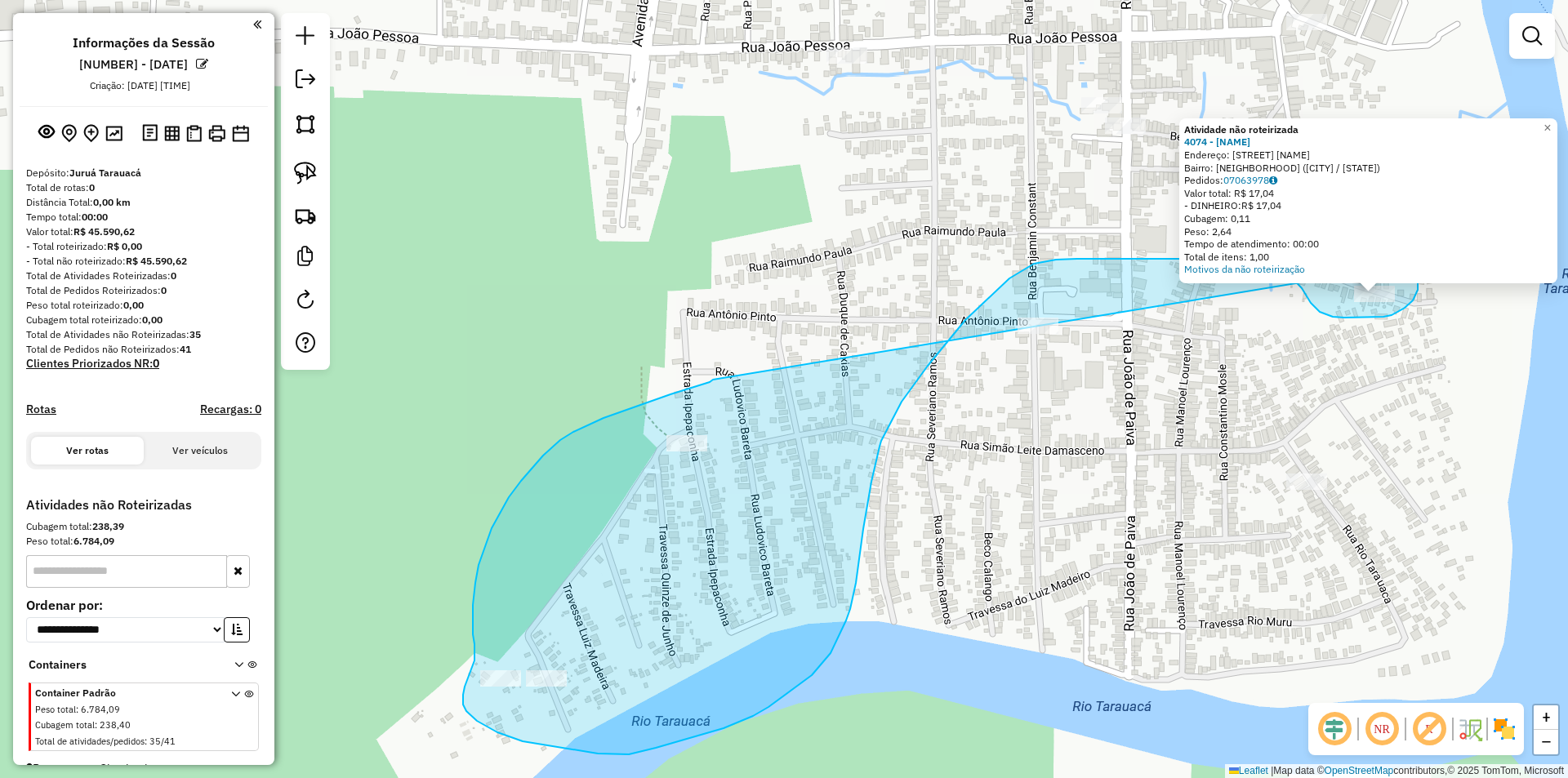 drag, startPoint x: 713, startPoint y: 380, endPoint x: 1405, endPoint y: 265, distance: 701.4906 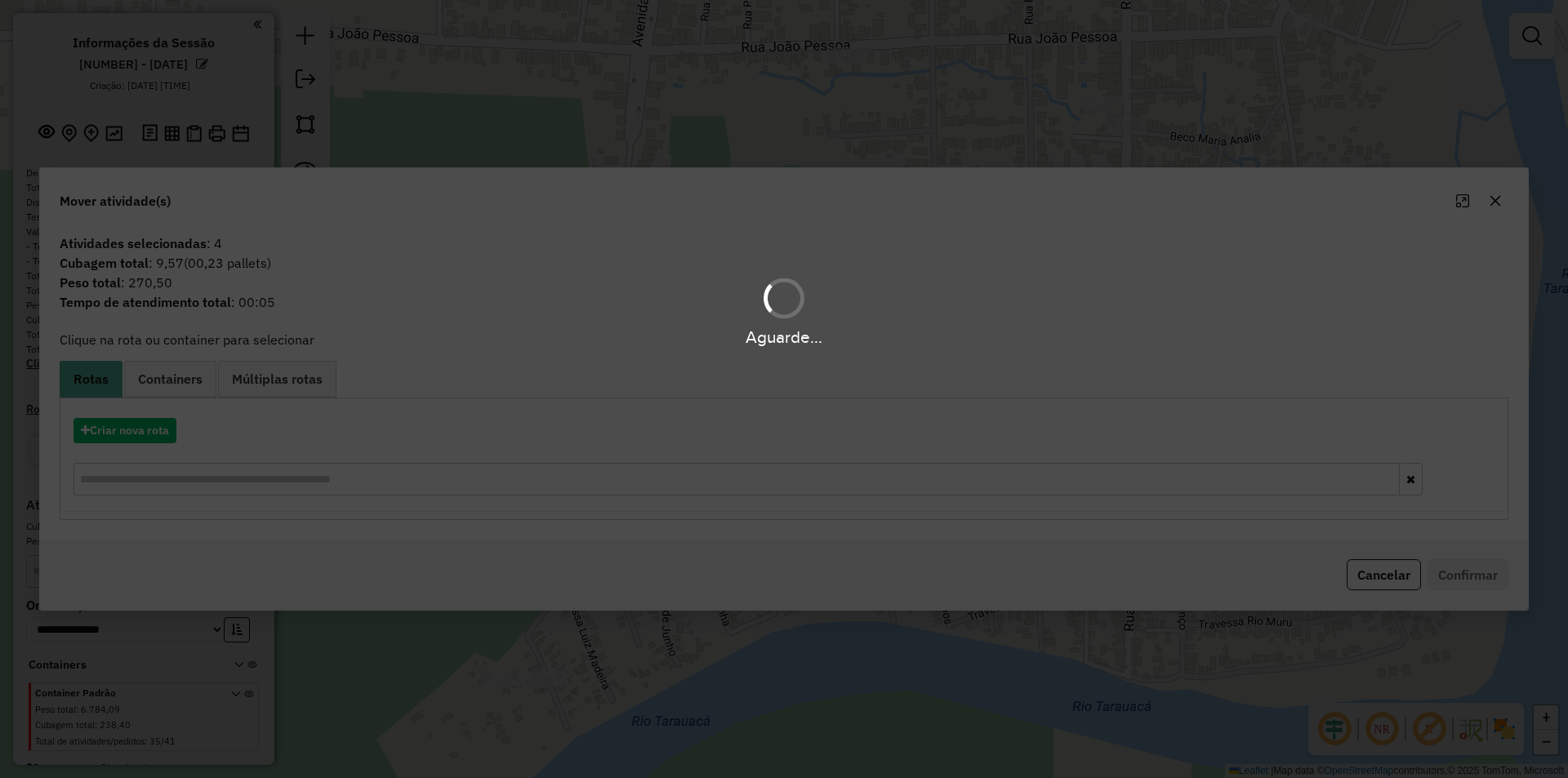 click on "Aguarde..." at bounding box center [784, 389] 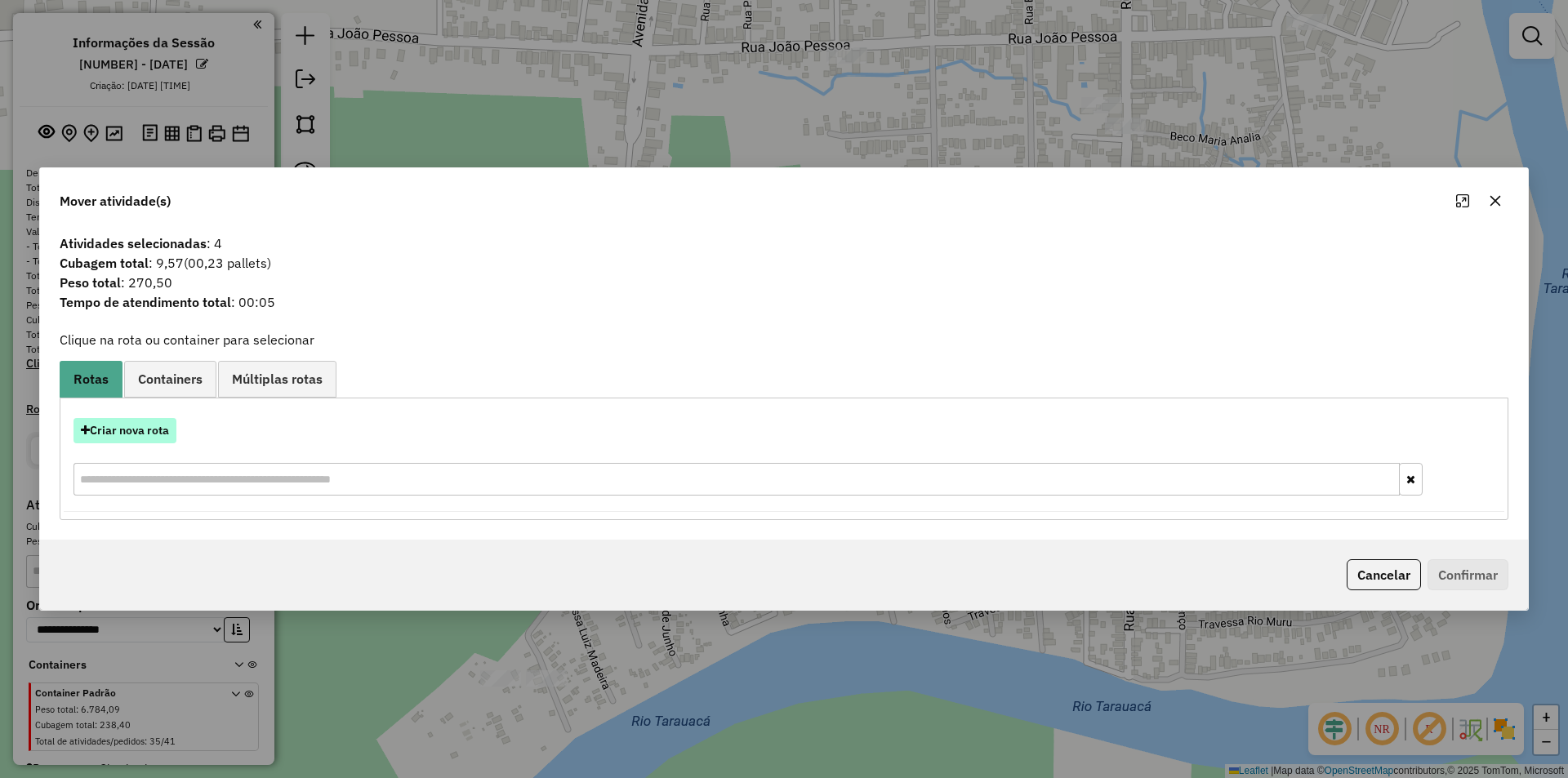 click on "Criar nova rota" at bounding box center (125, 430) 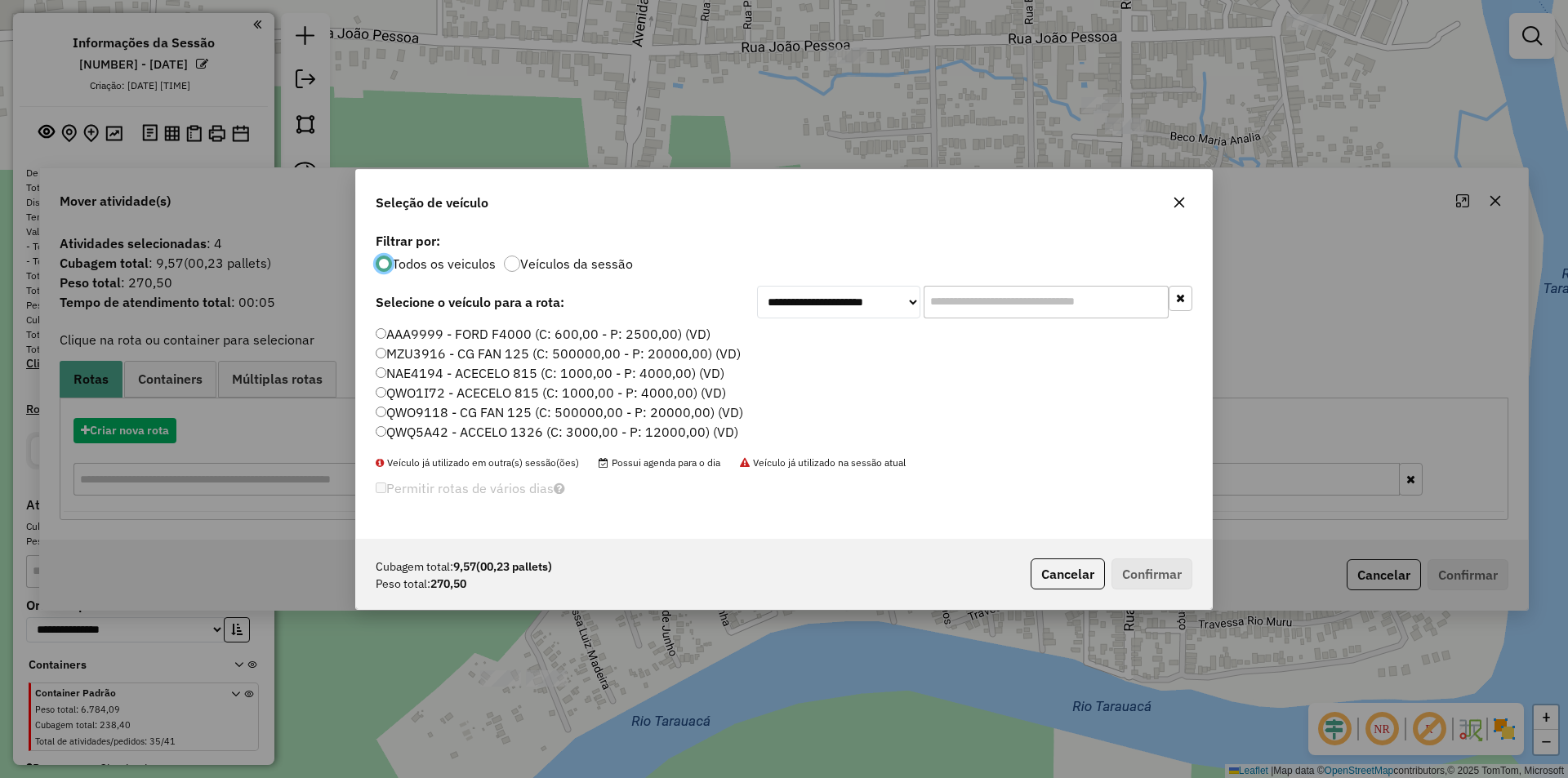 scroll, scrollTop: 9, scrollLeft: 5, axis: both 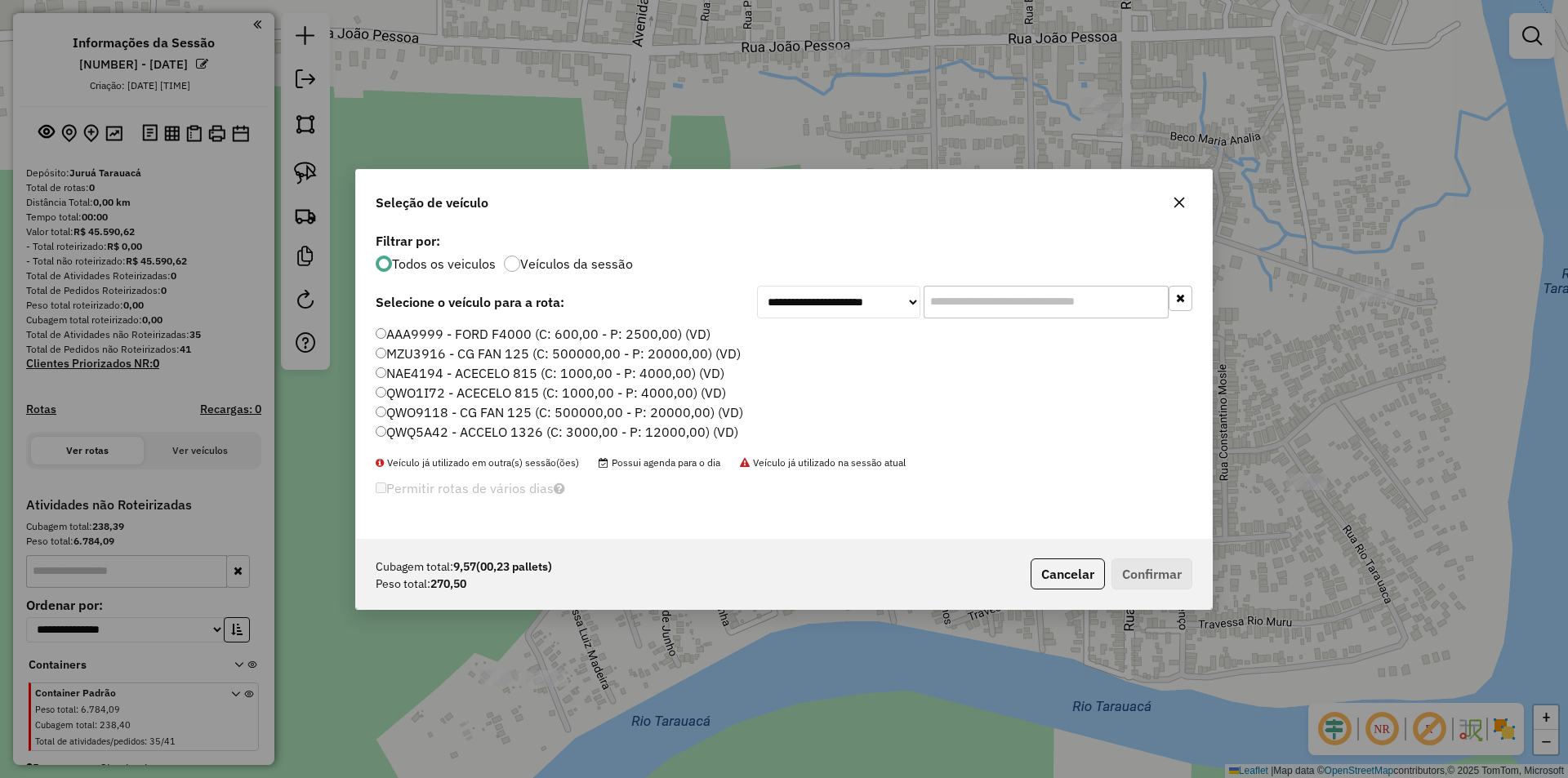 click on "MZU3916 - CG FAN 125 (C: 500000,00 - P: 20000,00) (VD)" 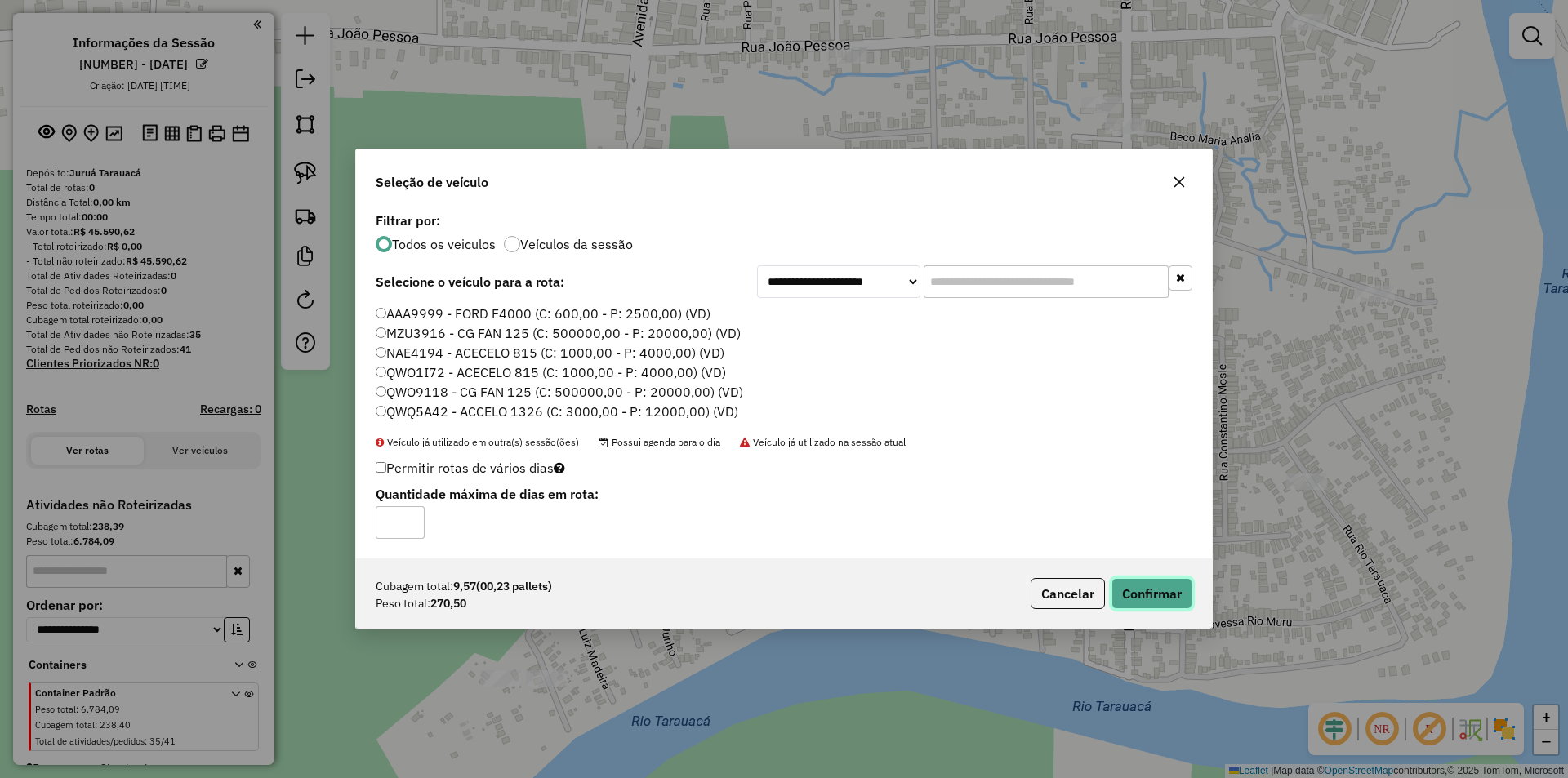 click on "Confirmar" 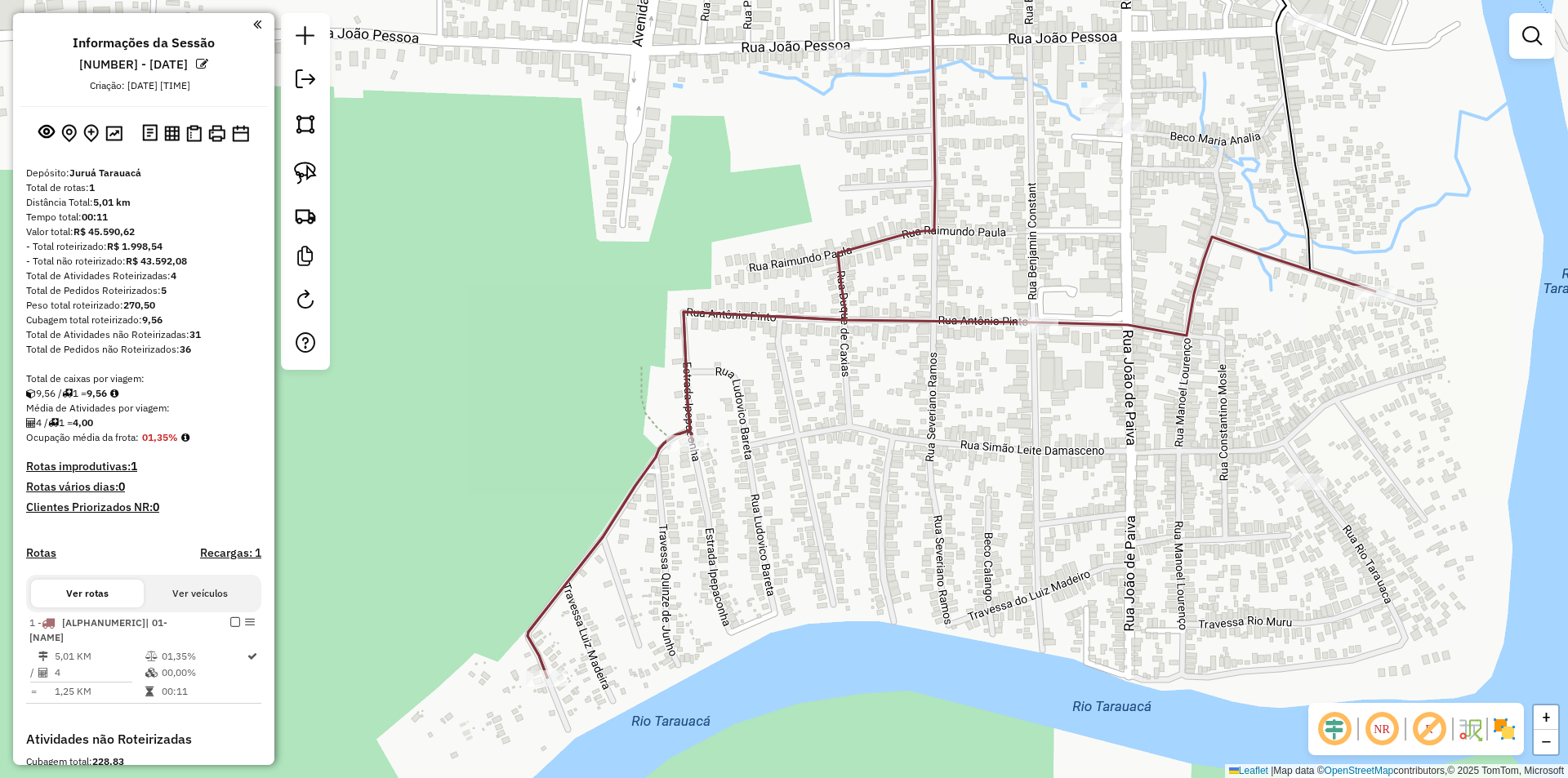 click on "Janela de atendimento Grade de atendimento Capacidade Transportadoras Veículos Cliente Pedidos  Rotas Selecione os dias de semana para filtrar as janelas de atendimento  Seg   Ter   Qua   Qui   Sex   Sáb   Dom  Informe o período da janela de atendimento: De: Até:  Filtrar exatamente a janela do cliente  Considerar janela de atendimento padrão  Selecione os dias de semana para filtrar as grades de atendimento  Seg   Ter   Qua   Qui   Sex   Sáb   Dom   Considerar clientes sem dia de atendimento cadastrado  Clientes fora do dia de atendimento selecionado Filtrar as atividades entre os valores definidos abaixo:  Peso mínimo:   Peso máximo:   Cubagem mínima:   Cubagem máxima:   De:   Até:  Filtrar as atividades entre o tempo de atendimento definido abaixo:  De:   Até:   Considerar capacidade total dos clientes não roteirizados Transportadora: Selecione um ou mais itens Tipo de veículo: Selecione um ou mais itens Veículo: Selecione um ou mais itens Motorista: Selecione um ou mais itens Nome: Rótulo:" 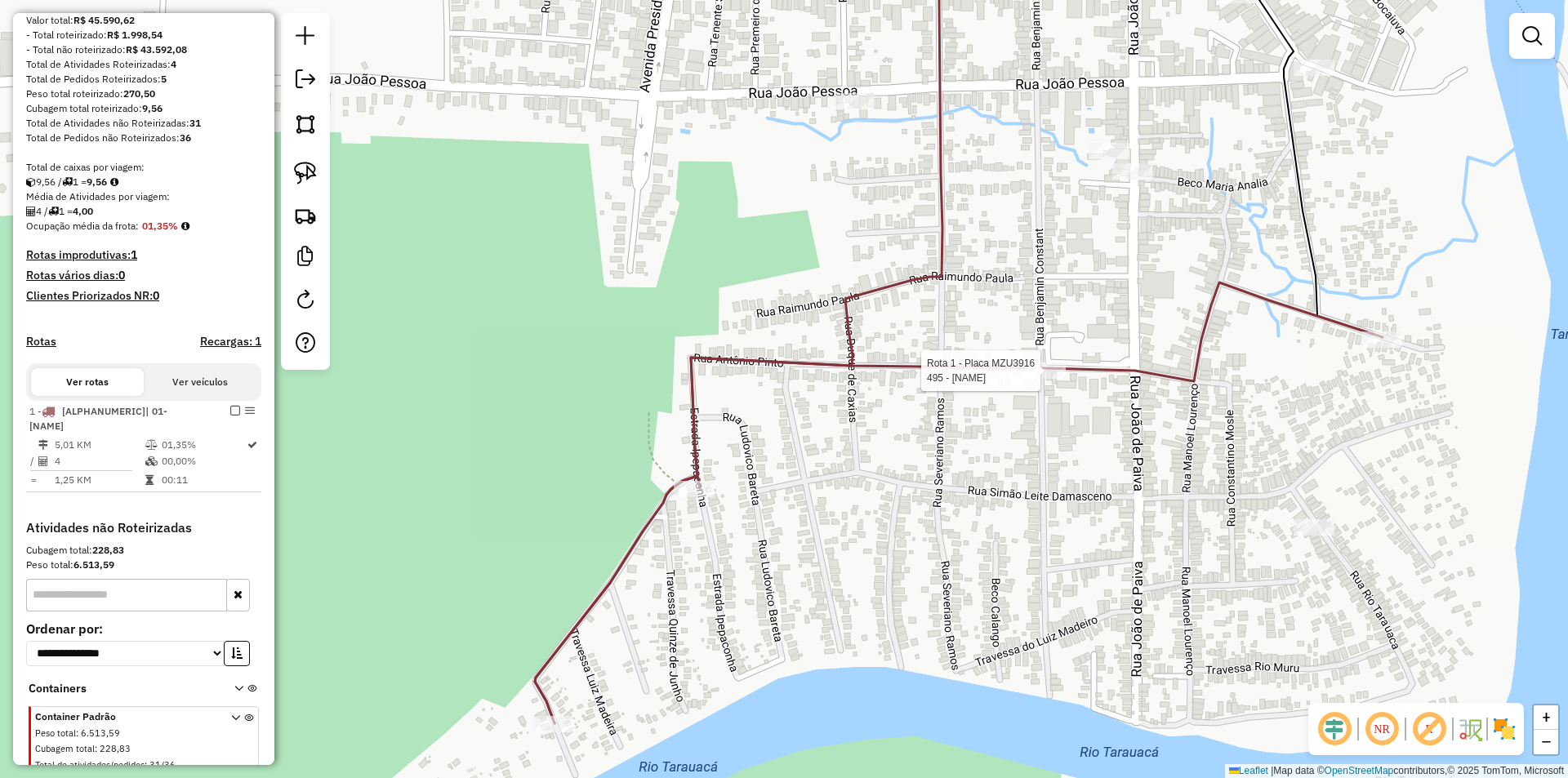 select on "**********" 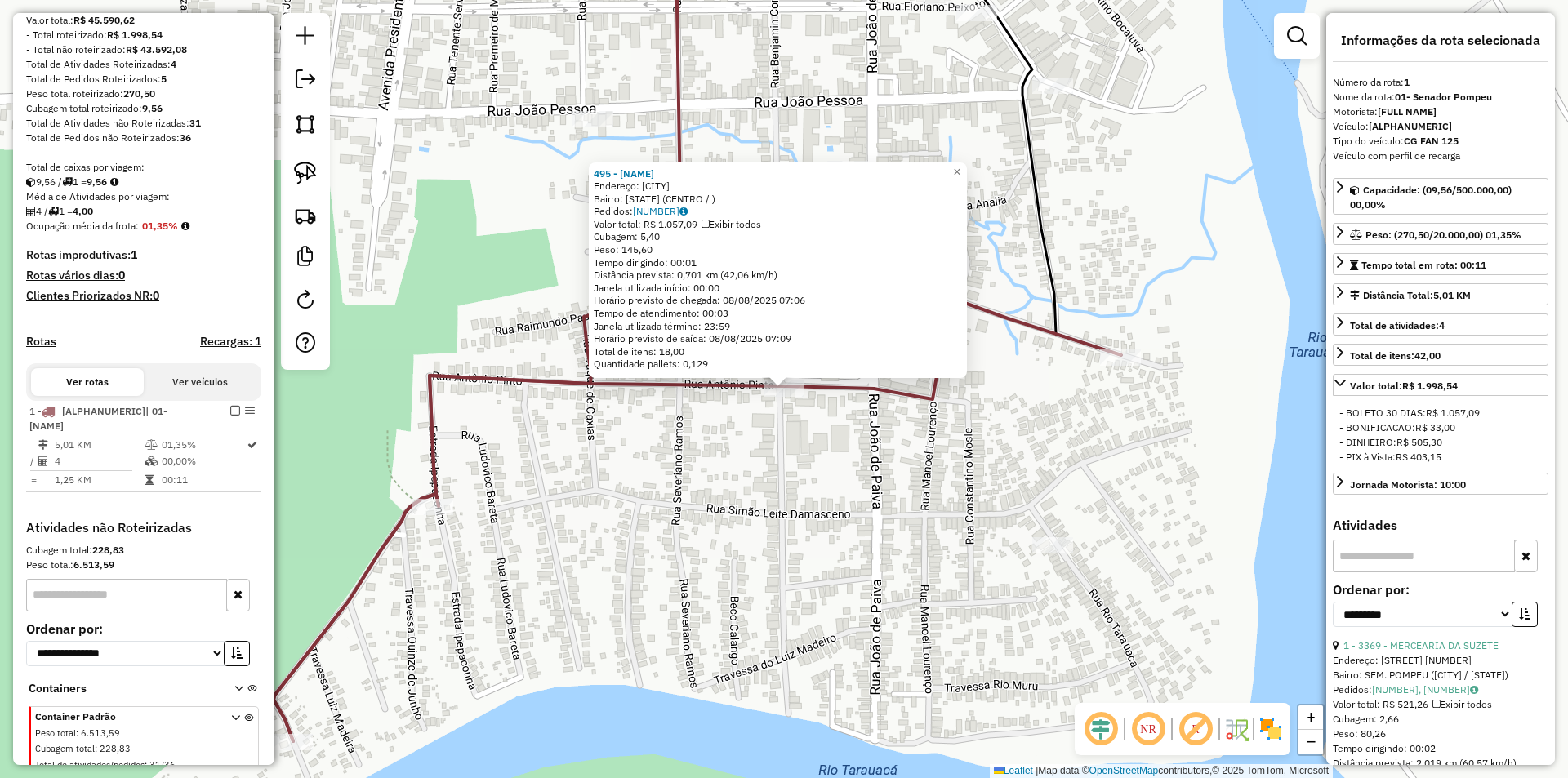 scroll, scrollTop: 260, scrollLeft: 0, axis: vertical 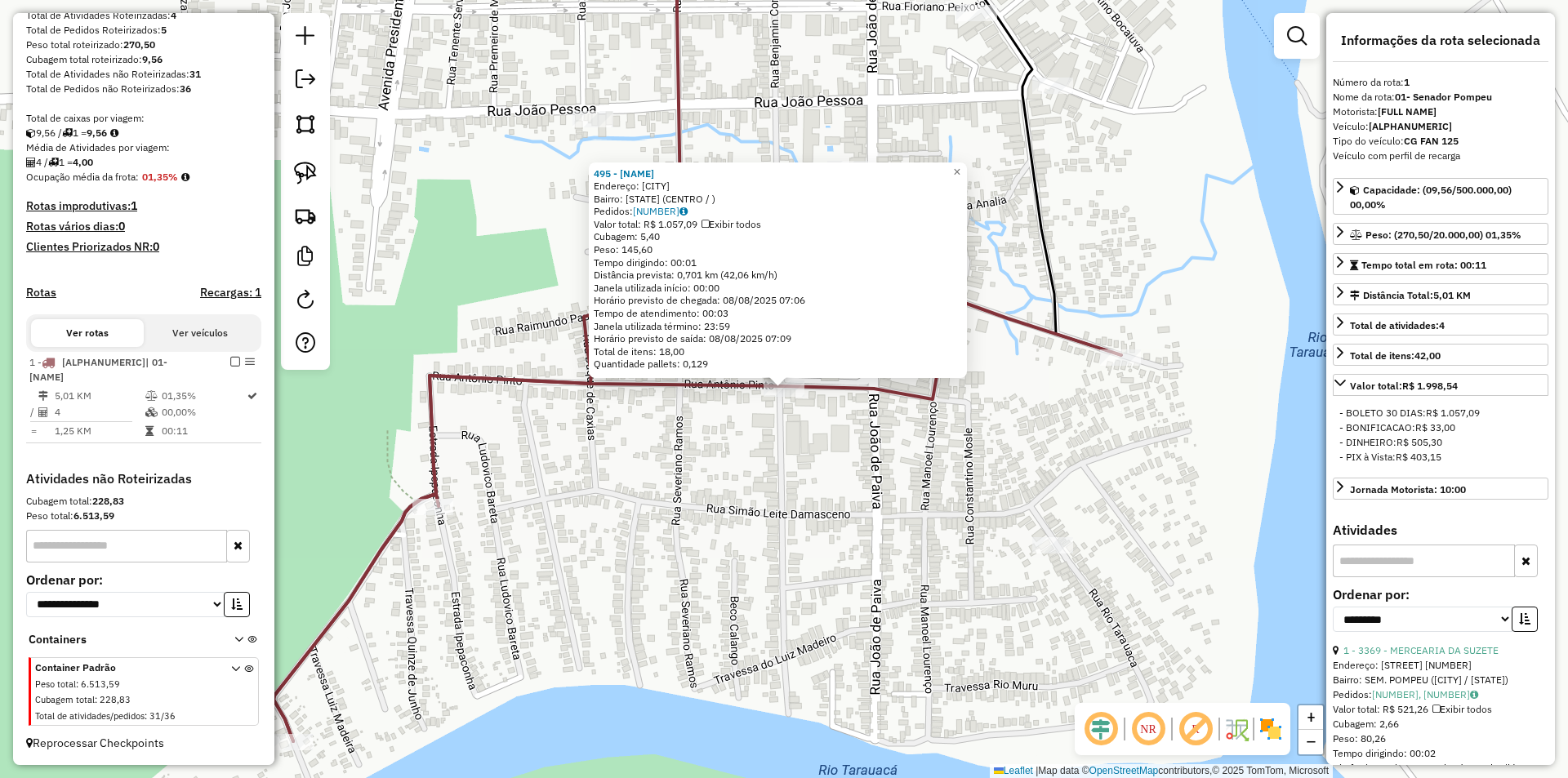 drag, startPoint x: 783, startPoint y: 383, endPoint x: 765, endPoint y: 379, distance: 18.439089 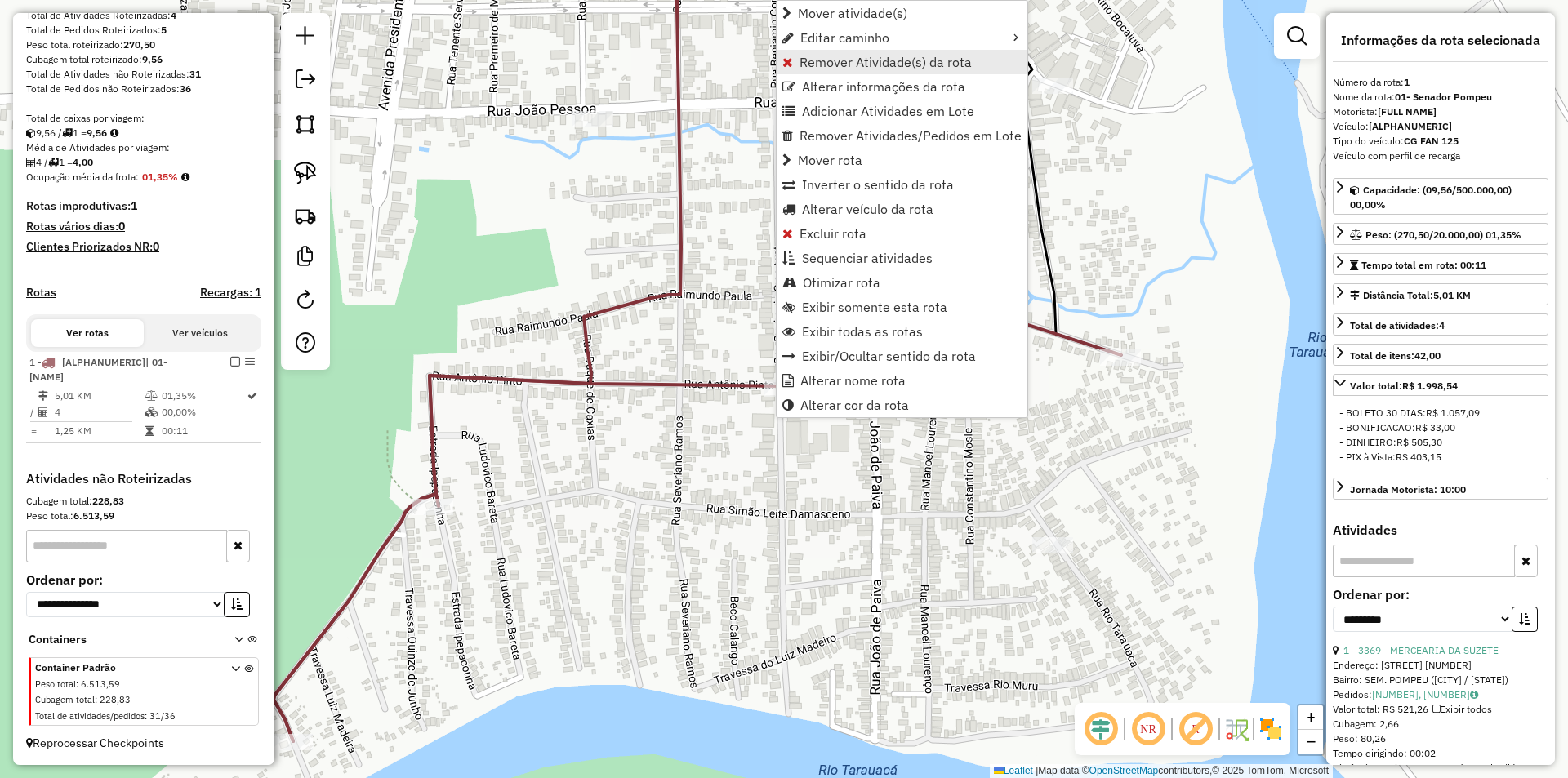 click on "Remover Atividade(s) da rota" at bounding box center [885, 62] 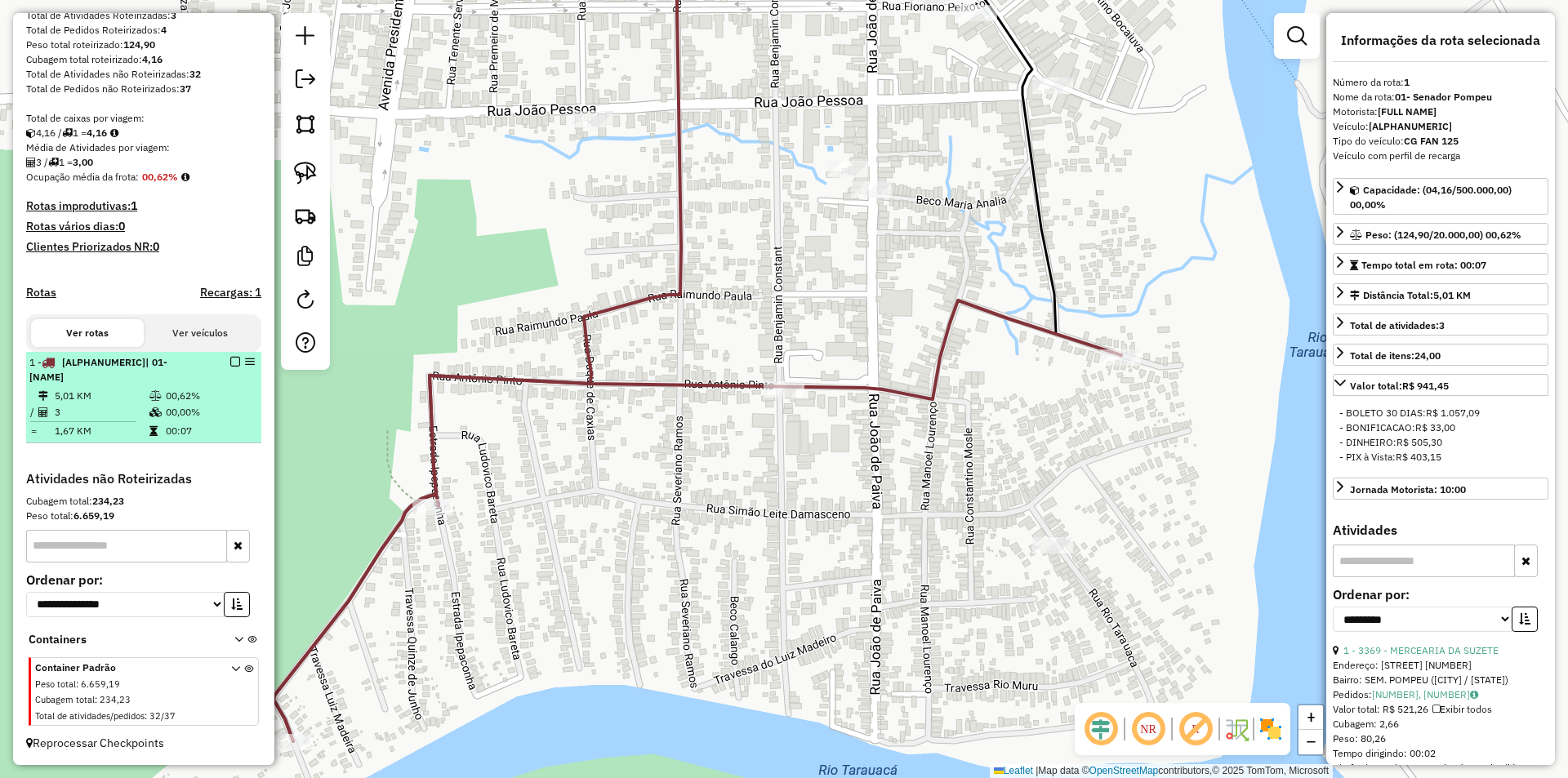 click at bounding box center (157, 396) 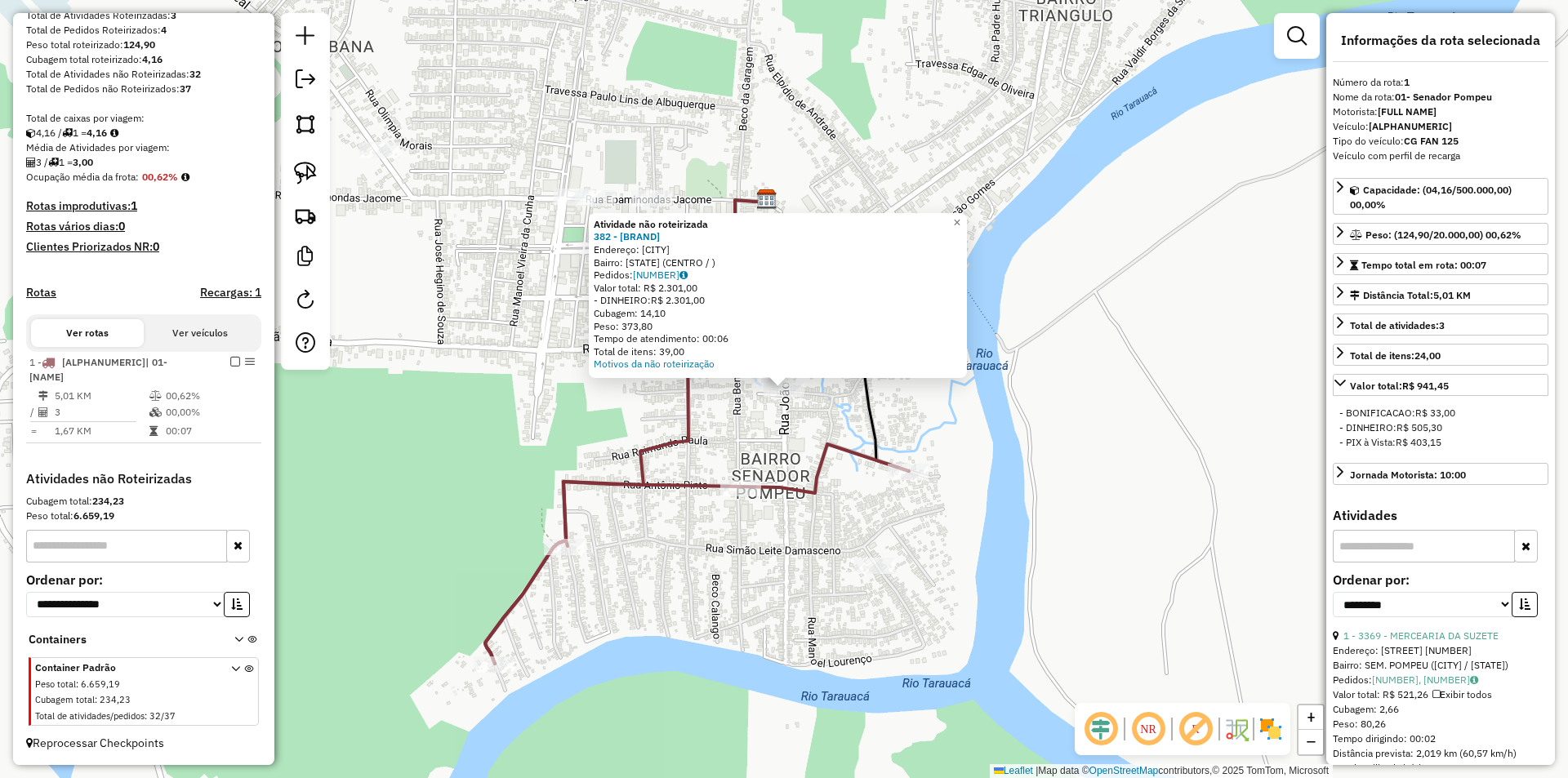 click on "Atividade não roteirizada 382 - BAR JOAO VELHO  Endereço: TARAUACA   Bairro: [STATE] (CENTRO / )   Pedidos:  [ORDER_ID]   Valor total: R$ 2.301,00   - DINHEIRO:  R$ 2.301,00   Cubagem: 14,10   Peso: 373,80   Tempo de atendimento: 00:06   Total de itens: 39,00  Motivos da não roteirização × Janela de atendimento Grade de atendimento Capacidade Transportadoras Veículos Cliente Pedidos  Rotas Selecione os dias de semana para filtrar as janelas de atendimento  Seg   Ter   Qua   Qui   Sex   Sáb   Dom  Informe o período da janela de atendimento: De: Até:  Filtrar exatamente a janela do cliente  Considerar janela de atendimento padrão  Selecione os dias de semana para filtrar as grades de atendimento  Seg   Ter   Qua   Qui   Sex   Sáb   Dom   Considerar clientes sem dia de atendimento cadastrado  Clientes fora do dia de atendimento selecionado Filtrar as atividades entre os valores definidos abaixo:  Peso mínimo:   Peso máximo:   Cubagem mínima:   Cubagem máxima:   De:   Até:   De:   Até:  Transportadora:" 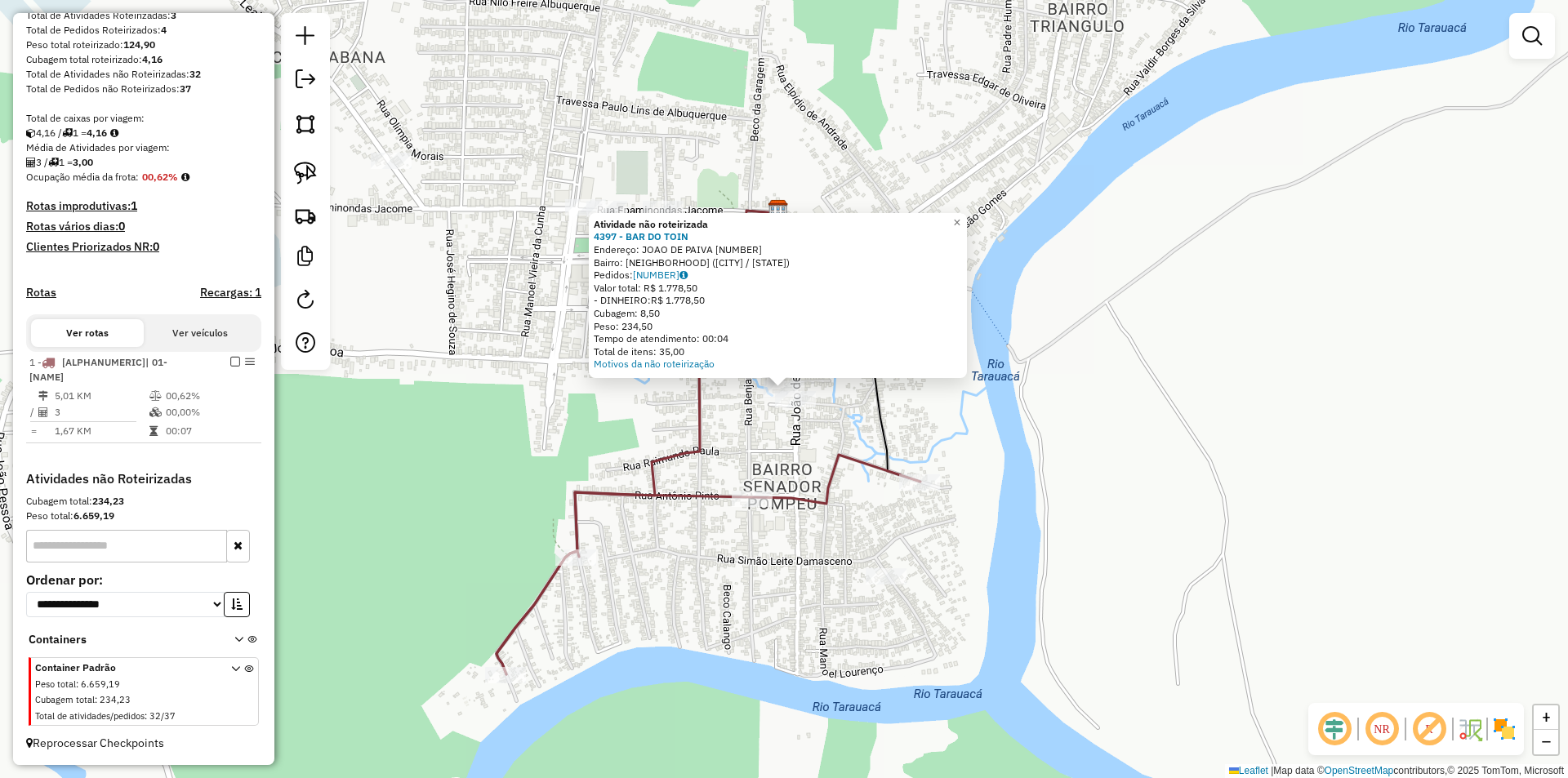 click on "Atividade não roteirizada 4397 - BAR DO TOIN  Endereço:  JOAO DE PAIVA 1025   Bairro: CENTRO (TARAUACA / AC)   Pedidos:  07063954   Valor total: R$ 1.778,50   - DINHEIRO:  R$ 1.778,50   Cubagem: 8,50   Peso: 234,50   Tempo de atendimento: 00:04   Total de itens: 35,00  Motivos da não roteirização × Janela de atendimento Grade de atendimento Capacidade Transportadoras Veículos Cliente Pedidos  Rotas Selecione os dias de semana para filtrar as janelas de atendimento  Seg   Ter   Qua   Qui   Sex   Sáb   Dom  Informe o período da janela de atendimento: De: Até:  Filtrar exatamente a janela do cliente  Considerar janela de atendimento padrão  Selecione os dias de semana para filtrar as grades de atendimento  Seg   Ter   Qua   Qui   Sex   Sáb   Dom   Considerar clientes sem dia de atendimento cadastrado  Clientes fora do dia de atendimento selecionado Filtrar as atividades entre os valores definidos abaixo:  Peso mínimo:   Peso máximo:   Cubagem mínima:   Cubagem máxima:   De:   Até:   De:   Até:" 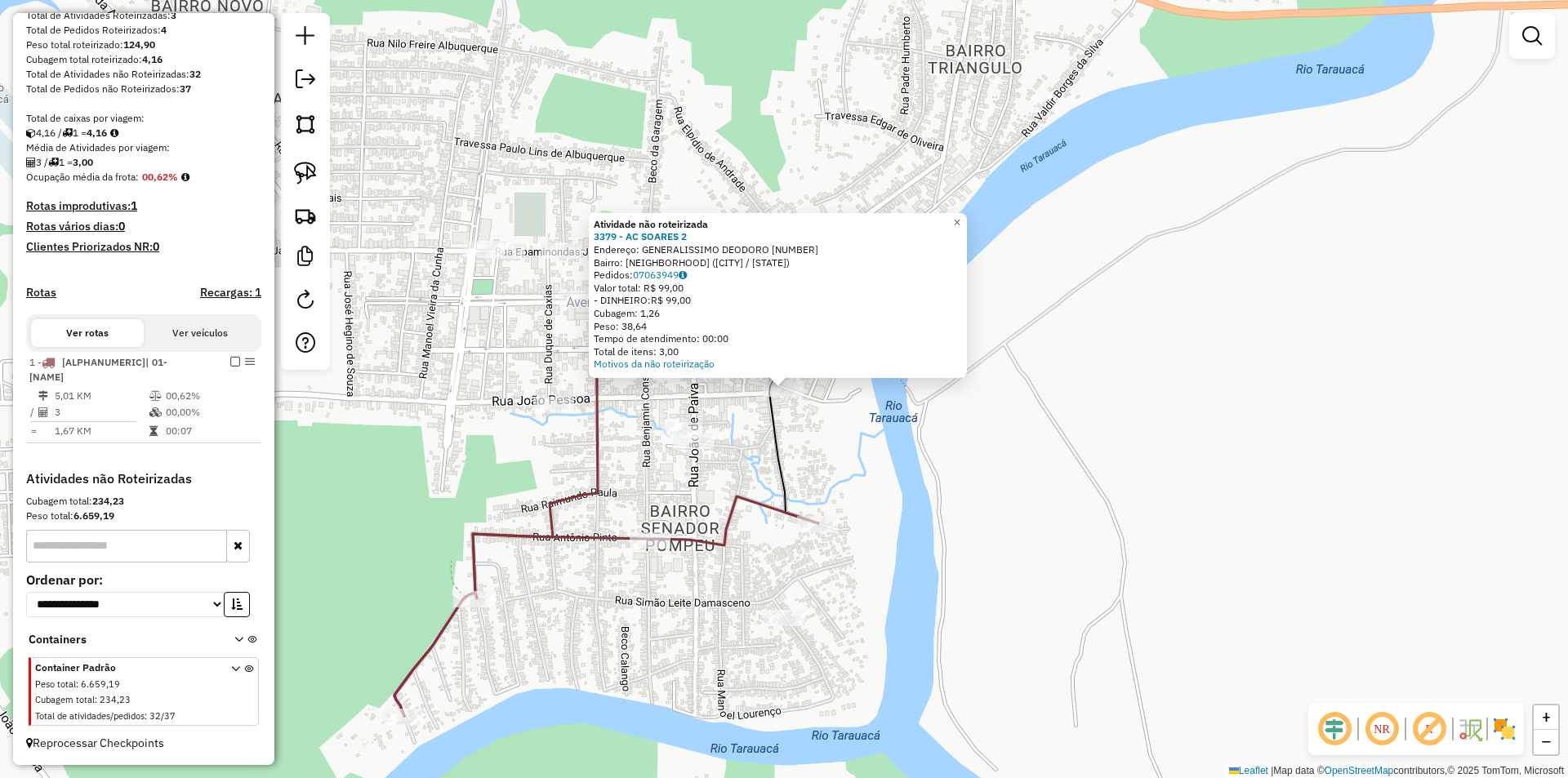 click on "Atividade não roteirizada 3379 - AC SOARES 2  Endereço:  GENERALISSIMO DEODORO [NUMBER]   Bairro: CENTRO ([CITY] / [STATE])   Pedidos:  [ORDER_ID]   Valor total: R$ 99,00   - DINHEIRO:  R$ 99,00   Cubagem: 1,26   Peso: 38,64   Tempo de atendimento: 00:00   Total de itens: 3,00  Motivos da não roteirização × Janela de atendimento Grade de atendimento Capacidade Transportadoras Veículos Cliente Pedidos  Rotas Selecione os dias de semana para filtrar as janelas de atendimento  Seg   Ter   Qua   Qui   Sex   Sáb   Dom  Informe o período da janela de atendimento: De: Até:  Filtrar exatamente a janela do cliente  Considerar janela de atendimento padrão  Selecione os dias de semana para filtrar as grades de atendimento  Seg   Ter   Qua   Qui   Sex   Sáb   Dom   Considerar clientes sem dia de atendimento cadastrado  Clientes fora do dia de atendimento selecionado Filtrar as atividades entre os valores definidos abaixo:  Peso mínimo:   Peso máximo:   Cubagem mínima:   Cubagem máxima:   De:   Até:   De:   Até:  +" 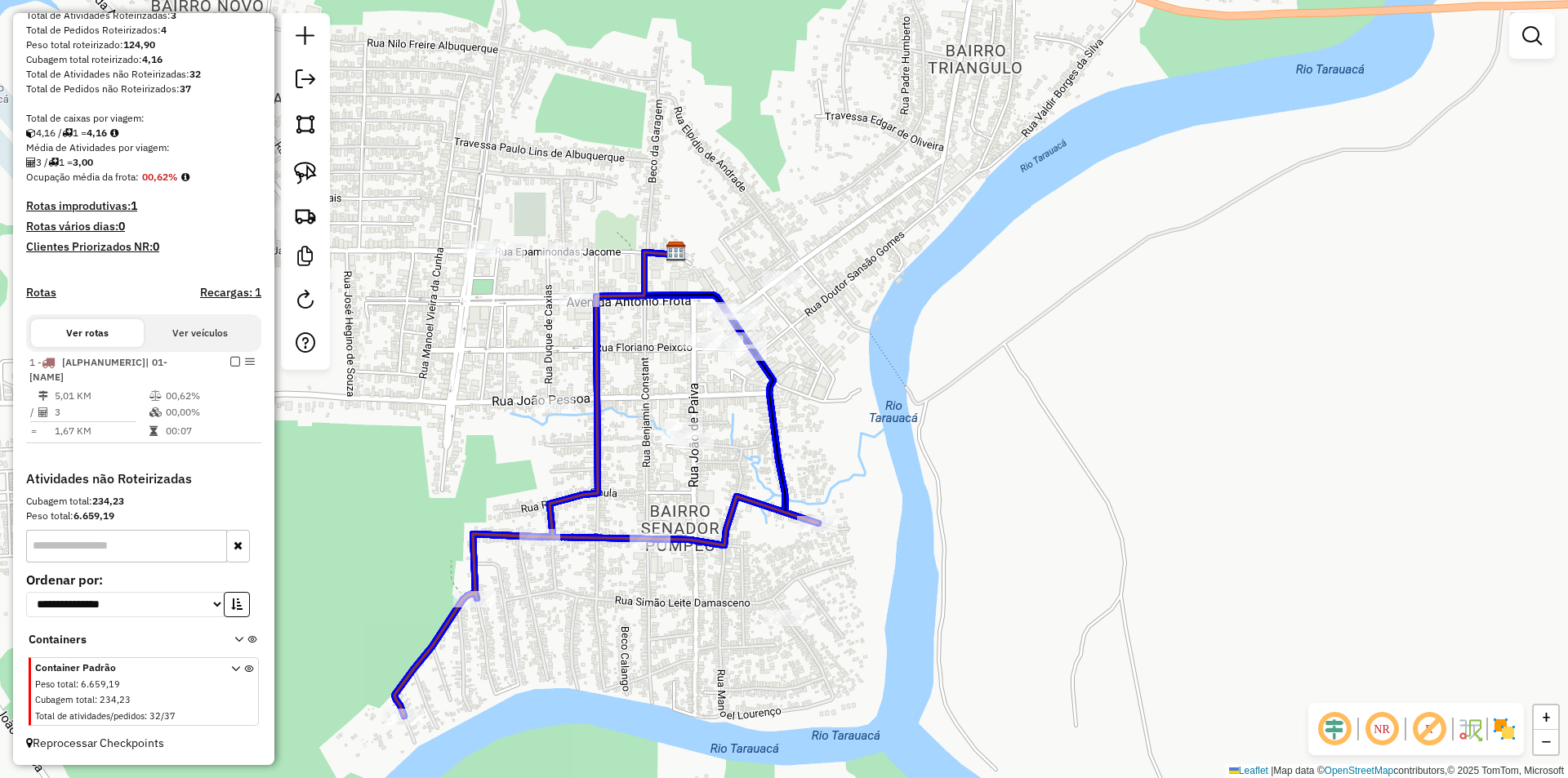 click 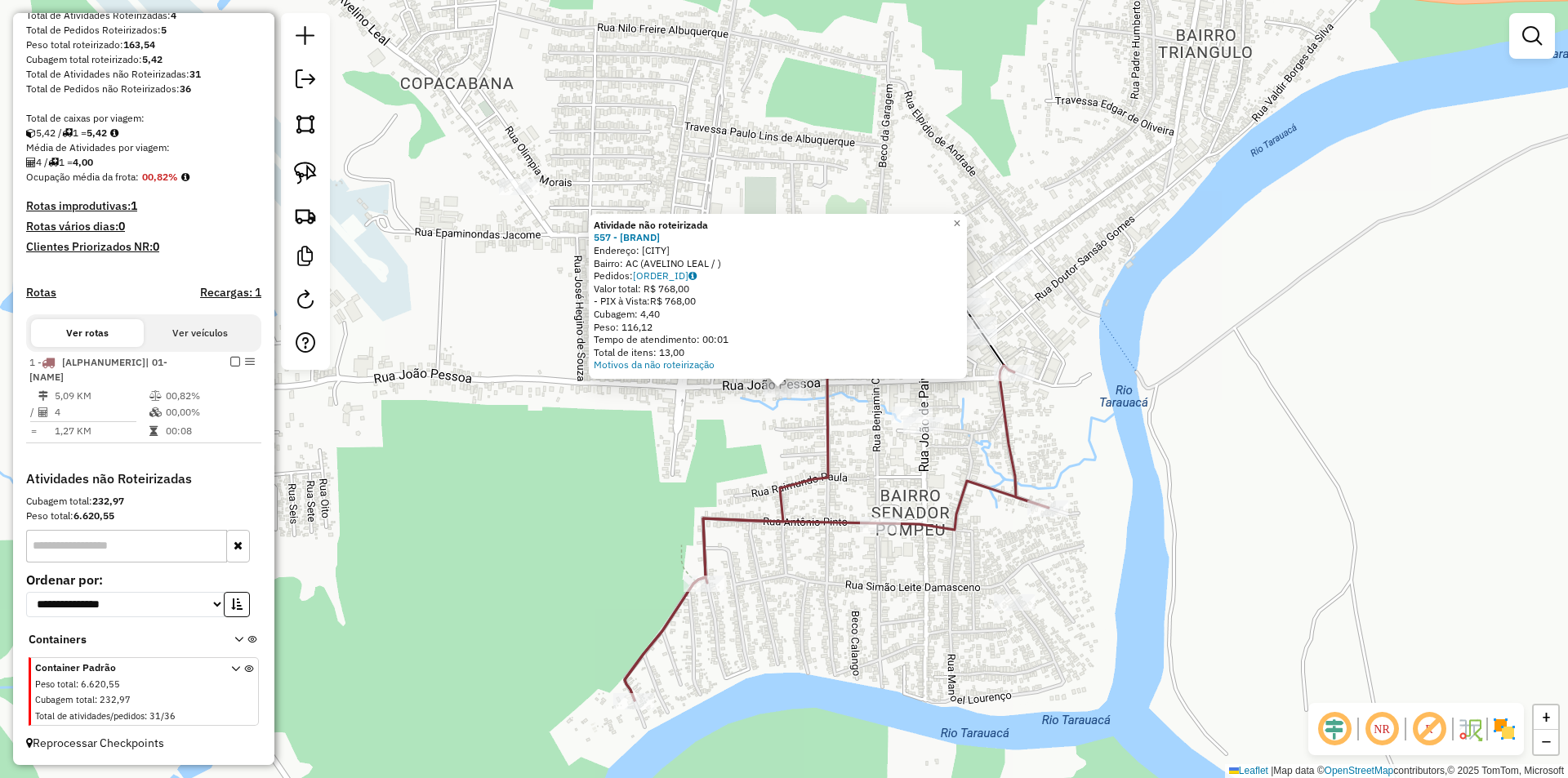 click on "Atividade não roteirizada 557 - MERCEARIA M. SOUZA  Endereço: [CITY]   Bairro: [STATE] ([STREET] / )   Pedidos:  [ORDER_ID]   Valor total: R$ 768,00   - PIX à Vista:  R$ 768,00   Cubagem: 4,40   Peso: 116,12   Tempo de atendimento: 00:01   Total de itens: 13,00  Motivos da não roteirização × Janela de atendimento Grade de atendimento Capacidade Transportadoras Veículos Cliente Pedidos  Rotas Selecione os dias de semana para filtrar as janelas de atendimento  Seg   Ter   Qua   Qui   Sex   Sáb   Dom  Informe o período da janela de atendimento: De: Até:  Filtrar exatamente a janela do cliente  Considerar janela de atendimento padrão  Selecione os dias de semana para filtrar as grades de atendimento  Seg   Ter   Qua   Qui   Sex   Sáb   Dom   Considerar clientes sem dia de atendimento cadastrado  Clientes fora do dia de atendimento selecionado Filtrar as atividades entre os valores definidos abaixo:  Peso mínimo:   Peso máximo:   Cubagem mínima:   Cubagem máxima:   De:   Até:   De:   Até:  Nome:" 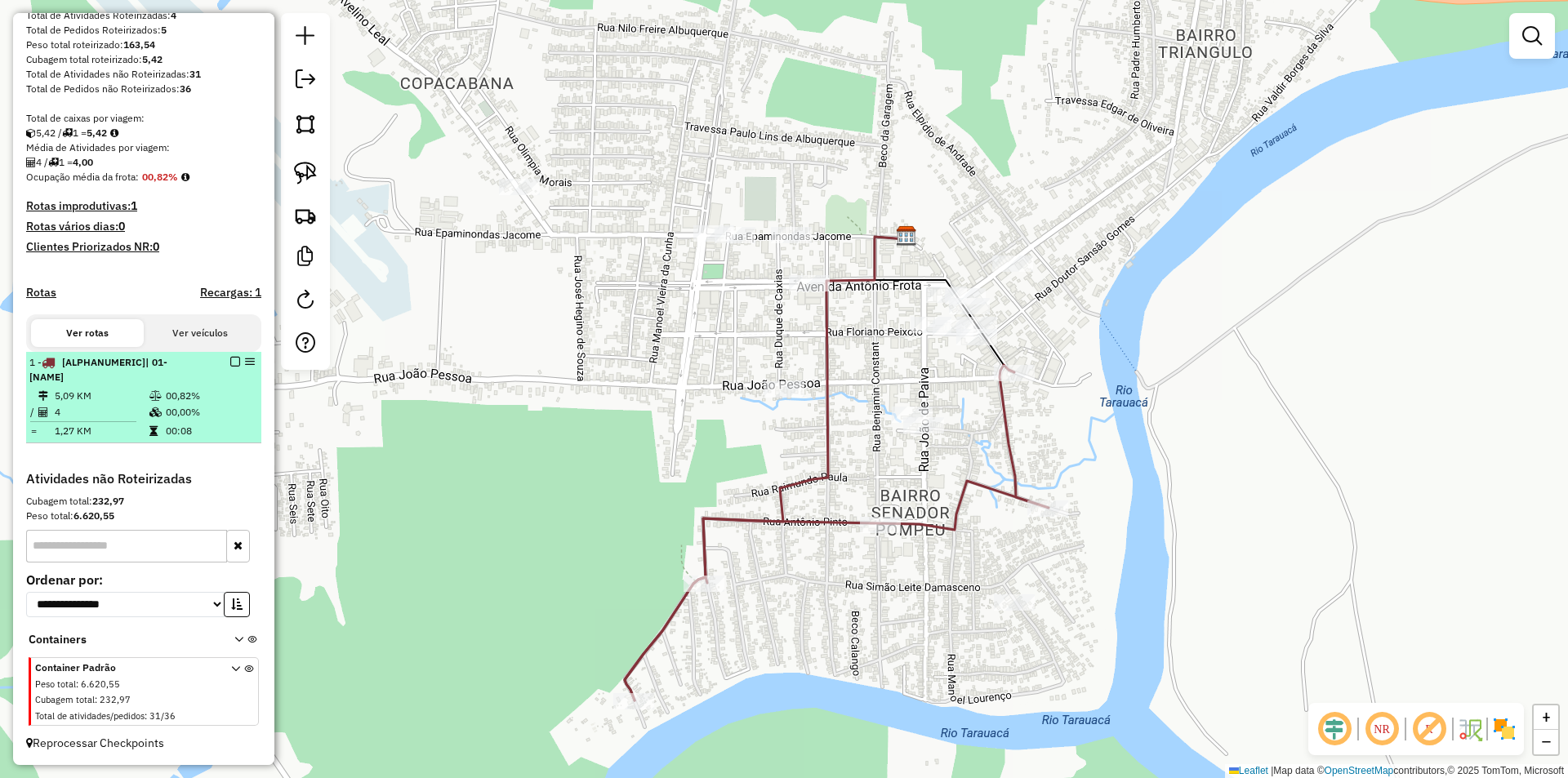 click on "| 01-  [NAME]" at bounding box center [98, 369] 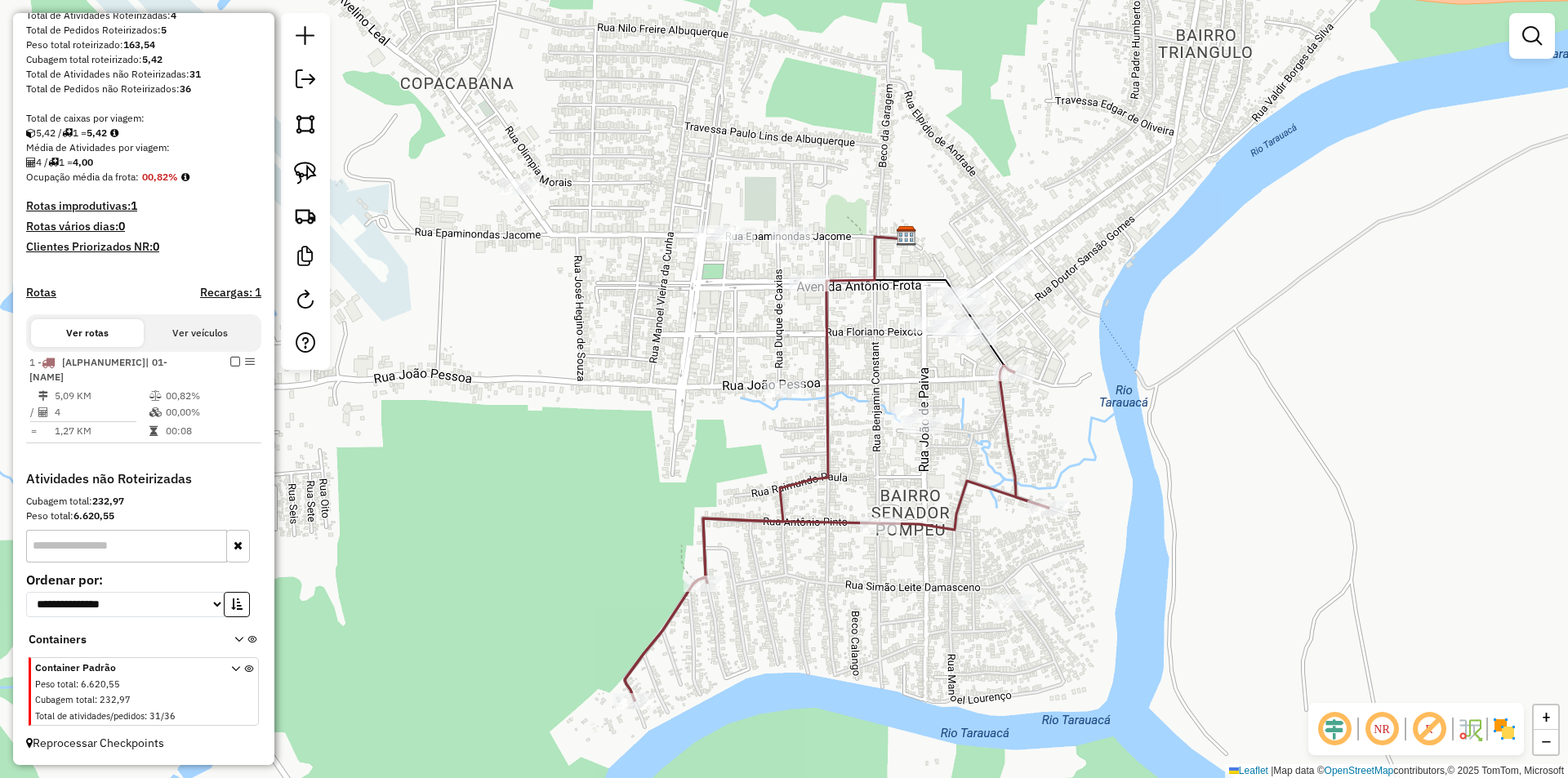 select on "**********" 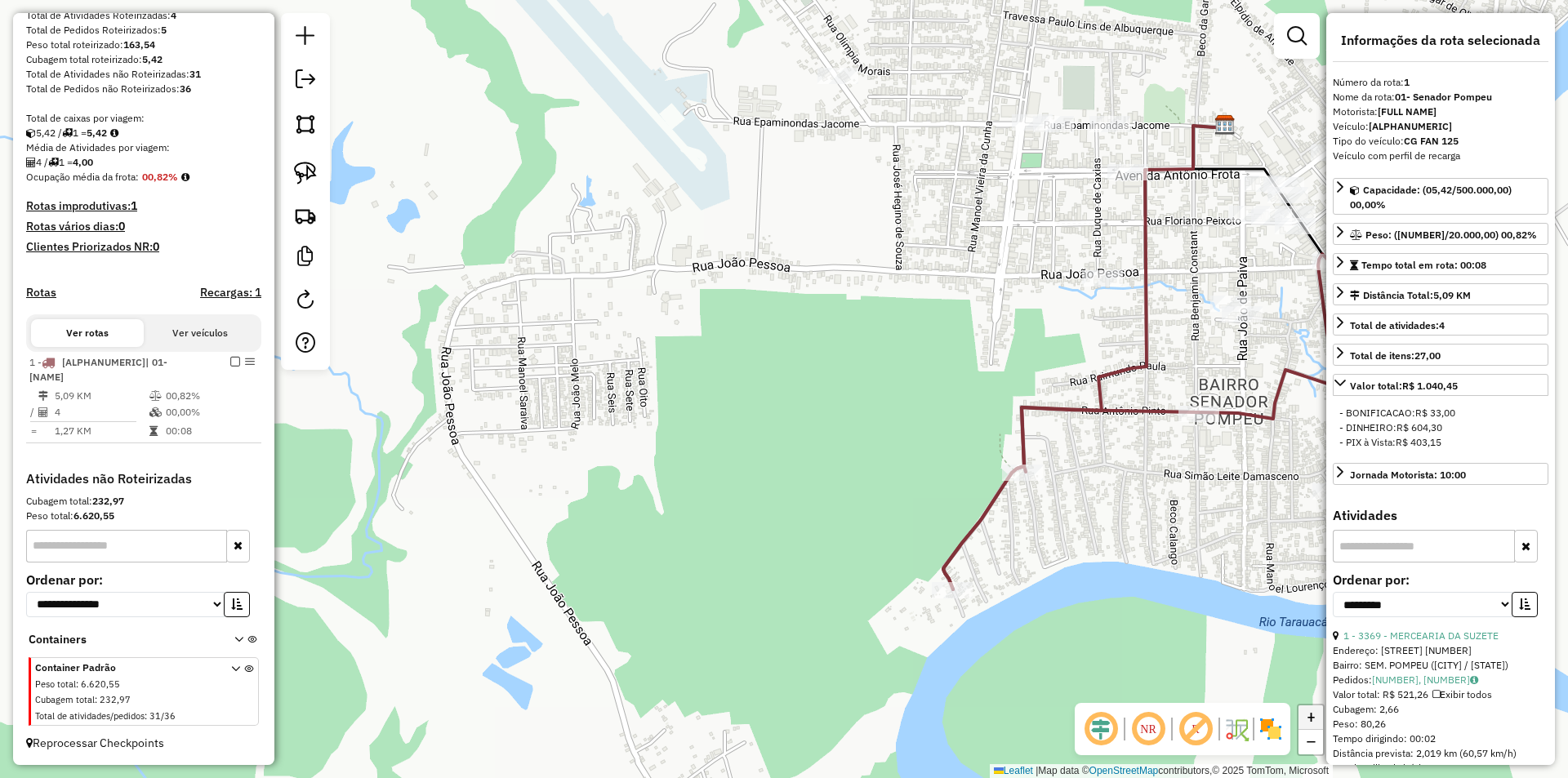 click on "+" 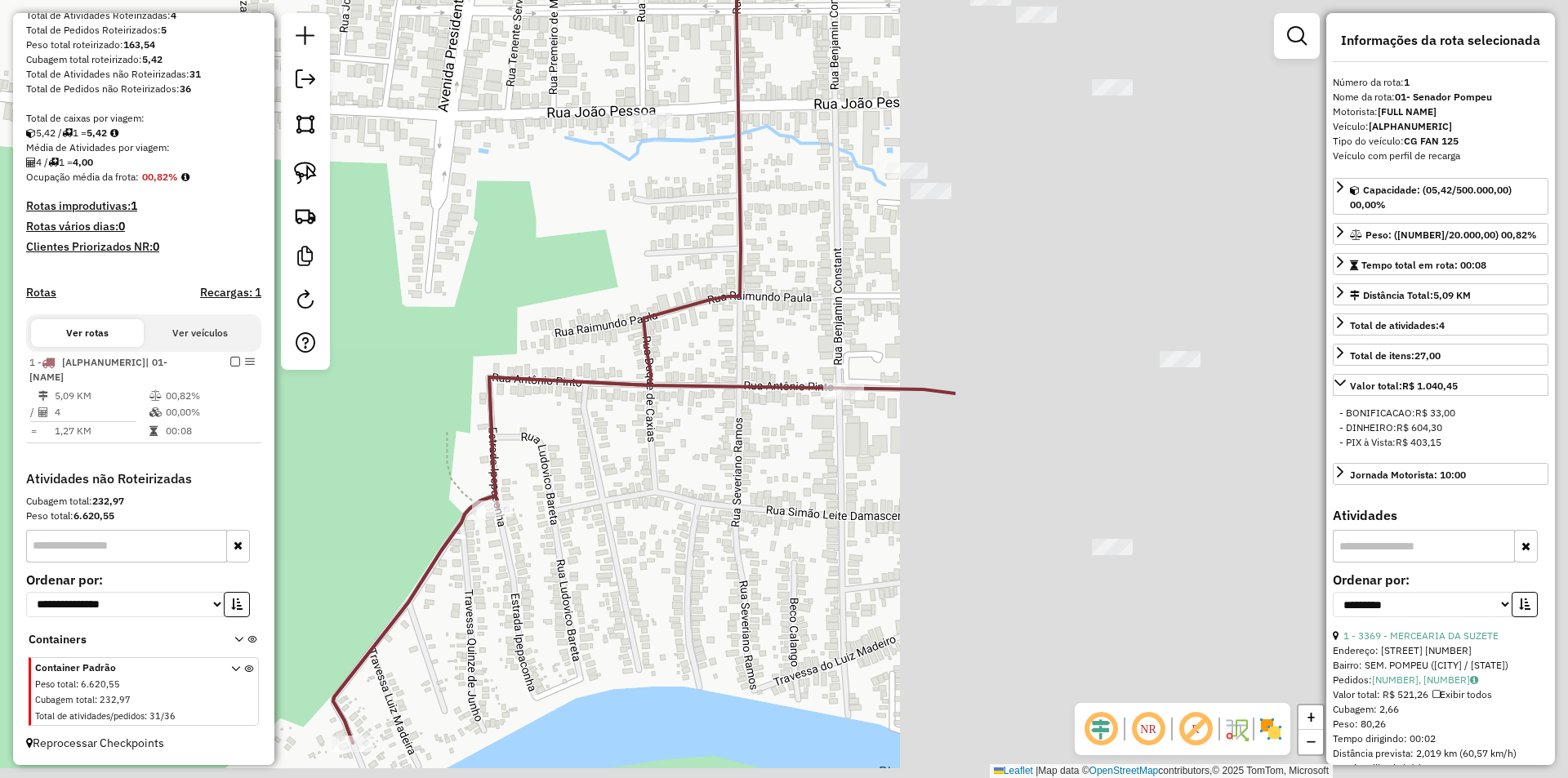 drag, startPoint x: 1034, startPoint y: 553, endPoint x: 457, endPoint y: 509, distance: 578.67521 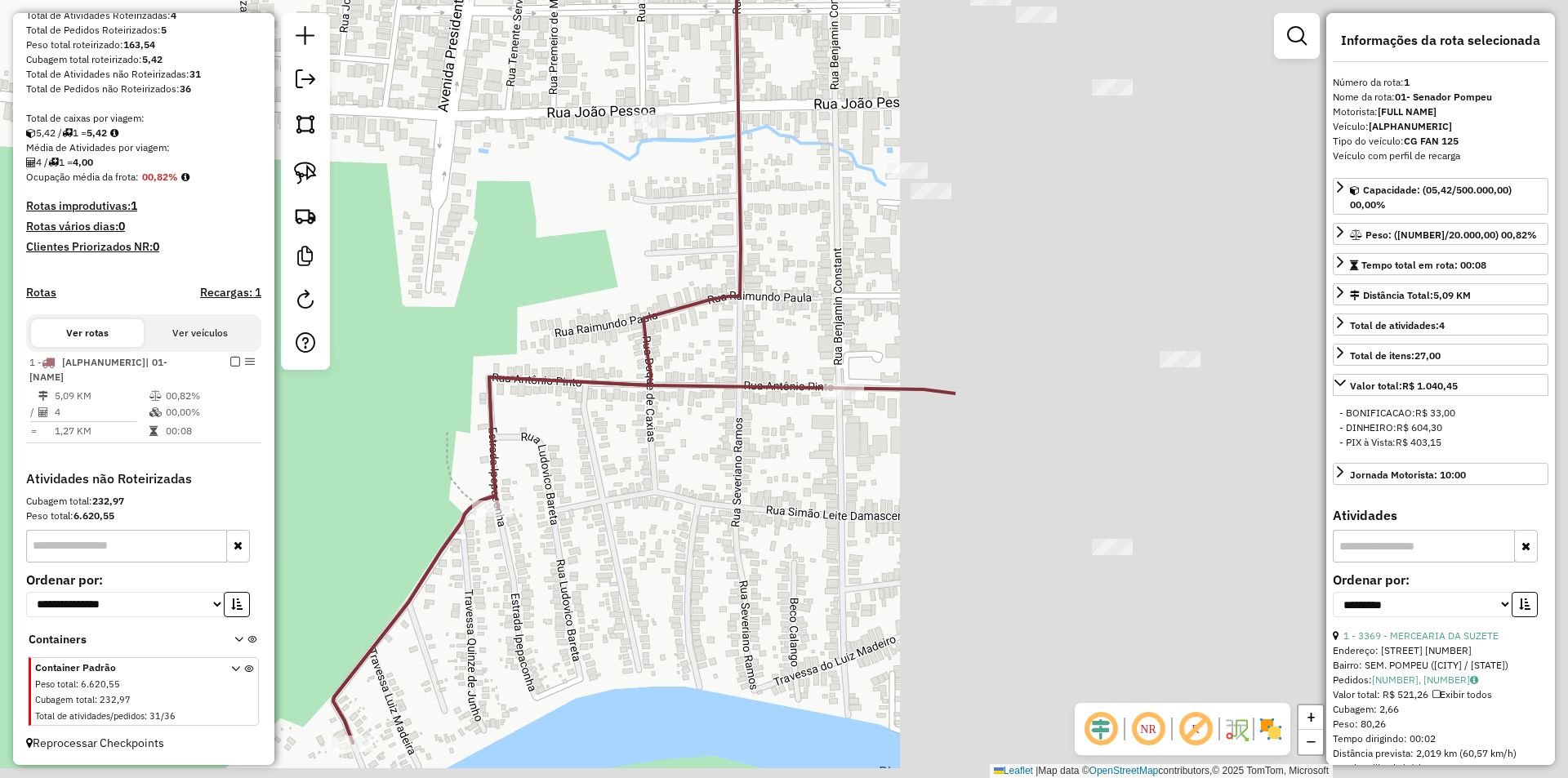 click on "Janela de atendimento Grade de atendimento Capacidade Transportadoras Veículos Cliente Pedidos  Rotas Selecione os dias de semana para filtrar as janelas de atendimento  Seg   Ter   Qua   Qui   Sex   Sáb   Dom  Informe o período da janela de atendimento: De: Até:  Filtrar exatamente a janela do cliente  Considerar janela de atendimento padrão  Selecione os dias de semana para filtrar as grades de atendimento  Seg   Ter   Qua   Qui   Sex   Sáb   Dom   Considerar clientes sem dia de atendimento cadastrado  Clientes fora do dia de atendimento selecionado Filtrar as atividades entre os valores definidos abaixo:  Peso mínimo:   Peso máximo:   Cubagem mínima:   Cubagem máxima:   De:   Até:  Filtrar as atividades entre o tempo de atendimento definido abaixo:  De:   Até:   Considerar capacidade total dos clientes não roteirizados Transportadora: Selecione um ou mais itens Tipo de veículo: Selecione um ou mais itens Veículo: Selecione um ou mais itens Motorista: Selecione um ou mais itens Nome: Rótulo:" 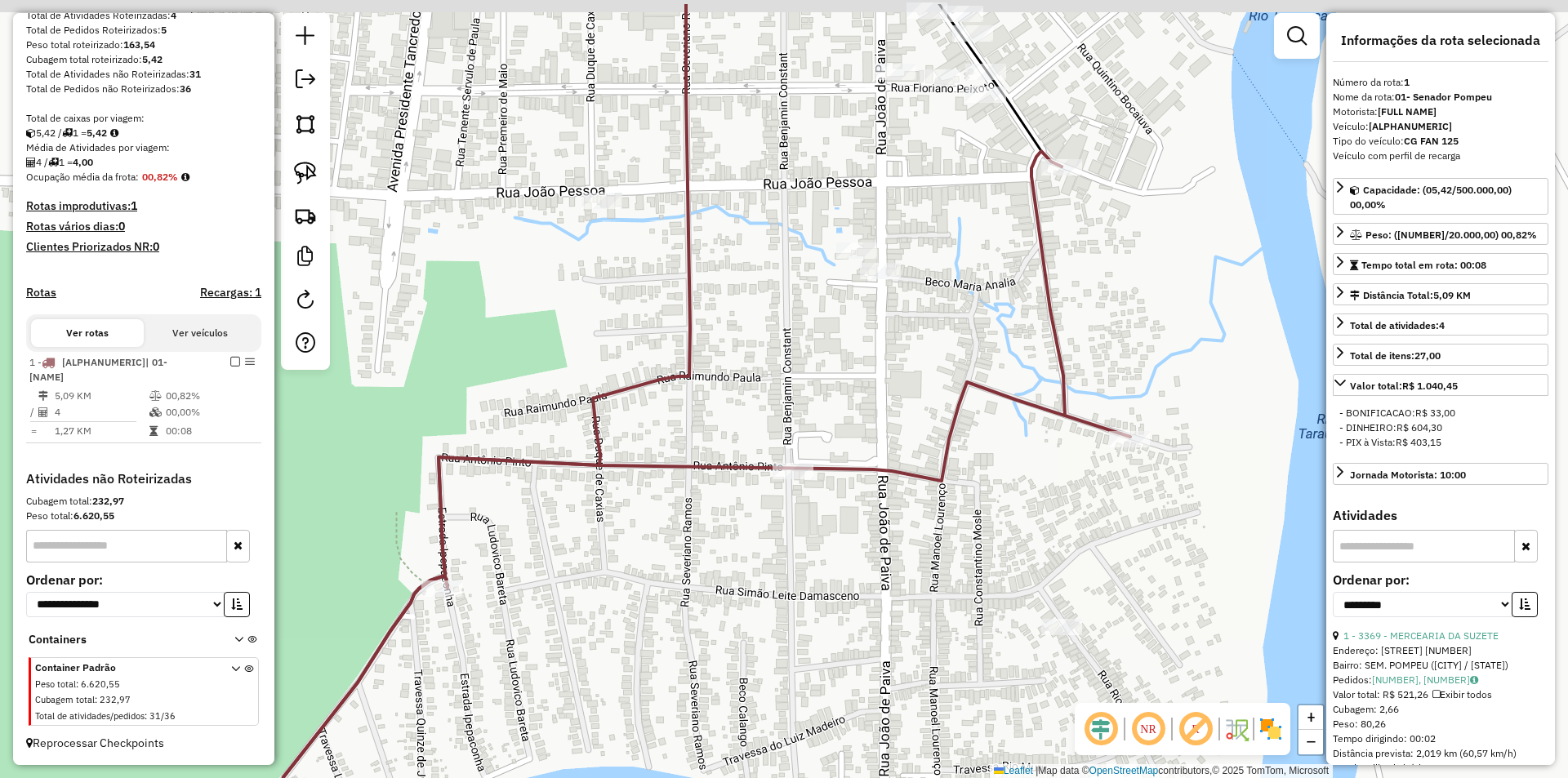 drag, startPoint x: 618, startPoint y: 317, endPoint x: 619, endPoint y: 287, distance: 30.016662 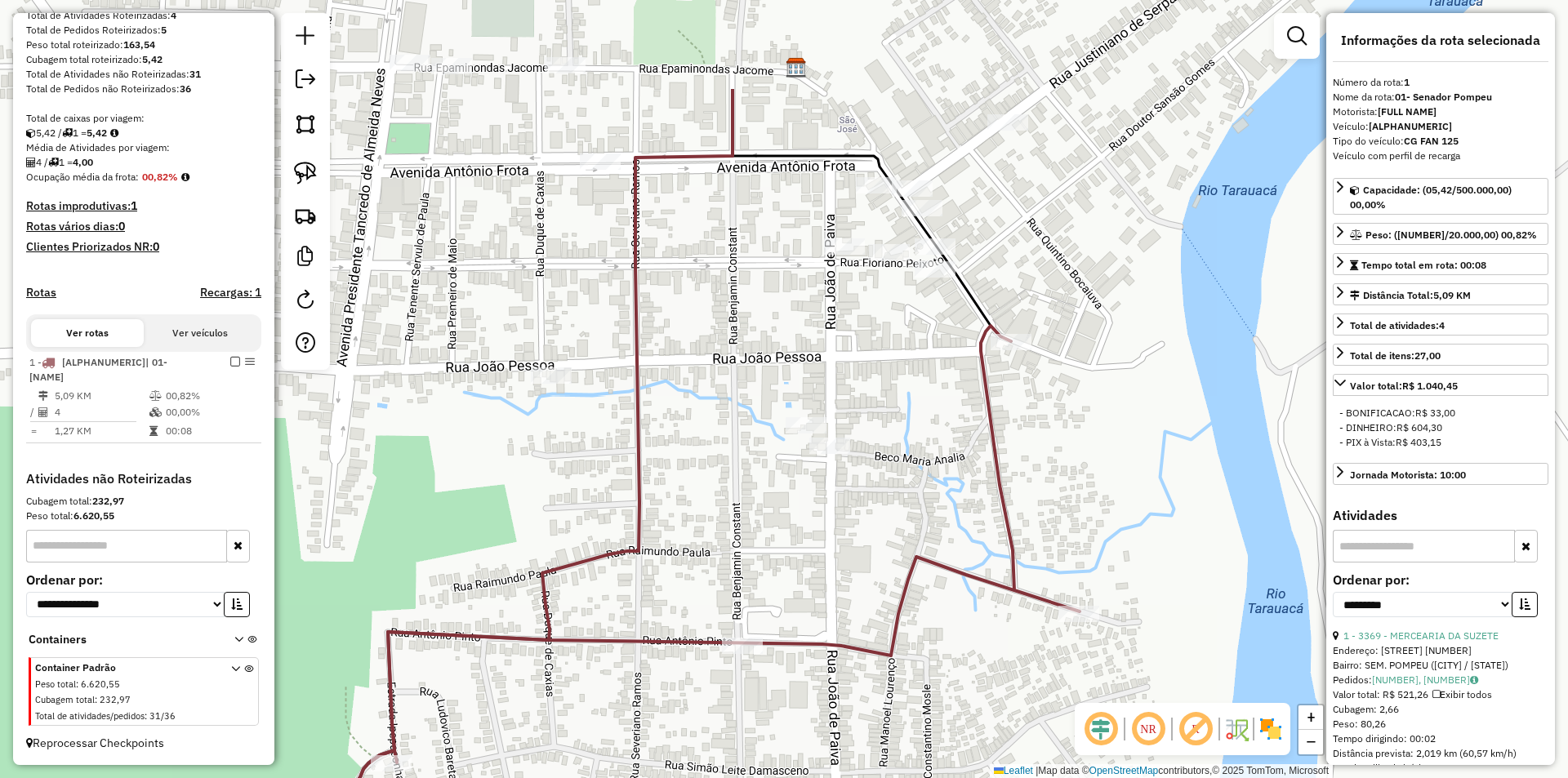 drag, startPoint x: 712, startPoint y: 136, endPoint x: 670, endPoint y: 300, distance: 169.29265 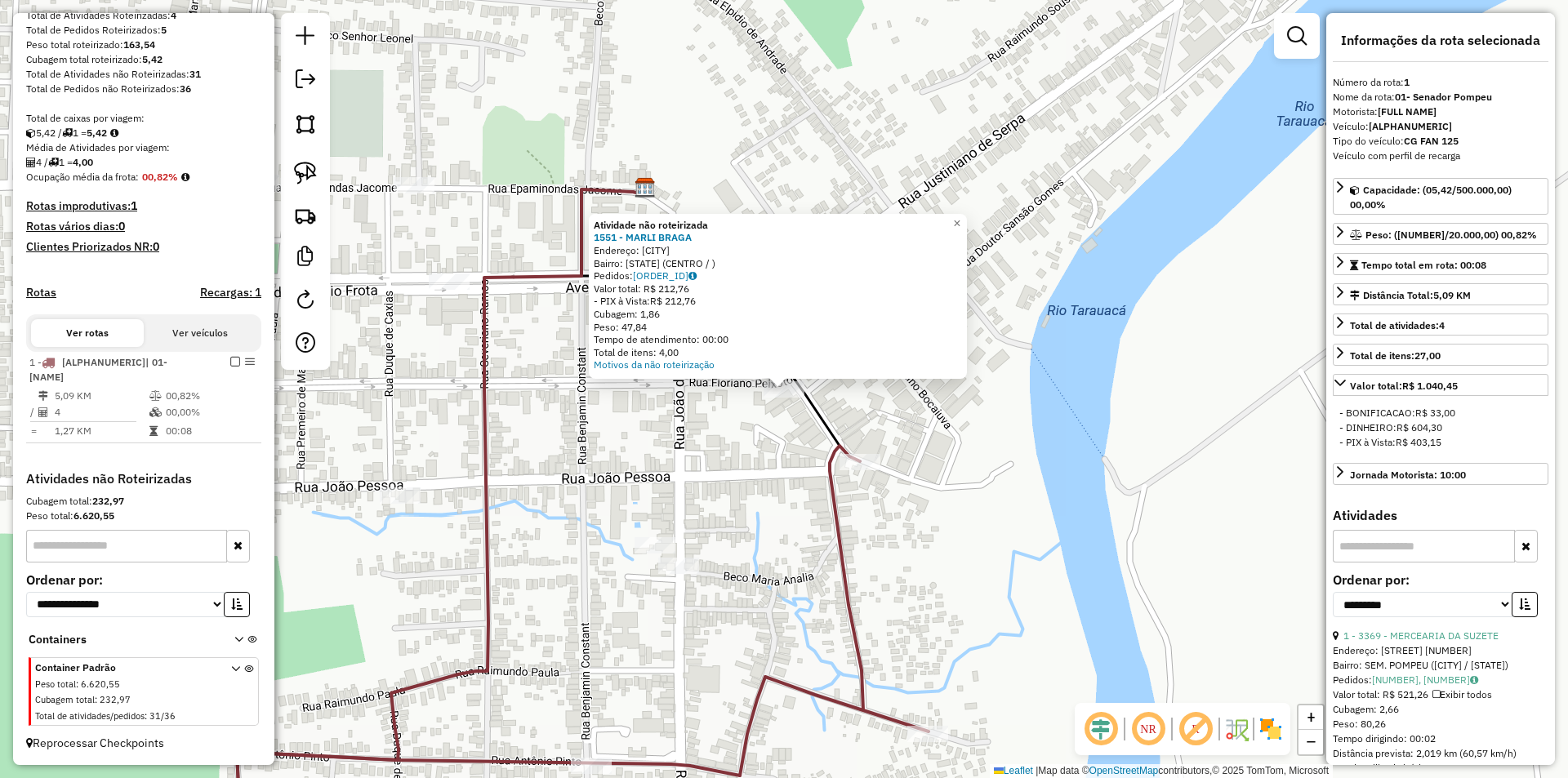 click on "Atividade não roteirizada 1551 - MARLI BRAGA  Endereço: [CITY]   Bairro: [STATE] ([NEIGHBORHOOD] / )   Pedidos:  [ORDER_ID]   Valor total: R$ 212,76   - PIX à Vista:  R$ 212,76   Cubagem: 1,86   Peso: 47,84   Tempo de atendimento: 00:00   Total de itens: 4,00  Motivos da não roteirização × Janela de atendimento Grade de atendimento Capacidade Transportadoras Veículos Cliente Pedidos  Rotas Selecione os dias de semana para filtrar as janelas de atendimento  Seg   Ter   Qua   Qui   Sex   Sáb   Dom  Informe o período da janela de atendimento: De: Até:  Filtrar exatamente a janela do cliente  Considerar janela de atendimento padrão  Selecione os dias de semana para filtrar as grades de atendimento  Seg   Ter   Qua   Qui   Sex   Sáb   Dom   Considerar clientes sem dia de atendimento cadastrado  Clientes fora do dia de atendimento selecionado Filtrar as atividades entre os valores definidos abaixo:  Peso mínimo:   Peso máximo:   Cubagem mínima:   Cubagem máxima:   De:   Até:   De:   Até:  Transportadora: De:" 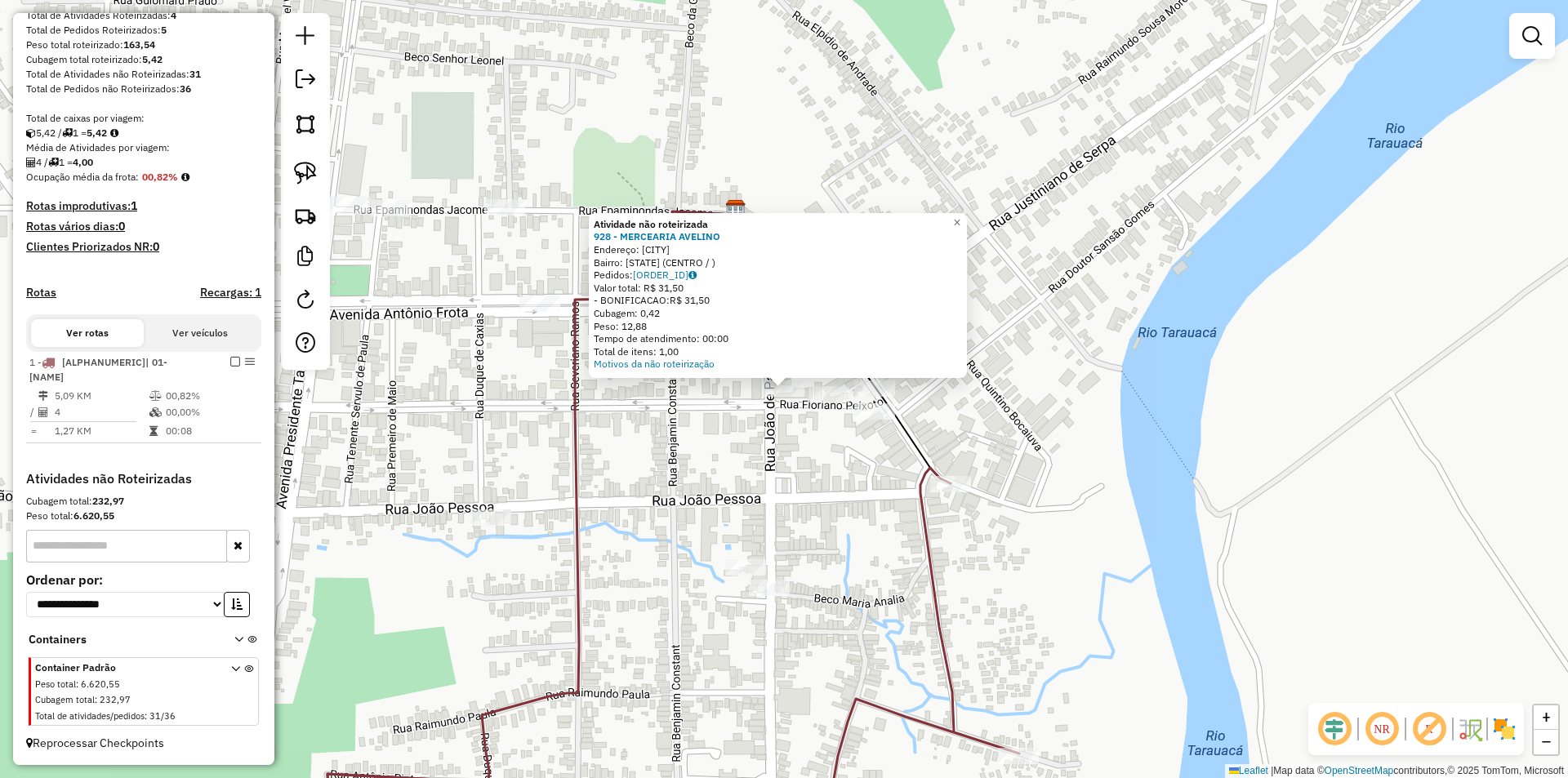 click on "Atividade não roteirizada 928 - MERCEARIA AVELINO  Endereço: TARAUACA   Bairro: [STATE] (CENTRO / )   Pedidos:  [ORDER_ID]   Valor total: R$ 31,50   - BONIFICACAO:  R$ 31,50   Cubagem: 0,42   Peso: 12,88   Tempo de atendimento: 00:00   Total de itens: 1,00  Motivos da não roteirização × Janela de atendimento Grade de atendimento Capacidade Transportadoras Veículos Cliente Pedidos  Rotas Selecione os dias de semana para filtrar as janelas de atendimento  Seg   Ter   Qua   Qui   Sex   Sáb   Dom  Informe o período da janela de atendimento: De: Até:  Filtrar exatamente a janela do cliente  Considerar janela de atendimento padrão  Selecione os dias de semana para filtrar as grades de atendimento  Seg   Ter   Qua   Qui   Sex   Sáb   Dom   Considerar clientes sem dia de atendimento cadastrado  Clientes fora do dia de atendimento selecionado Filtrar as atividades entre os valores definidos abaixo:  Peso mínimo:   Peso máximo:   Cubagem mínima:   Cubagem máxima:   De:   Até:   De:   Até:  Transportadora: +" 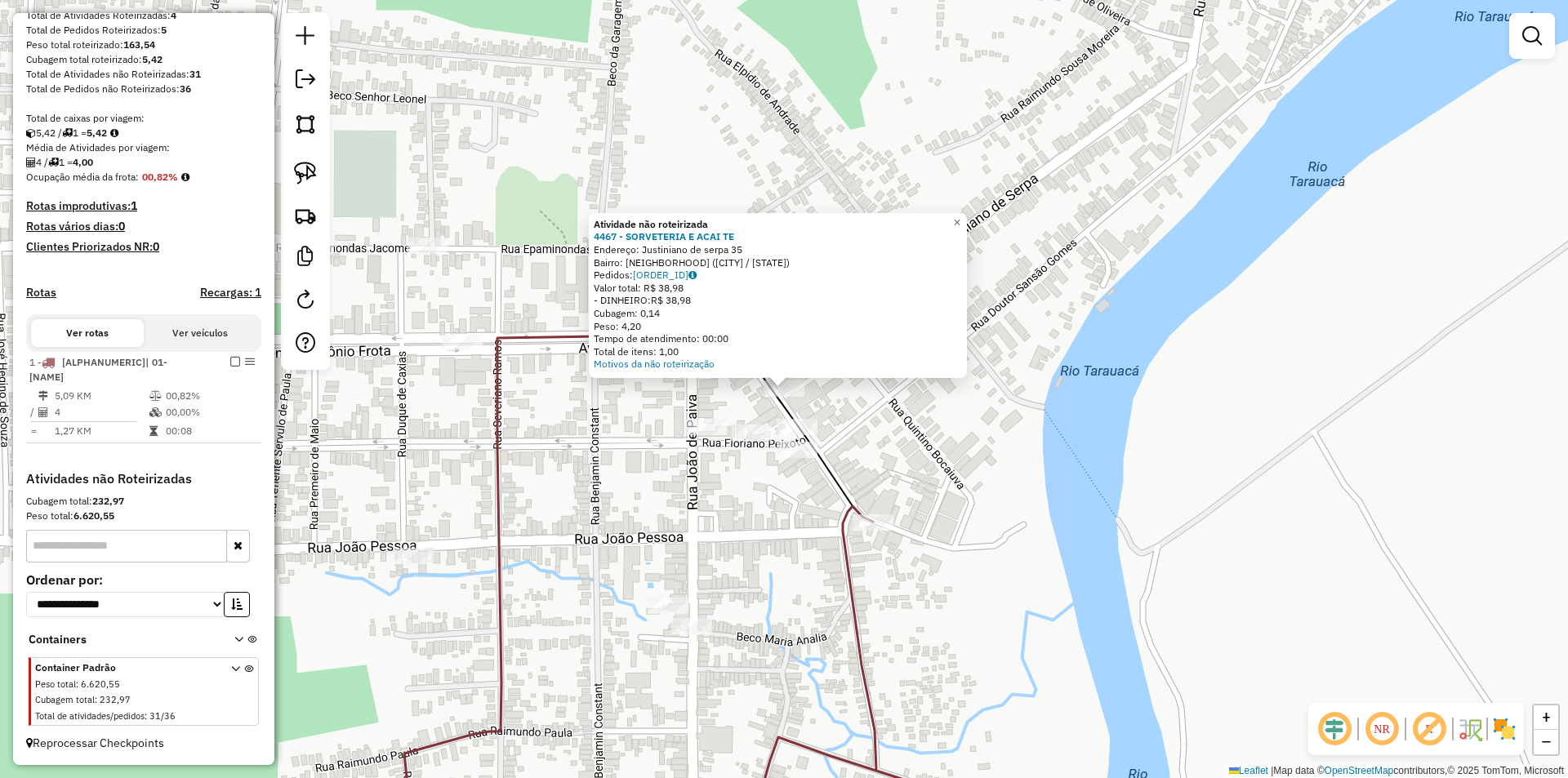 click on "Atividade não roteirizada 4467 - [NAME]  Endereço:  [STREET]   Bairro: [NAME] ([CITY] / [STATE])   Pedidos:  [NUMBER]   Valor total: R$ 38,98   - DINHEIRO:  R$ 38,98   Cubagem: 0,14   Peso: 4,20   Tempo de atendimento: 00:00   Total de itens: 1,00  Motivos da não roteirização × Janela de atendimento Grade de atendimento Capacidade Transportadoras Veículos Cliente Pedidos  Rotas Selecione os dias de semana para filtrar as janelas de atendimento  Seg   Ter   Qua   Qui   Sex   Sáb   Dom  Informe o período da janela de atendimento: De: Até:  Filtrar exatamente a janela do cliente  Considerar janela de atendimento padrão  Selecione os dias de semana para filtrar as grades de atendimento  Seg   Ter   Qua   Qui   Sex   Sáb   Dom   Considerar clientes sem dia de atendimento cadastrado  Filtrar as atividades entre os valores definidos abaixo:  Peso mínimo:   Peso máximo:   Cubagem mínima:   Cubagem máxima:   De:   Até:   De:  De:" 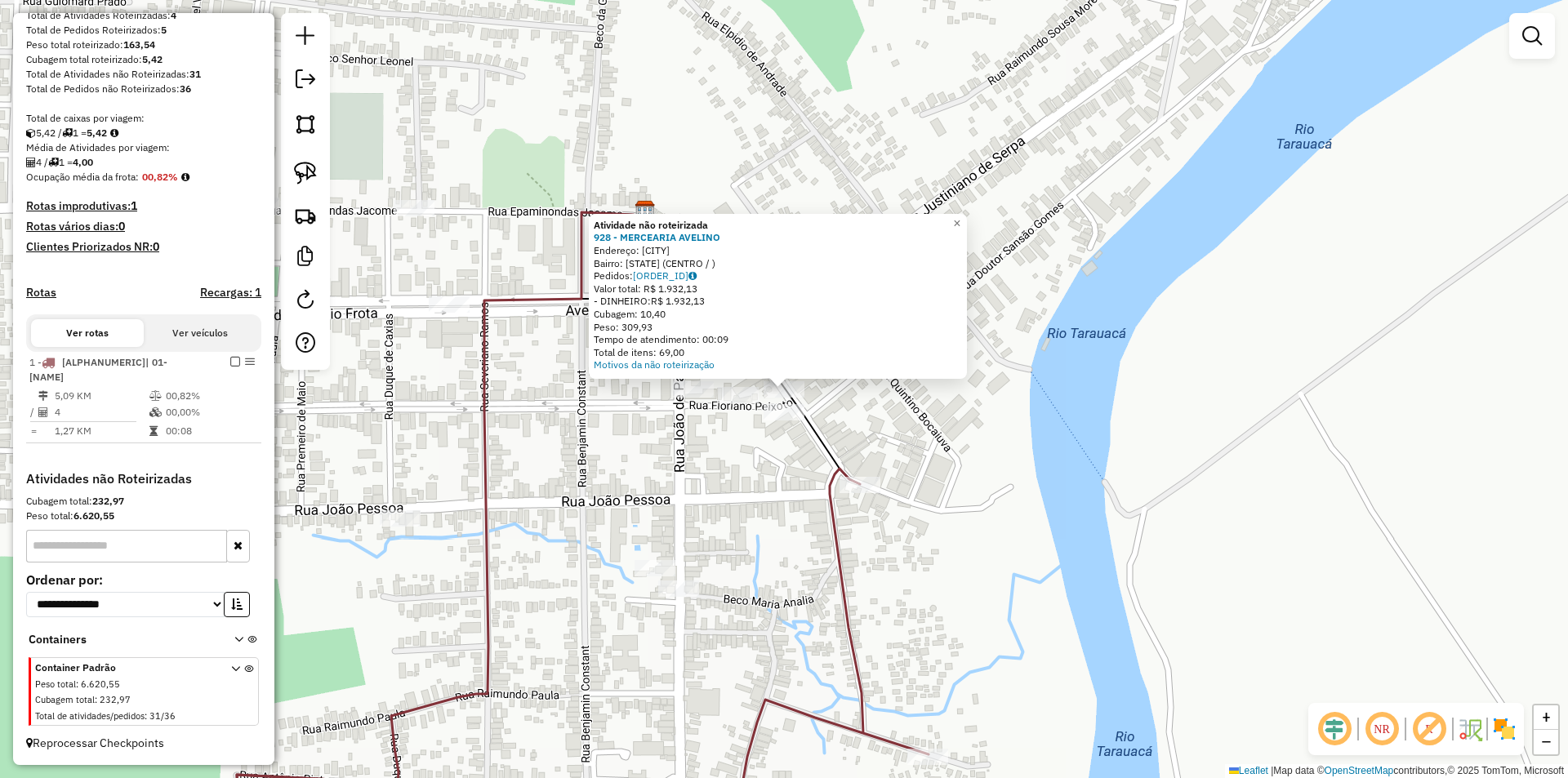 click 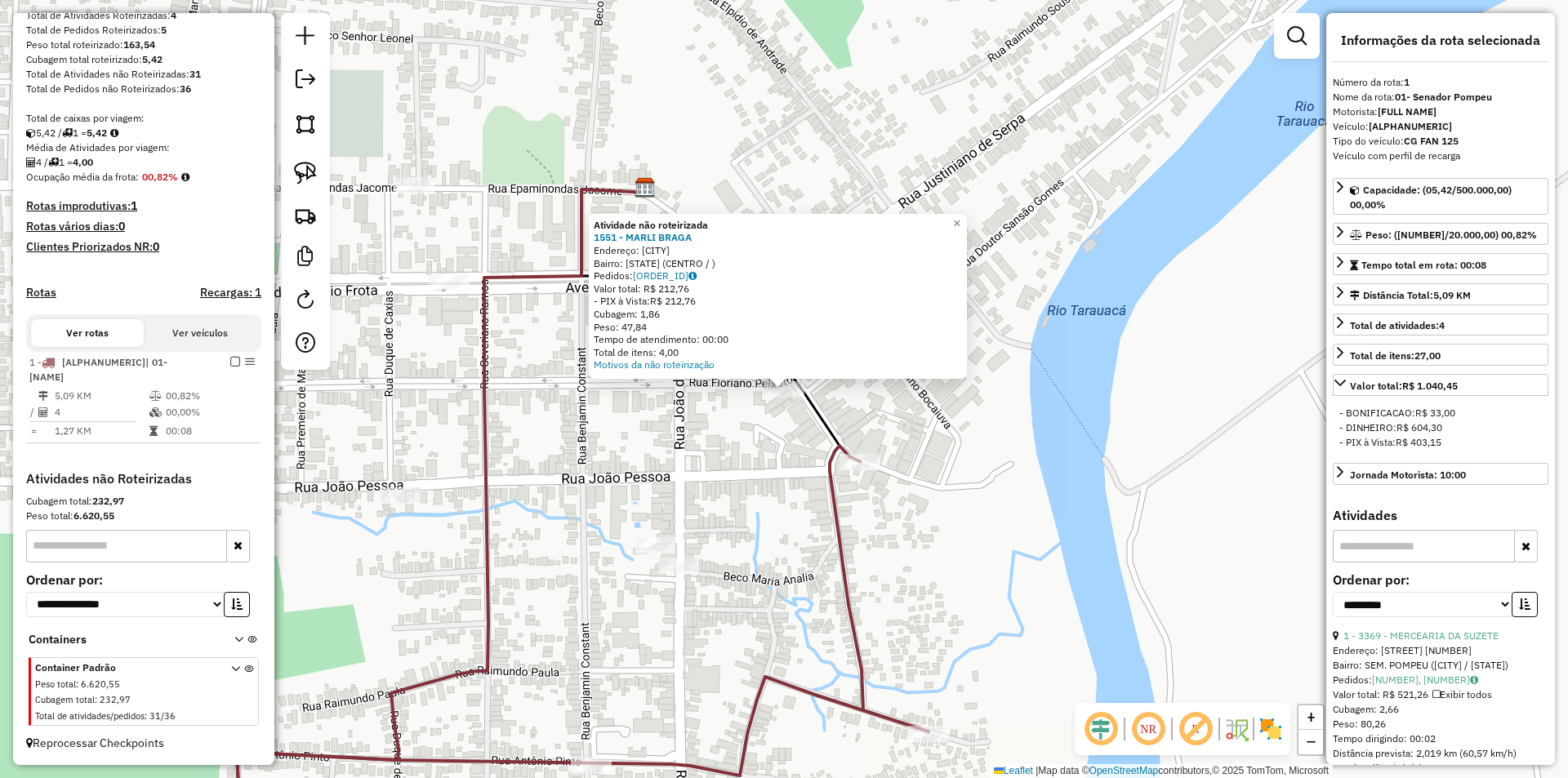 drag, startPoint x: 772, startPoint y: 418, endPoint x: 761, endPoint y: 407, distance: 15.556349 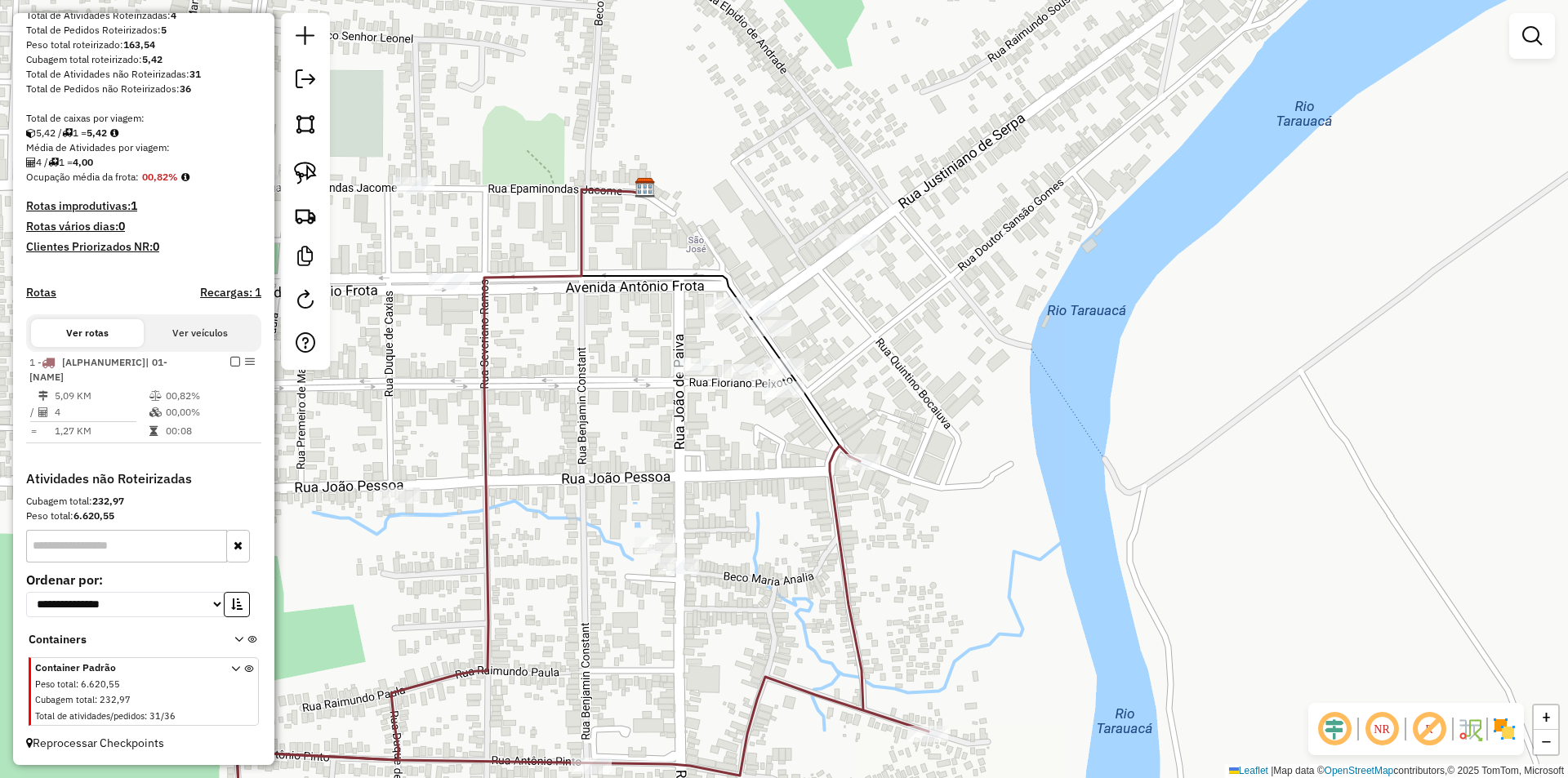 click 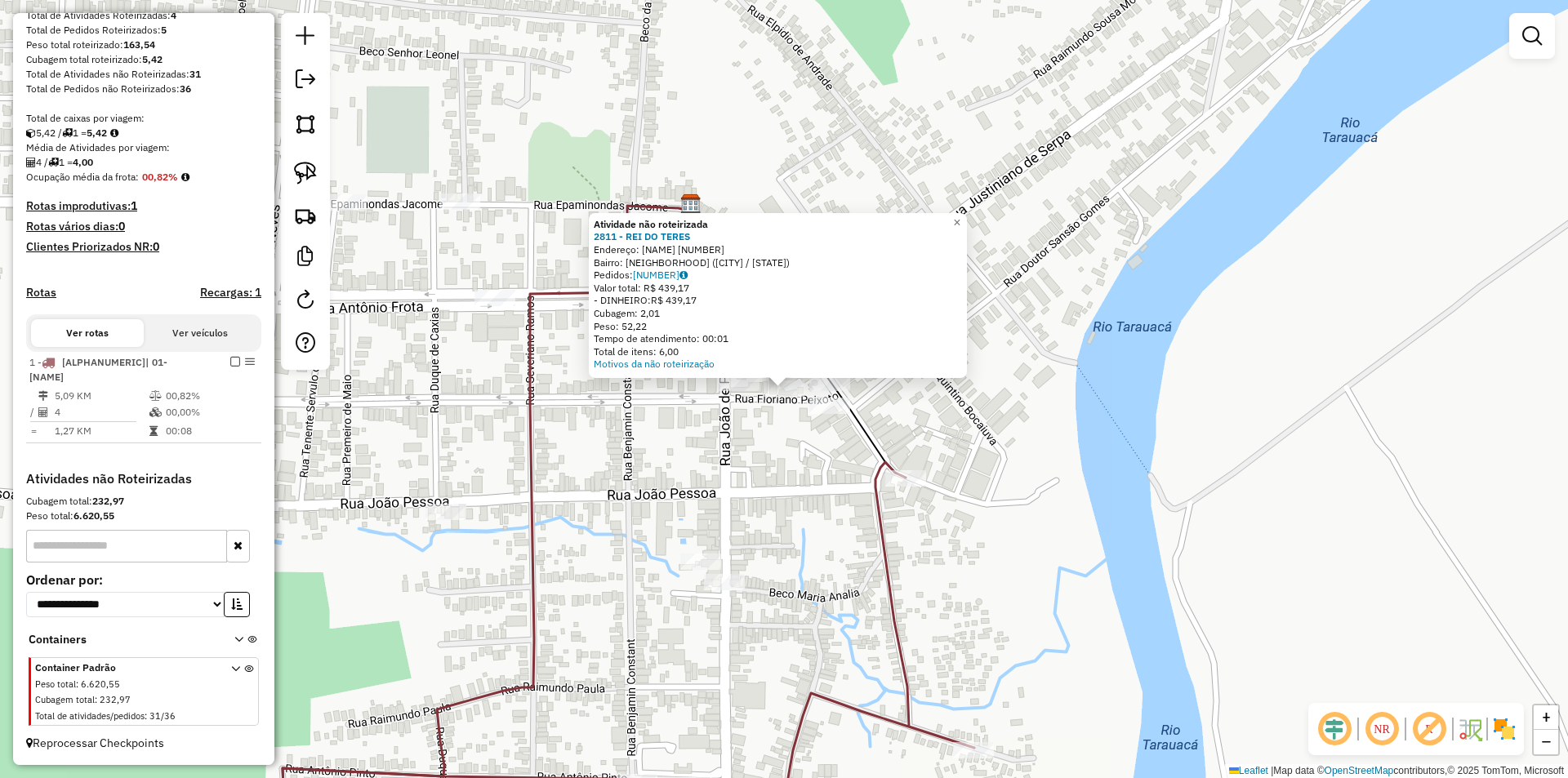 click on "Atividade não roteirizada 2811 - REI DO TERES  Endereço:  [NAME] [NUMBER]   Bairro: [CITY] ([NEIGHBORHOOD] / [STATE])   Pedidos:  [ORDER_ID]   Valor total: R$ 439,17   - DINHEIRO:  R$ 439,17   Cubagem: 2,01   Peso: 52,22   Tempo de atendimento: 00:01   Total de itens: 6,00  Motivos da não roteirização × Janela de atendimento Grade de atendimento Capacidade Transportadoras Veículos Cliente Pedidos  Rotas Selecione os dias de semana para filtrar as janelas de atendimento  Seg   Ter   Qua   Qui   Sex   Sáb   Dom  Informe o período da janela de atendimento: De: Até:  Filtrar exatamente a janela do cliente  Considerar janela de atendimento padrão  Selecione os dias de semana para filtrar as grades de atendimento  Seg   Ter   Qua   Qui   Sex   Sáb   Dom   Considerar clientes sem dia de atendimento cadastrado  Clientes fora do dia de atendimento selecionado Filtrar as atividades entre os valores definidos abaixo:  Peso mínimo:   Peso máximo:   Cubagem mínima:   Cubagem máxima:   De:   Até:   De:   Até:  Nome:" 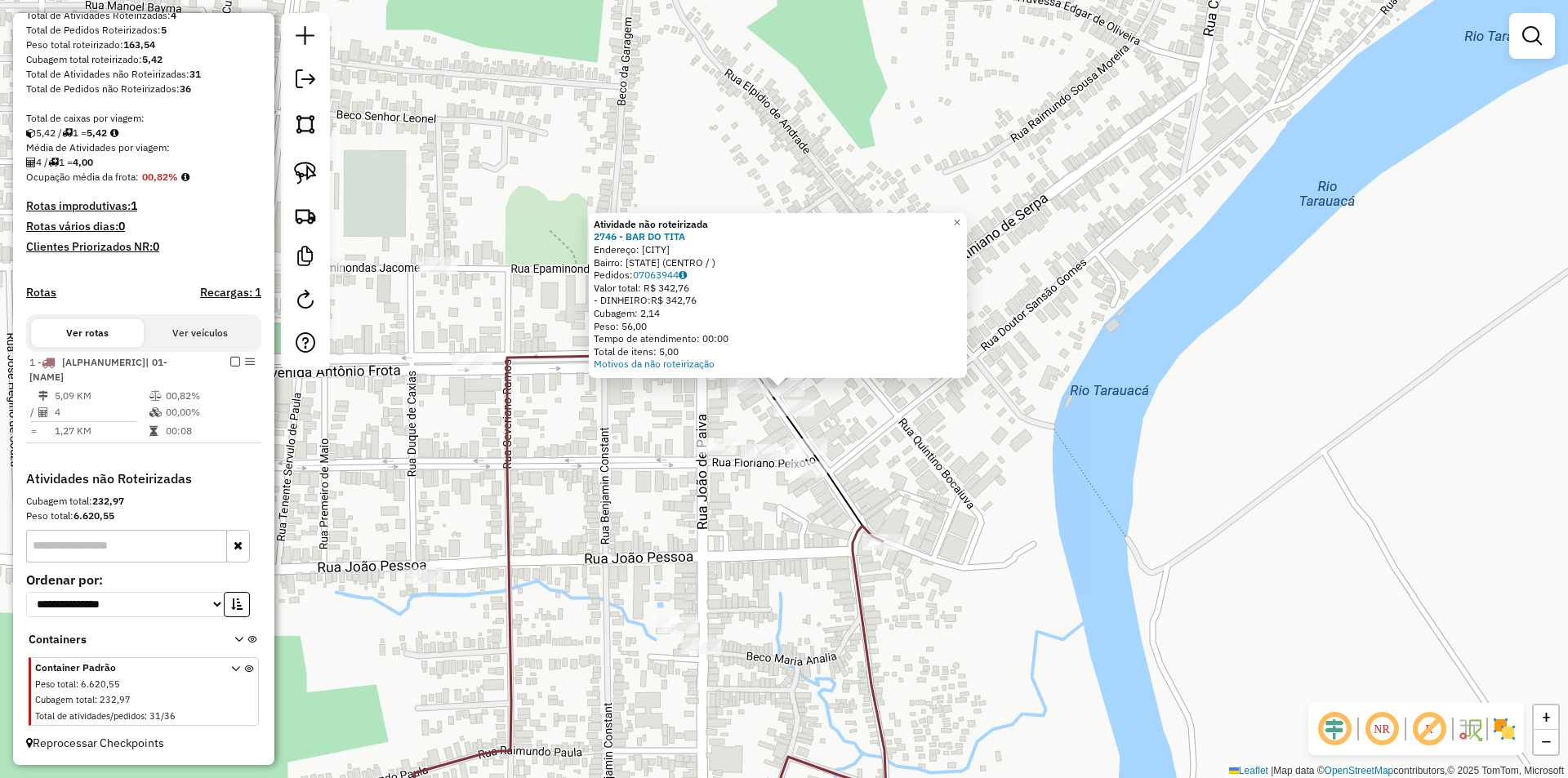 click on "Atividade não roteirizada 2746 - BAR DO TITA  Endereço: [CITY]   Bairro: [STATE] ([NEIGHBORHOOD] / )   Pedidos:  [ORDER_ID]   Valor total: R$ 342,76   - DINHEIRO:  R$ 342,76   Cubagem: 2,14   Peso: 56,00   Tempo de atendimento: 00:00   Total de itens: 5,00  Motivos da não roteirização" 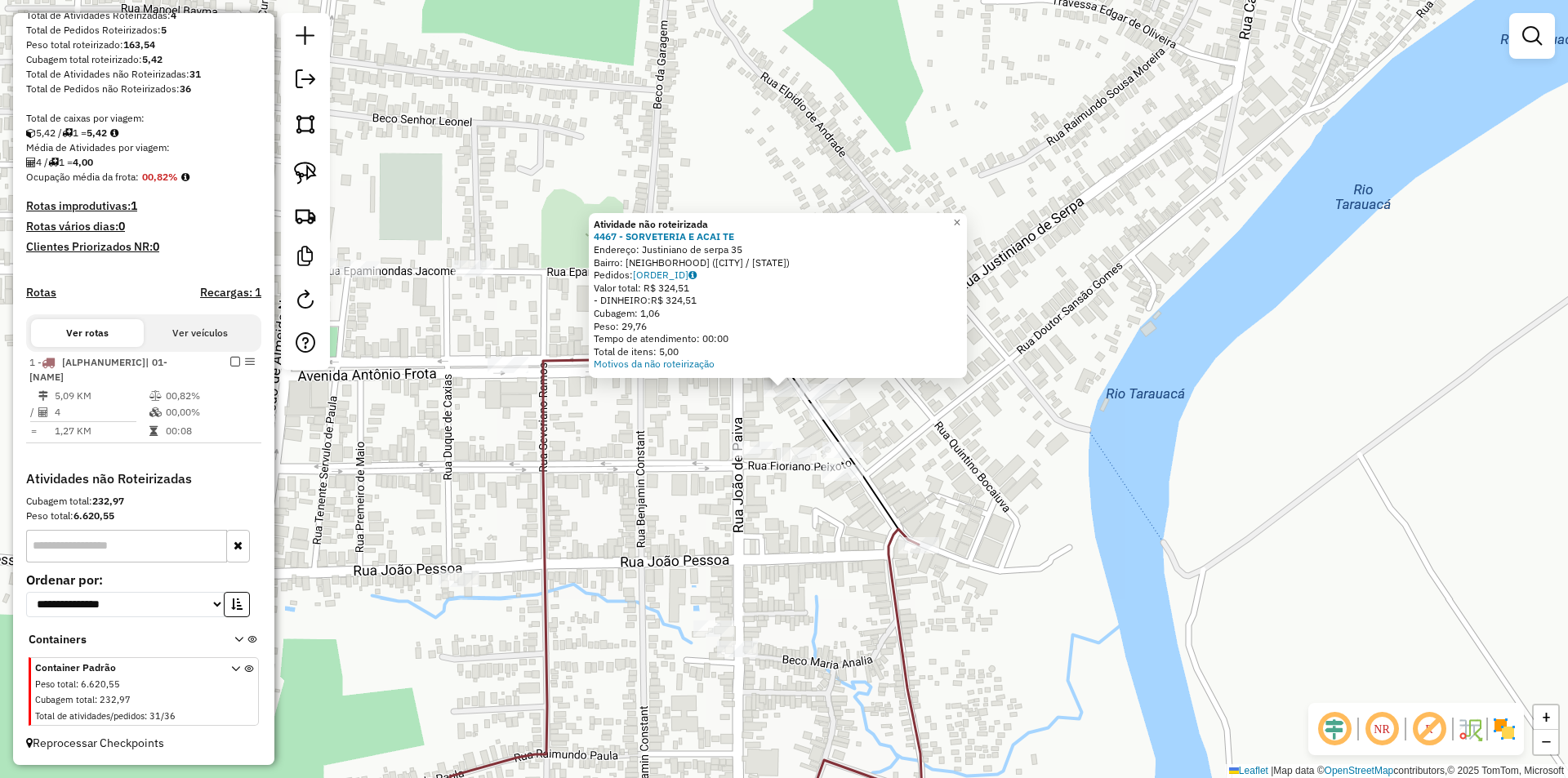 click on "Atividade não roteirizada 4467 - SORVETERIA E ACAI TE  Endereço:  [STREET] [NUMBER]   Bairro: [CITY] ([STATE] / [STATE])   Pedidos:  [ORDER_ID]   Valor total: R$ 324,51   - DINHEIRO:  R$ 324,51   Cubagem: 1,06   Peso: 29,76   Tempo de atendimento: 00:00   Total de itens: 5,00  Motivos da não roteirização × Janela de atendimento Grade de atendimento Capacidade Transportadoras Veículos Cliente Pedidos  Rotas Selecione os dias de semana para filtrar as janelas de atendimento  Seg   Ter   Qua   Qui   Sex   Sáb   Dom  Informe o período da janela de atendimento: De: Até:  Filtrar exatamente a janela do cliente  Considerar janela de atendimento padrão  Selecione os dias de semana para filtrar as grades de atendimento  Seg   Ter   Qua   Qui   Sex   Sáb   Dom   Considerar clientes sem dia de atendimento cadastrado  Clientes fora do dia de atendimento selecionado Filtrar as atividades entre os valores definidos abaixo:  Peso mínimo:   Peso máximo:   Cubagem mínima:   Cubagem máxima:   De:   Até:   De:" 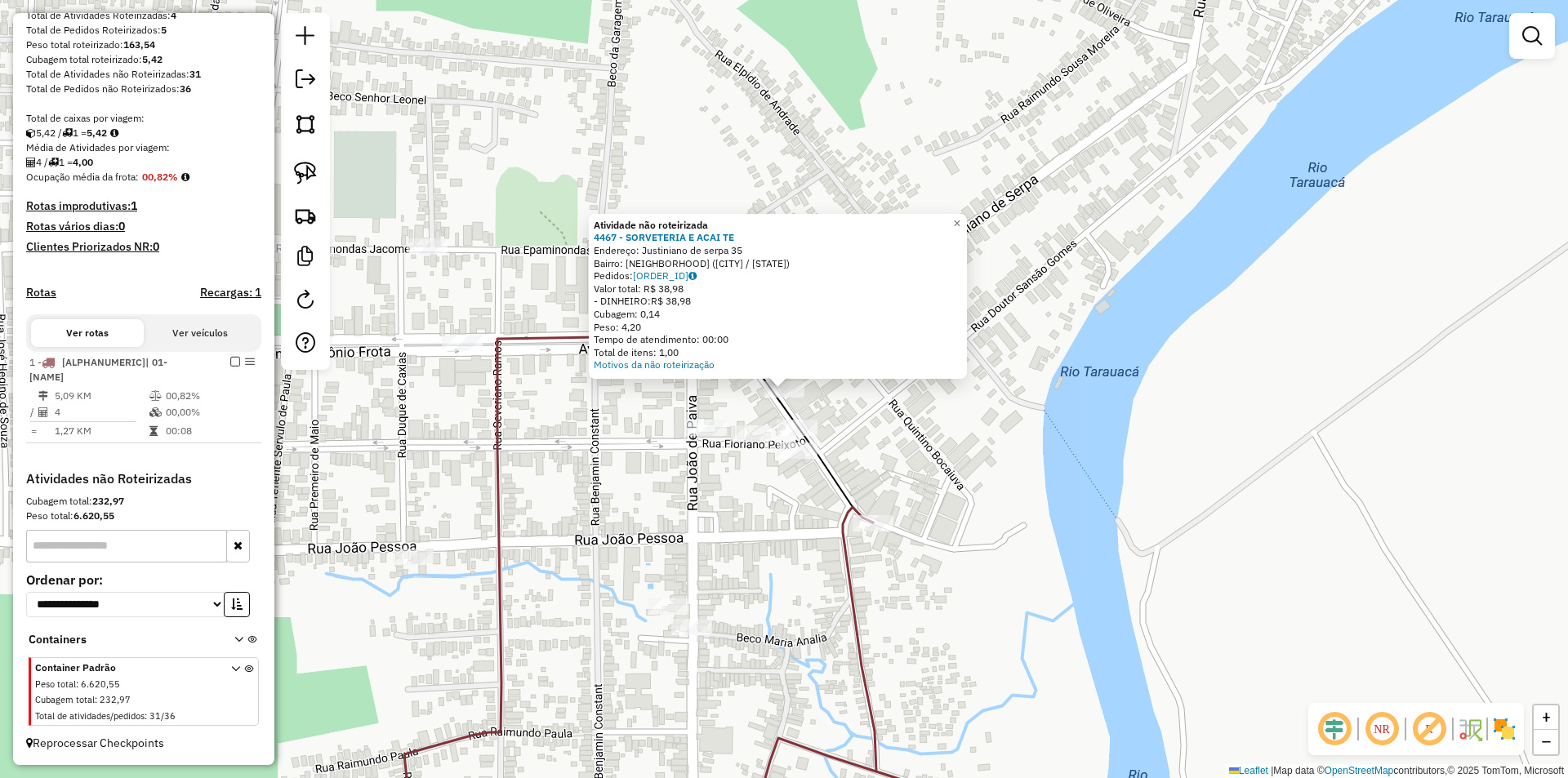 click 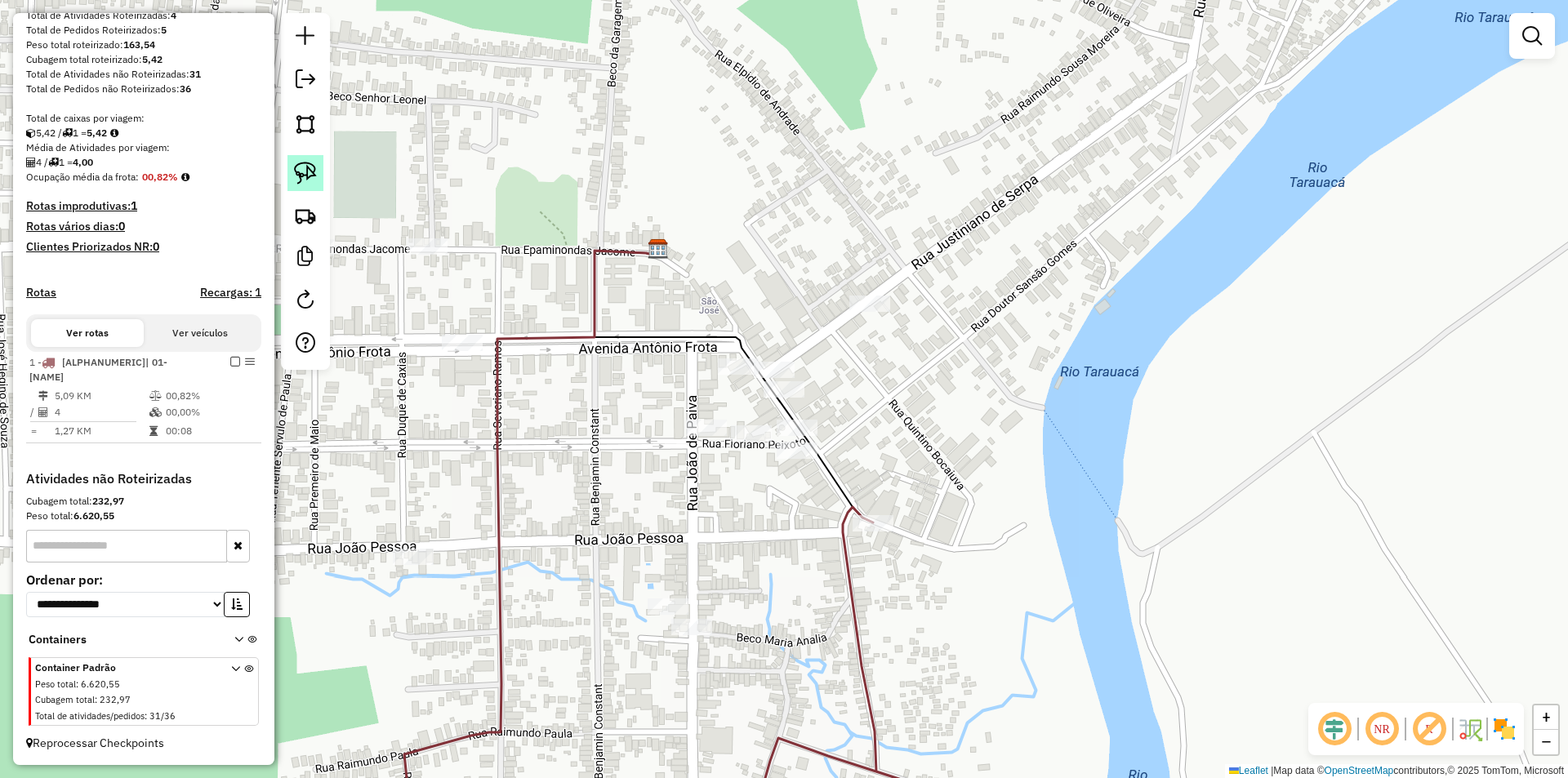 click 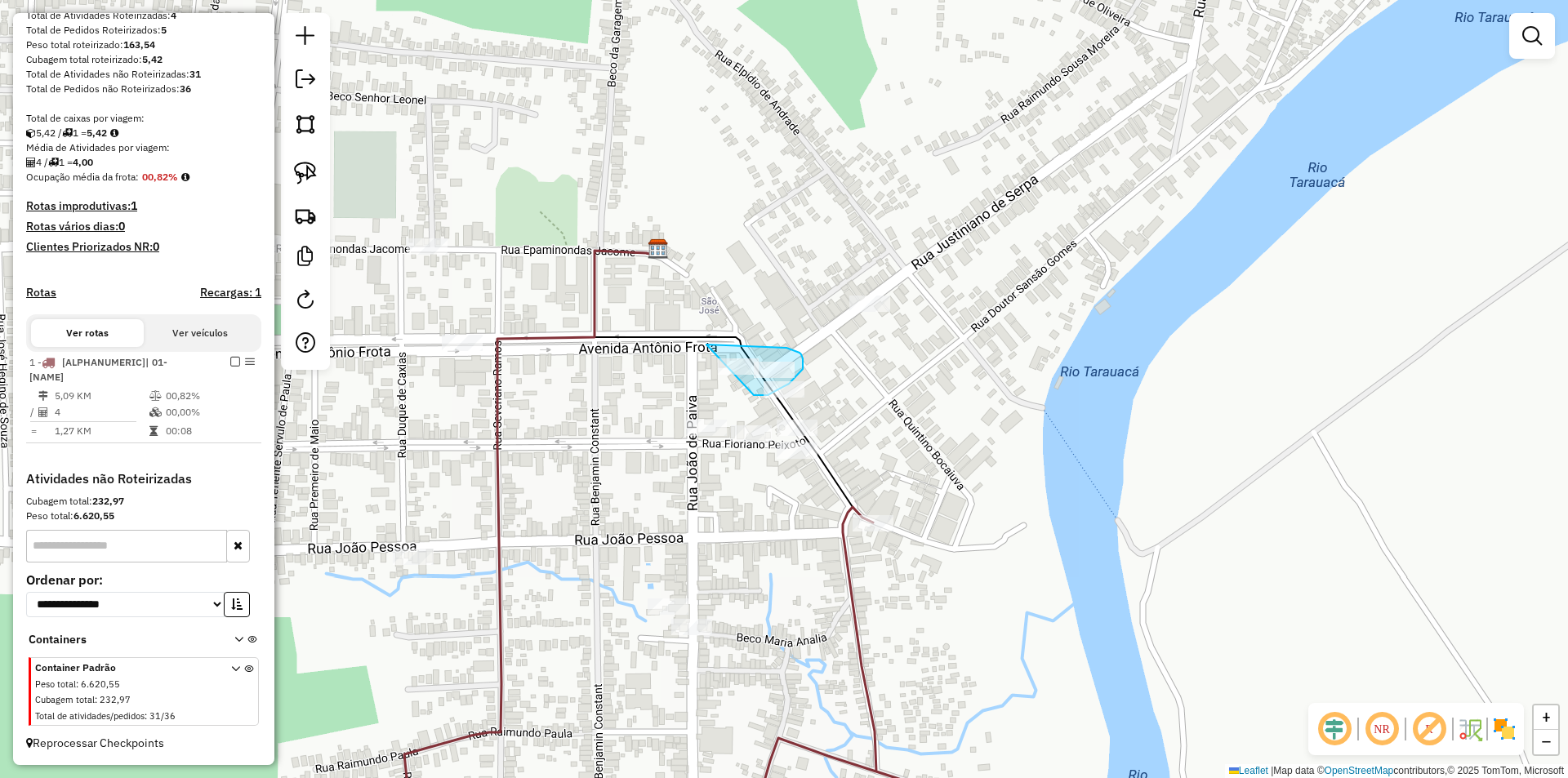 drag, startPoint x: 706, startPoint y: 345, endPoint x: 697, endPoint y: 387, distance: 42.95346 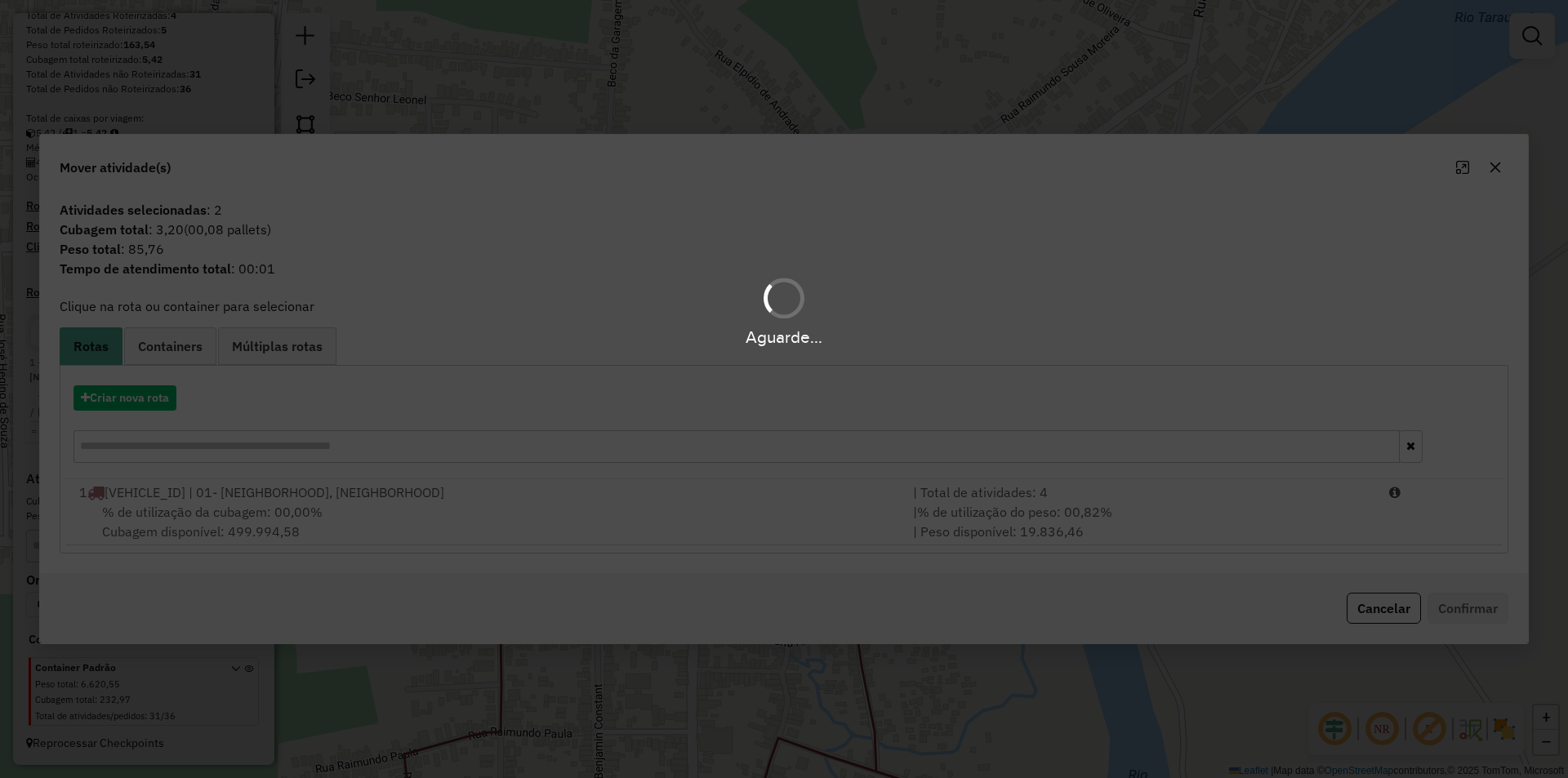 click on "Aguarde..." at bounding box center [784, 389] 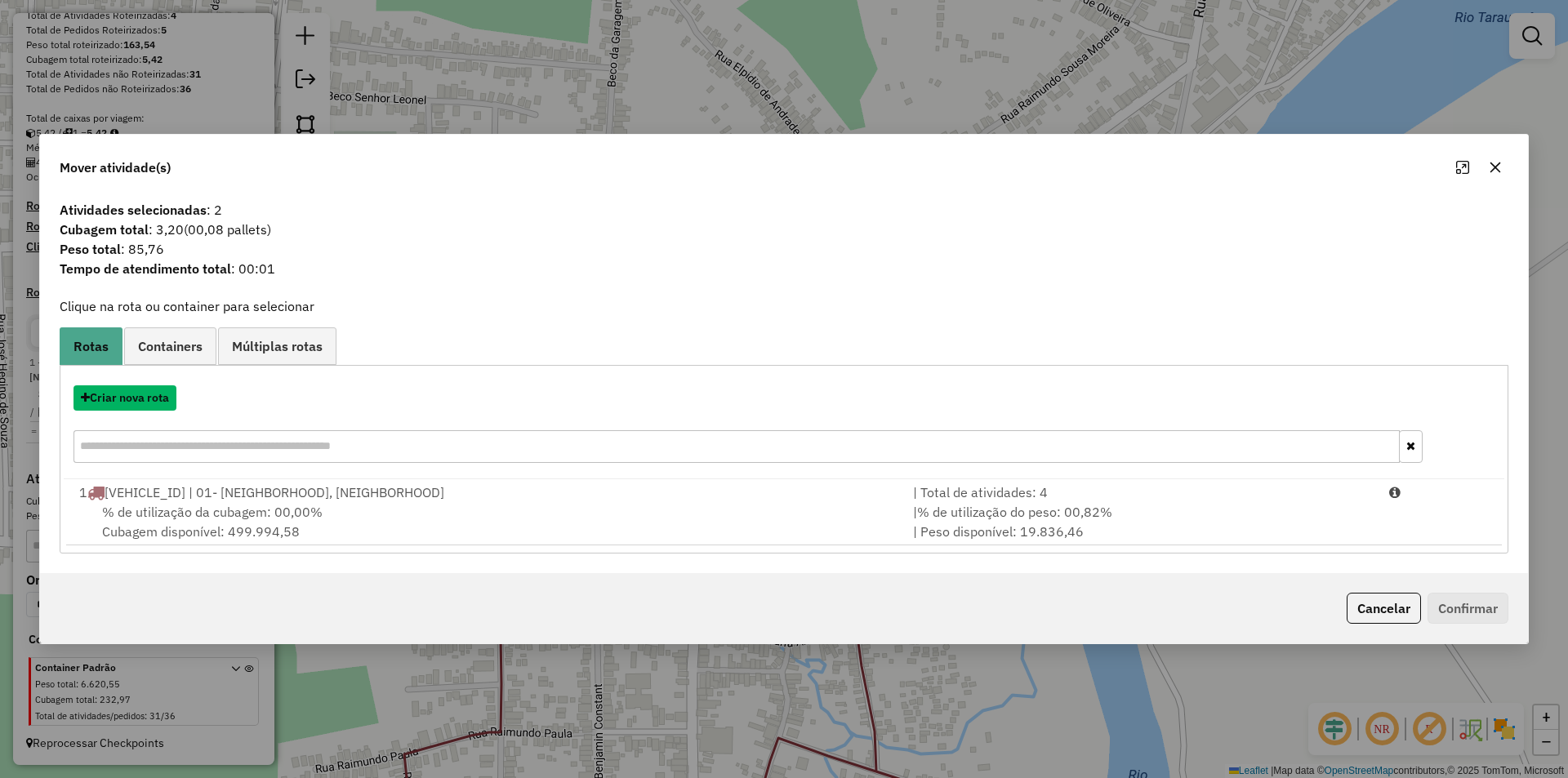 click on "Criar nova rota" at bounding box center (125, 398) 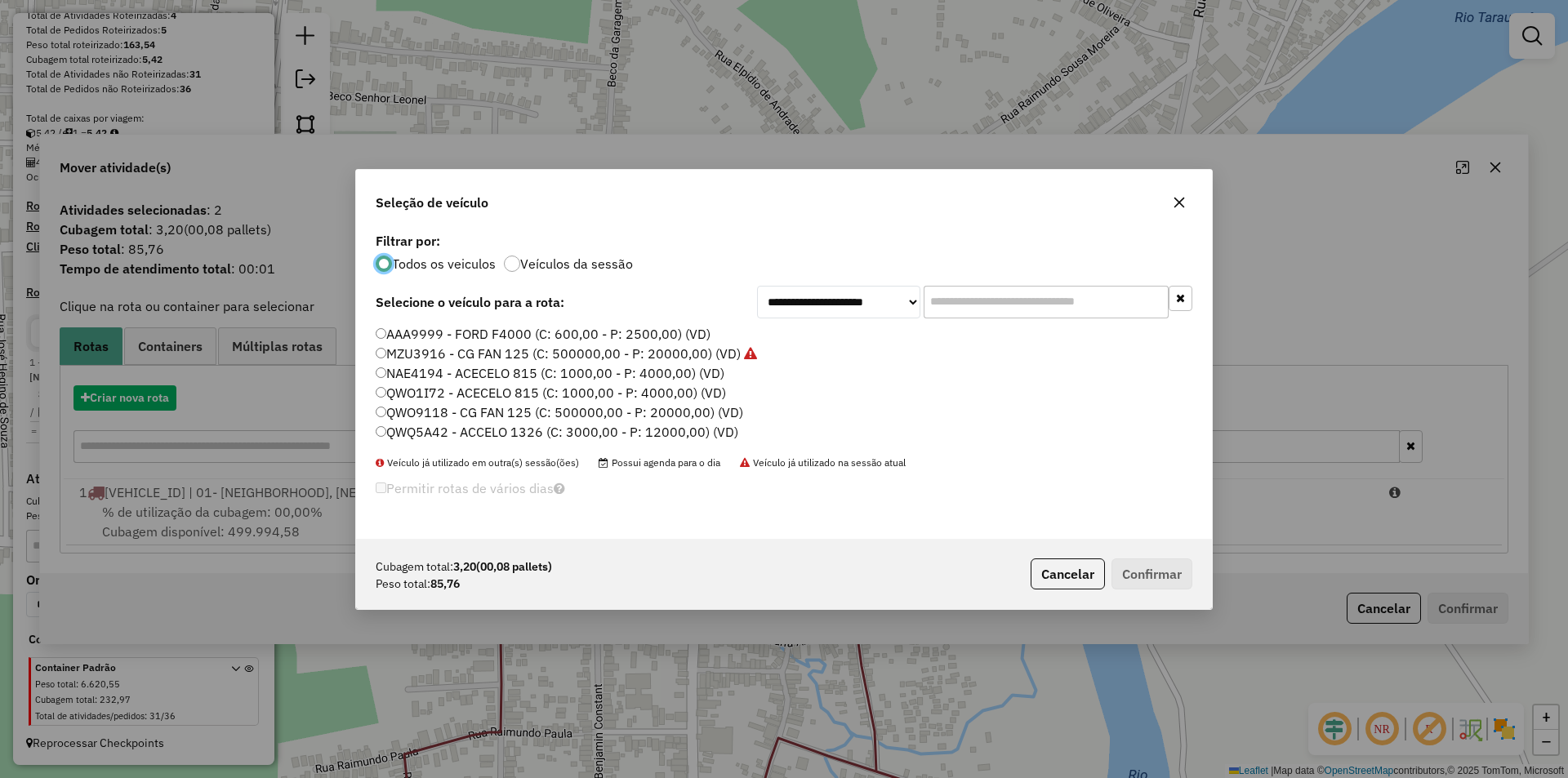 scroll, scrollTop: 9, scrollLeft: 5, axis: both 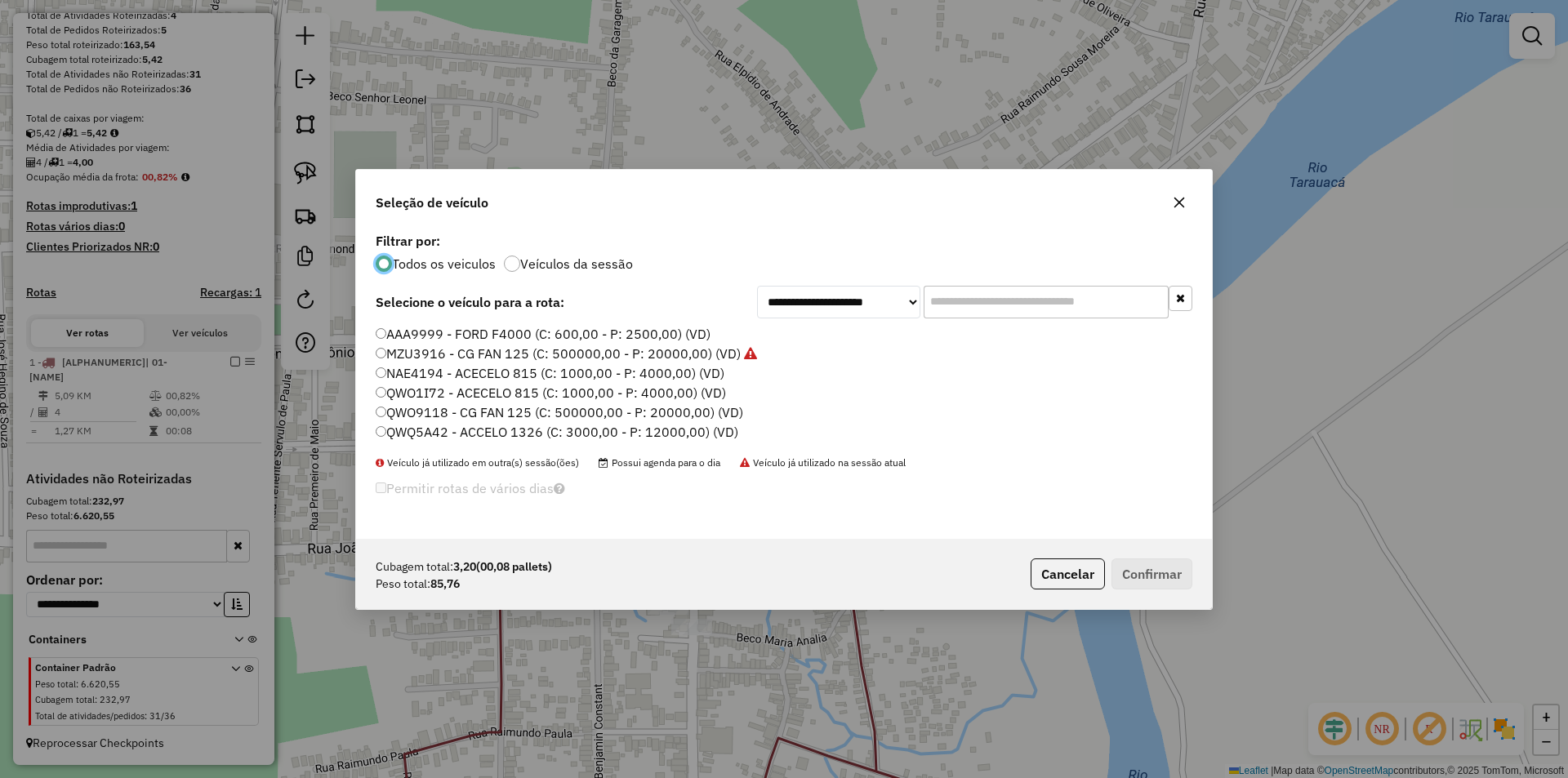 click on "QWO9118 - CG FAN 125 (C: 500000,00 - P: 20000,00) (VD)" 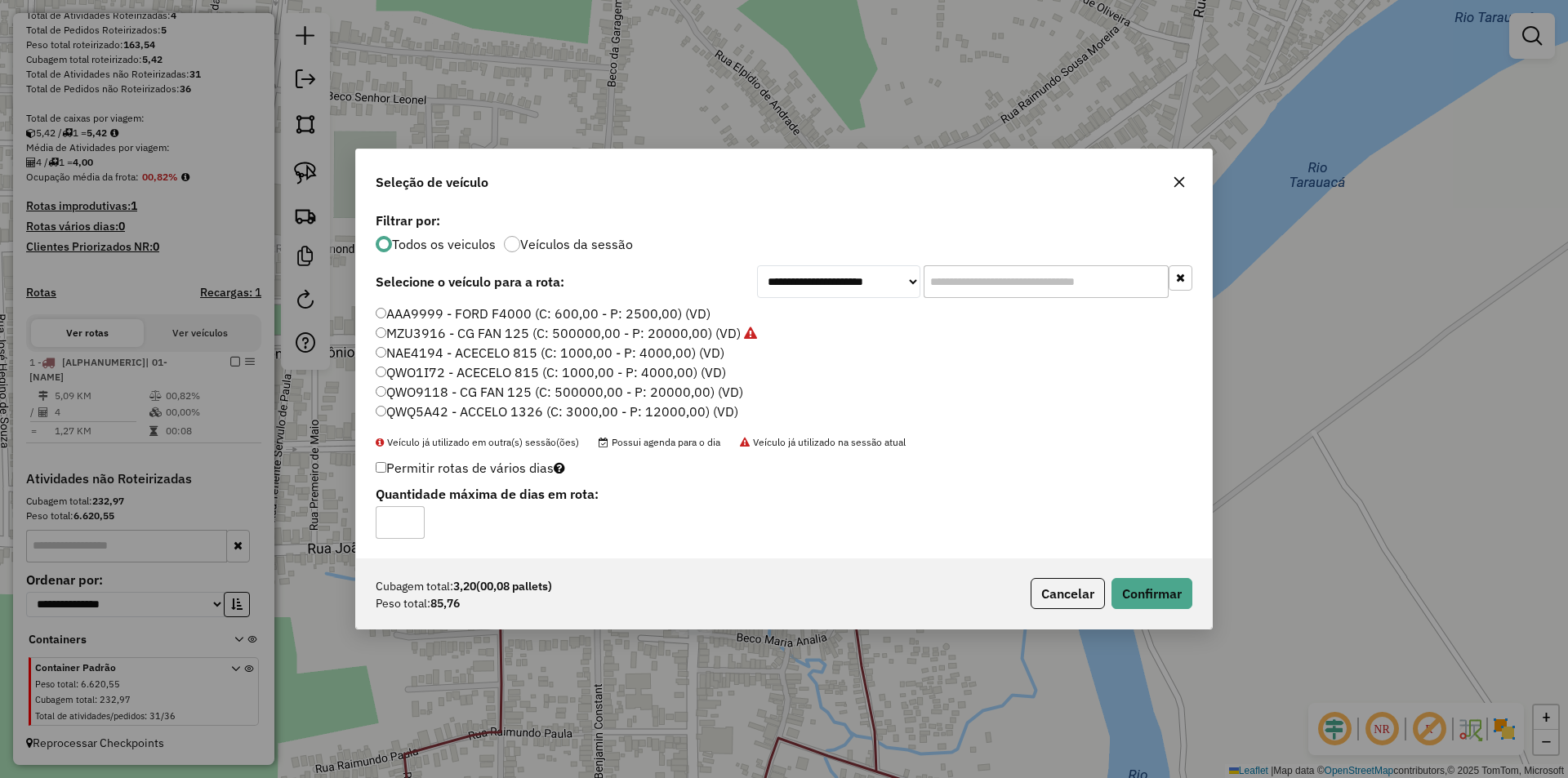 click on "Cubagem total:  3,20   (00,08 pallets)  Peso total: 85,76  Cancelar   Confirmar" 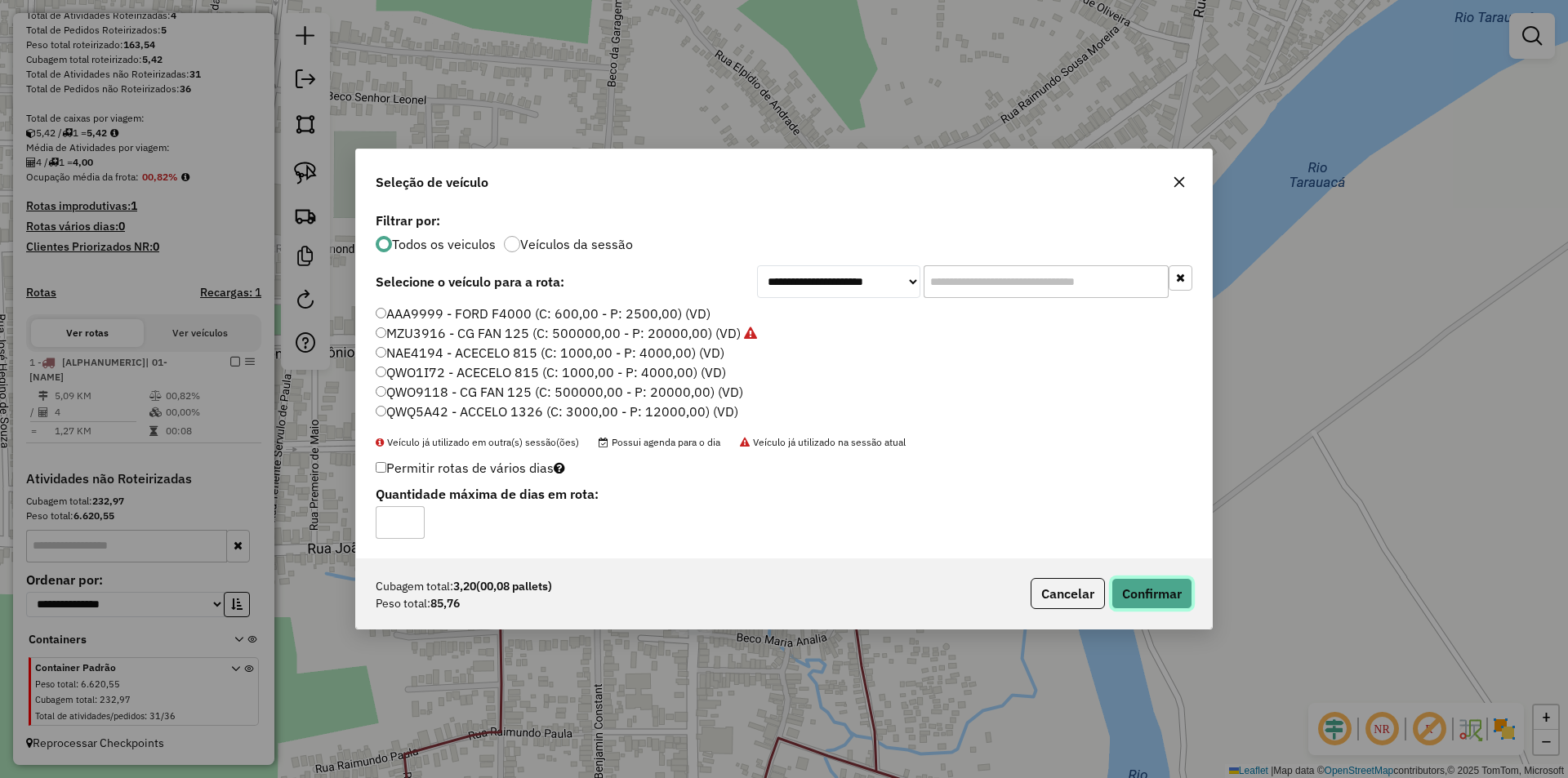 click on "Confirmar" 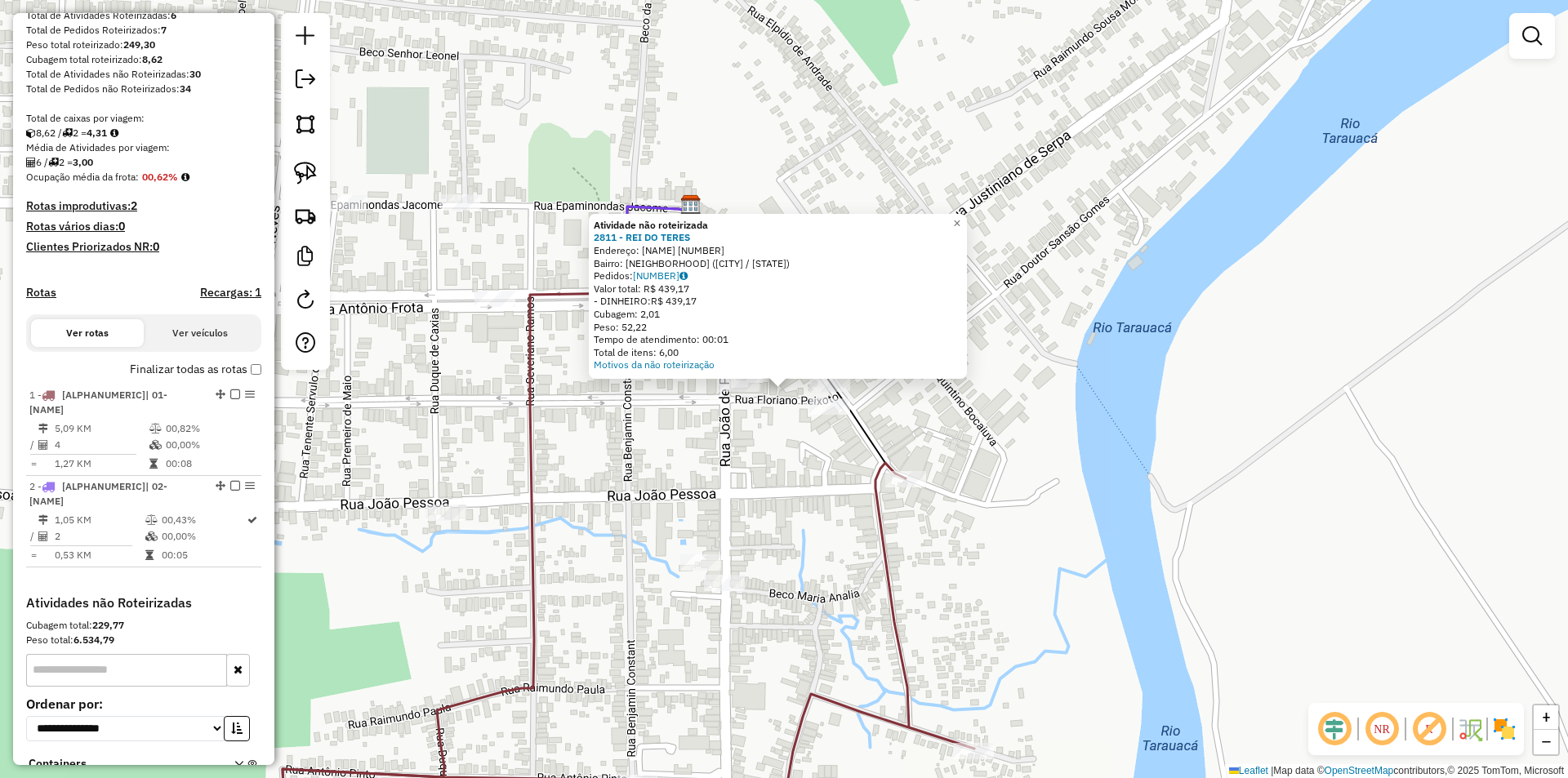 click on "Atividade não roteirizada 2811 - REI DO TERES  Endereço:  JOAO DE PAIVA [NUMBER]   Bairro: CENTRO ([CITY] / [STATE])   Pedidos:  [ORDER_ID]   Valor total: R$ 439,17   - DINHEIRO:  R$ 439,17   Cubagem: 2,01   Peso: 52,22   Tempo de atendimento: 00:01   Total de itens: 6,00  Motivos da não roteirização ×" 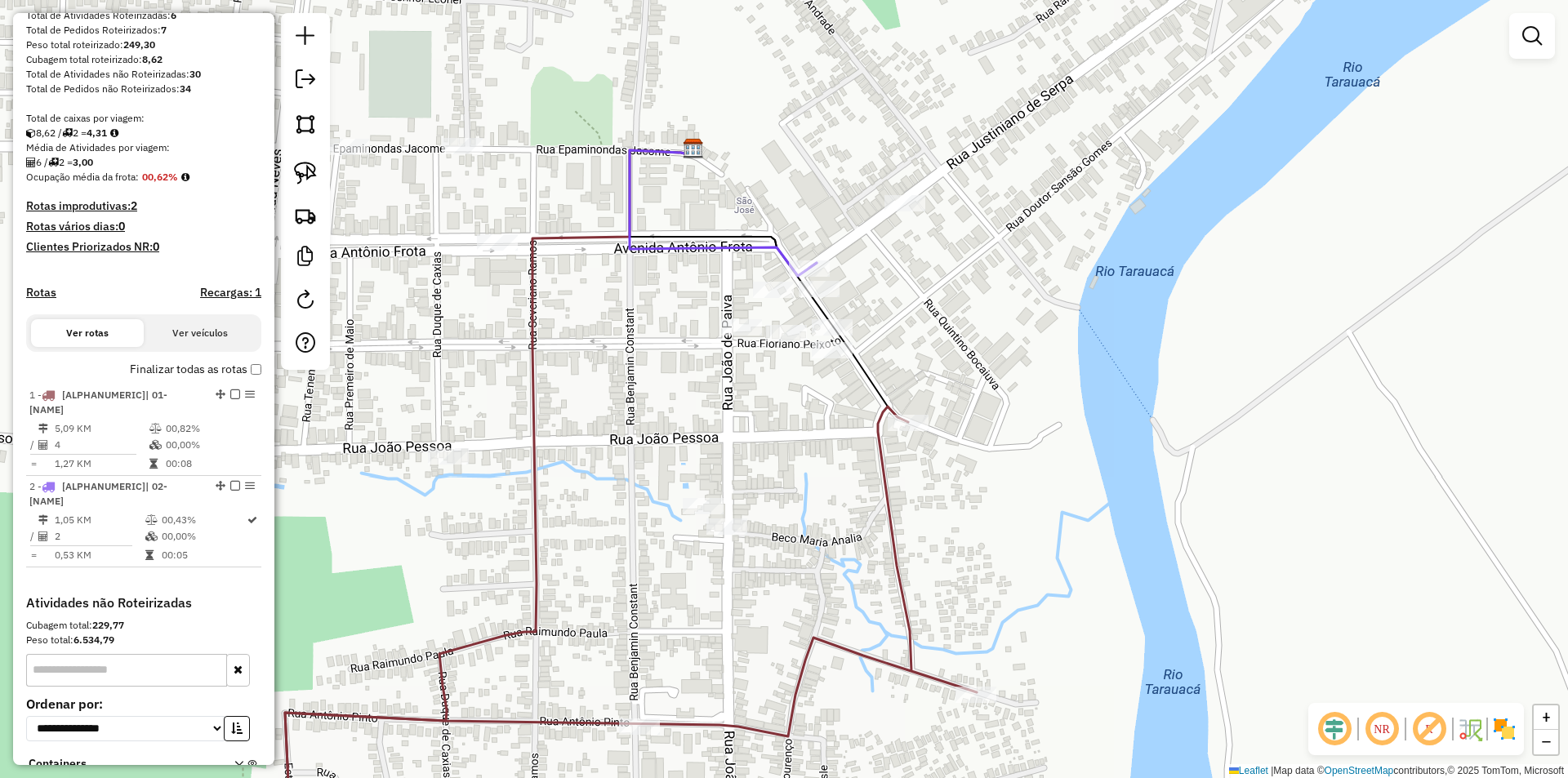 drag, startPoint x: 786, startPoint y: 408, endPoint x: 791, endPoint y: 318, distance: 90.13878 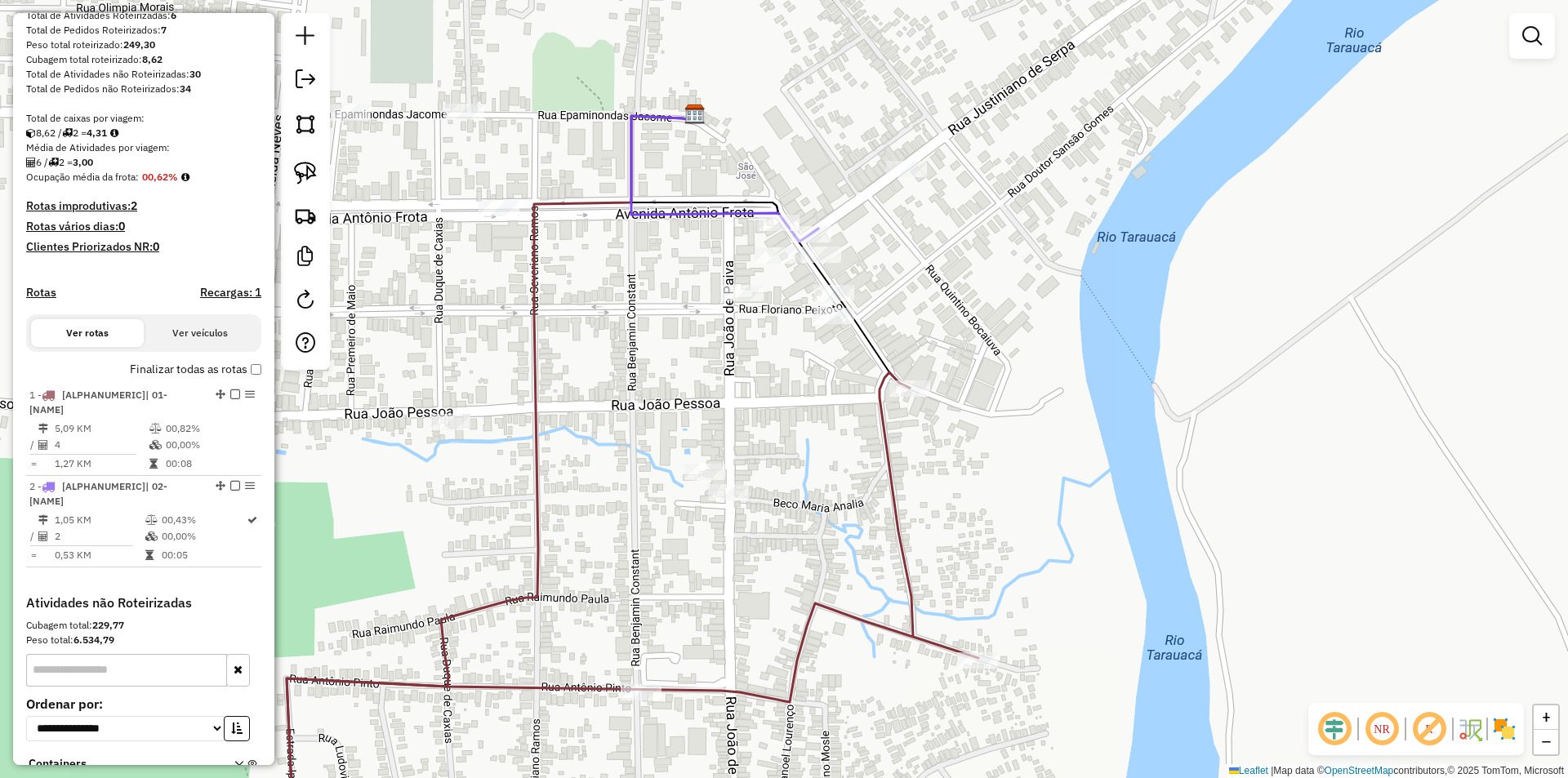 drag, startPoint x: 791, startPoint y: 310, endPoint x: 767, endPoint y: 269, distance: 47.50789 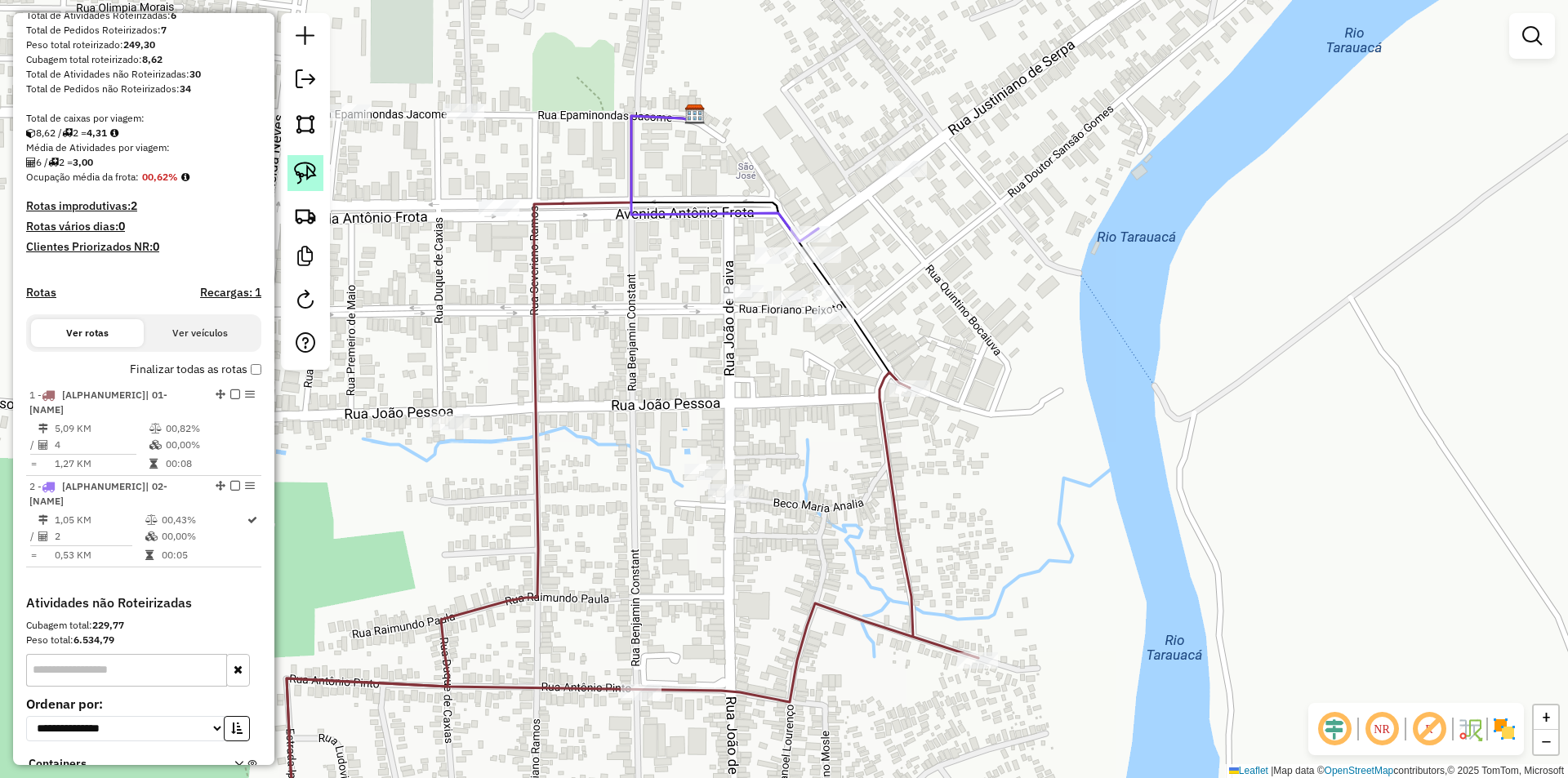 drag, startPoint x: 277, startPoint y: 161, endPoint x: 289, endPoint y: 168, distance: 13.892444 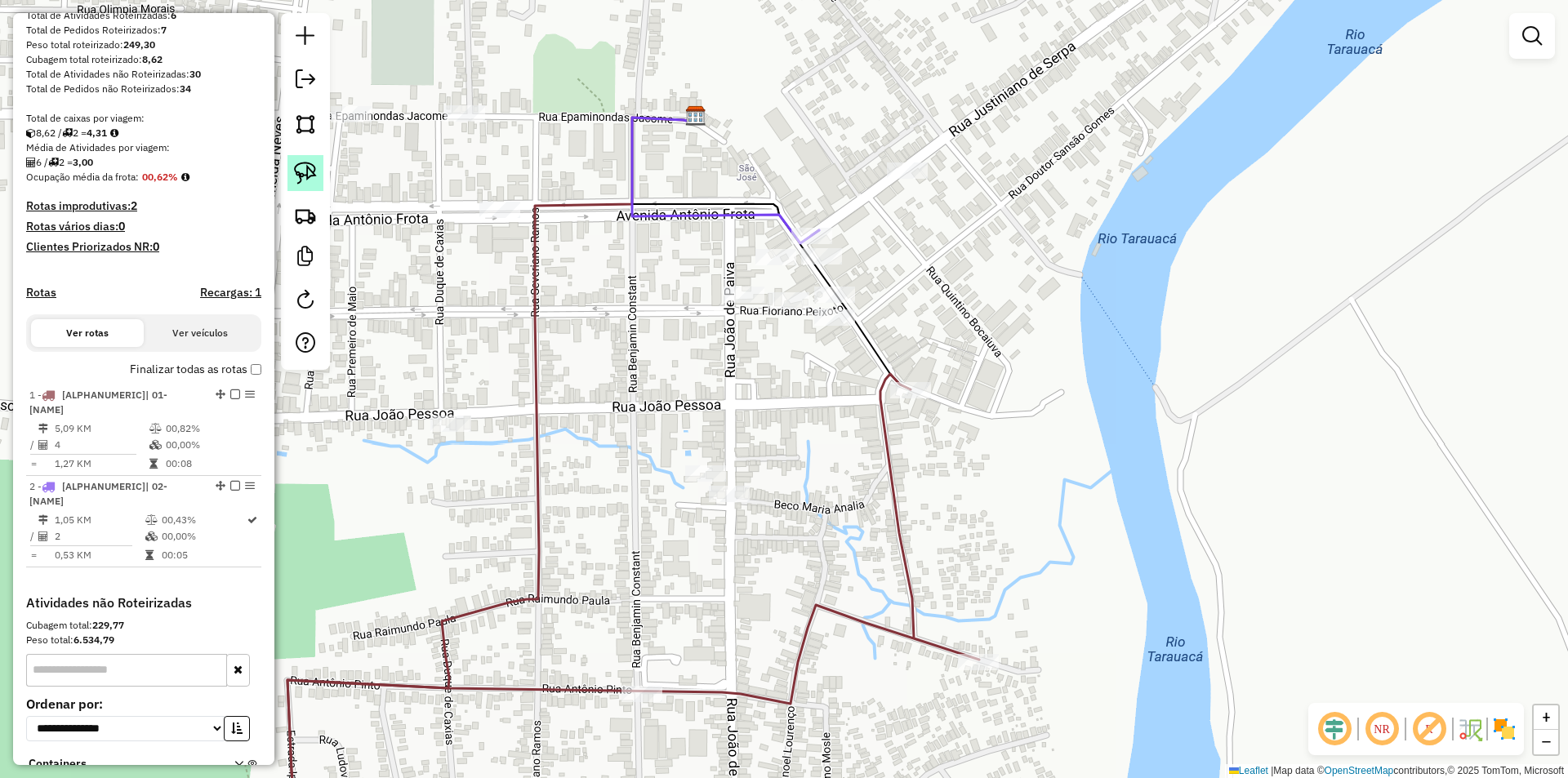 drag, startPoint x: 337, startPoint y: 182, endPoint x: 320, endPoint y: 183, distance: 17.029386 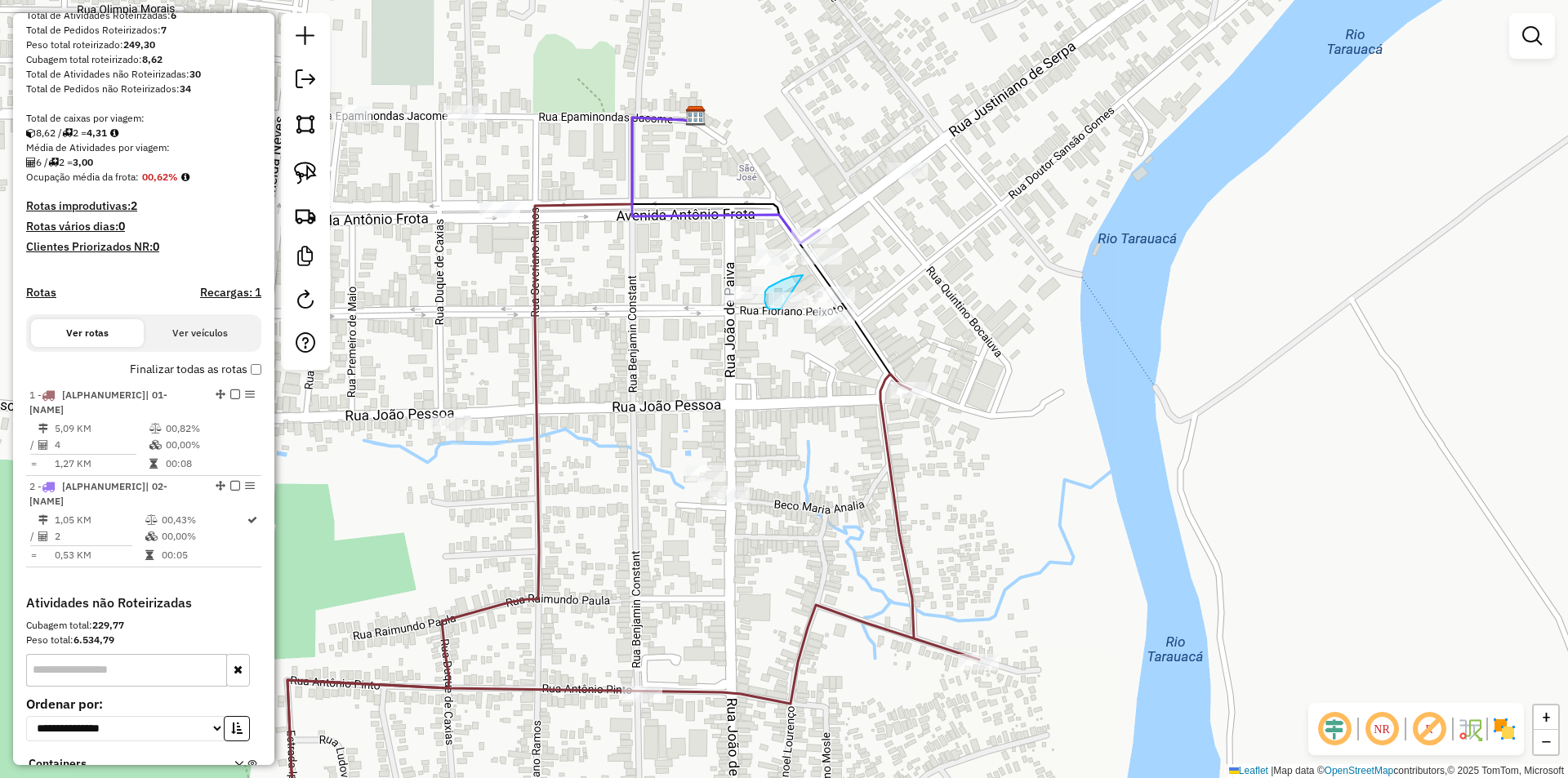click on "Janela de atendimento Grade de atendimento Capacidade Transportadoras Veículos Cliente Pedidos  Rotas Selecione os dias de semana para filtrar as janelas de atendimento  Seg   Ter   Qua   Qui   Sex   Sáb   Dom  Informe o período da janela de atendimento: De: Até:  Filtrar exatamente a janela do cliente  Considerar janela de atendimento padrão  Selecione os dias de semana para filtrar as grades de atendimento  Seg   Ter   Qua   Qui   Sex   Sáb   Dom   Considerar clientes sem dia de atendimento cadastrado  Clientes fora do dia de atendimento selecionado Filtrar as atividades entre os valores definidos abaixo:  Peso mínimo:   Peso máximo:   Cubagem mínima:   Cubagem máxima:   De:   Até:  Filtrar as atividades entre o tempo de atendimento definido abaixo:  De:   Até:   Considerar capacidade total dos clientes não roteirizados Transportadora: Selecione um ou mais itens Tipo de veículo: Selecione um ou mais itens Veículo: Selecione um ou mais itens Motorista: Selecione um ou mais itens Nome: Rótulo:" 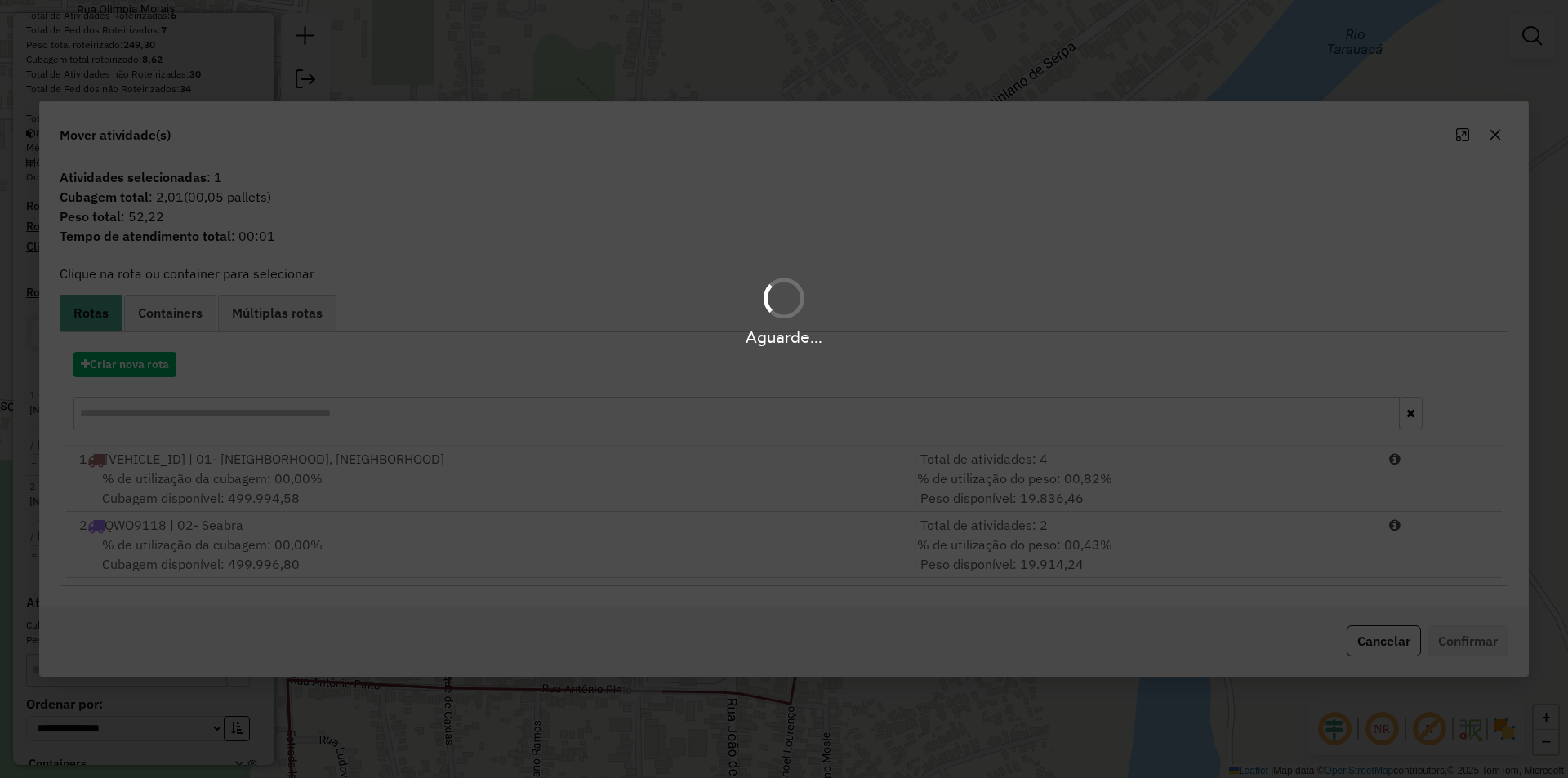 click on "Aguarde..." at bounding box center (784, 389) 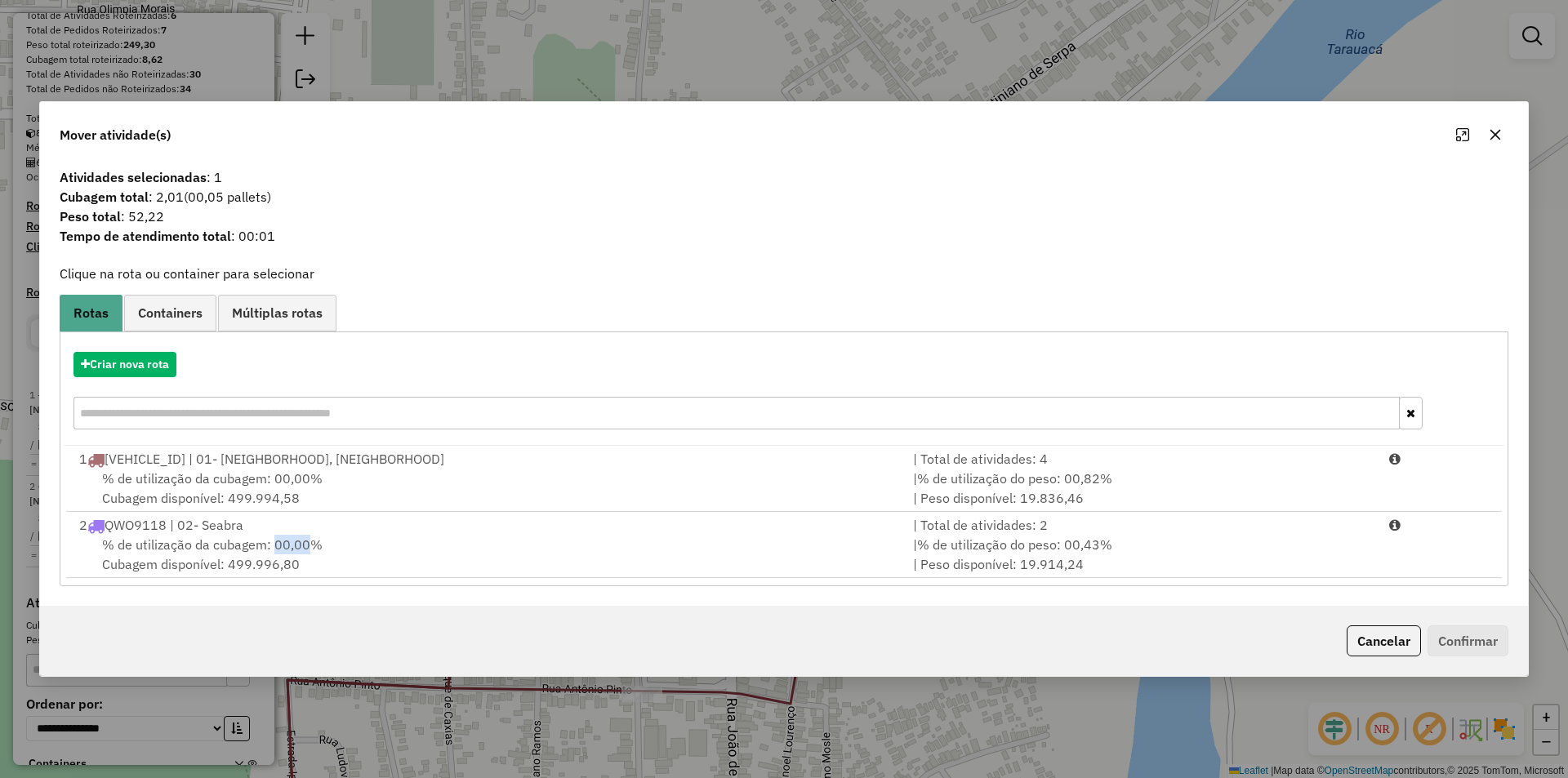 click on "% de utilização da cubagem: 00,00%  Cubagem disponível: 499.996,80" at bounding box center [486, 554] 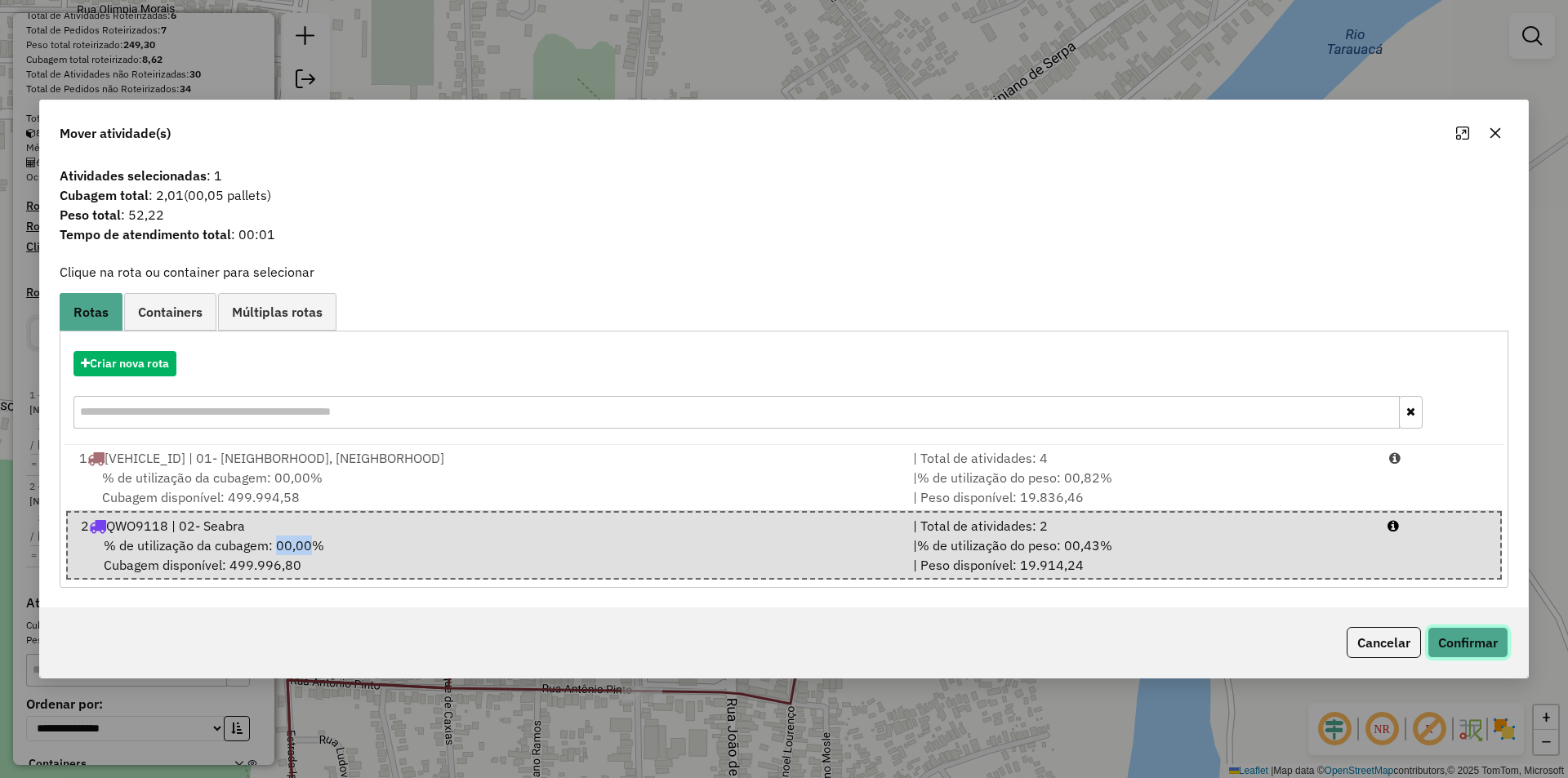 click on "Confirmar" 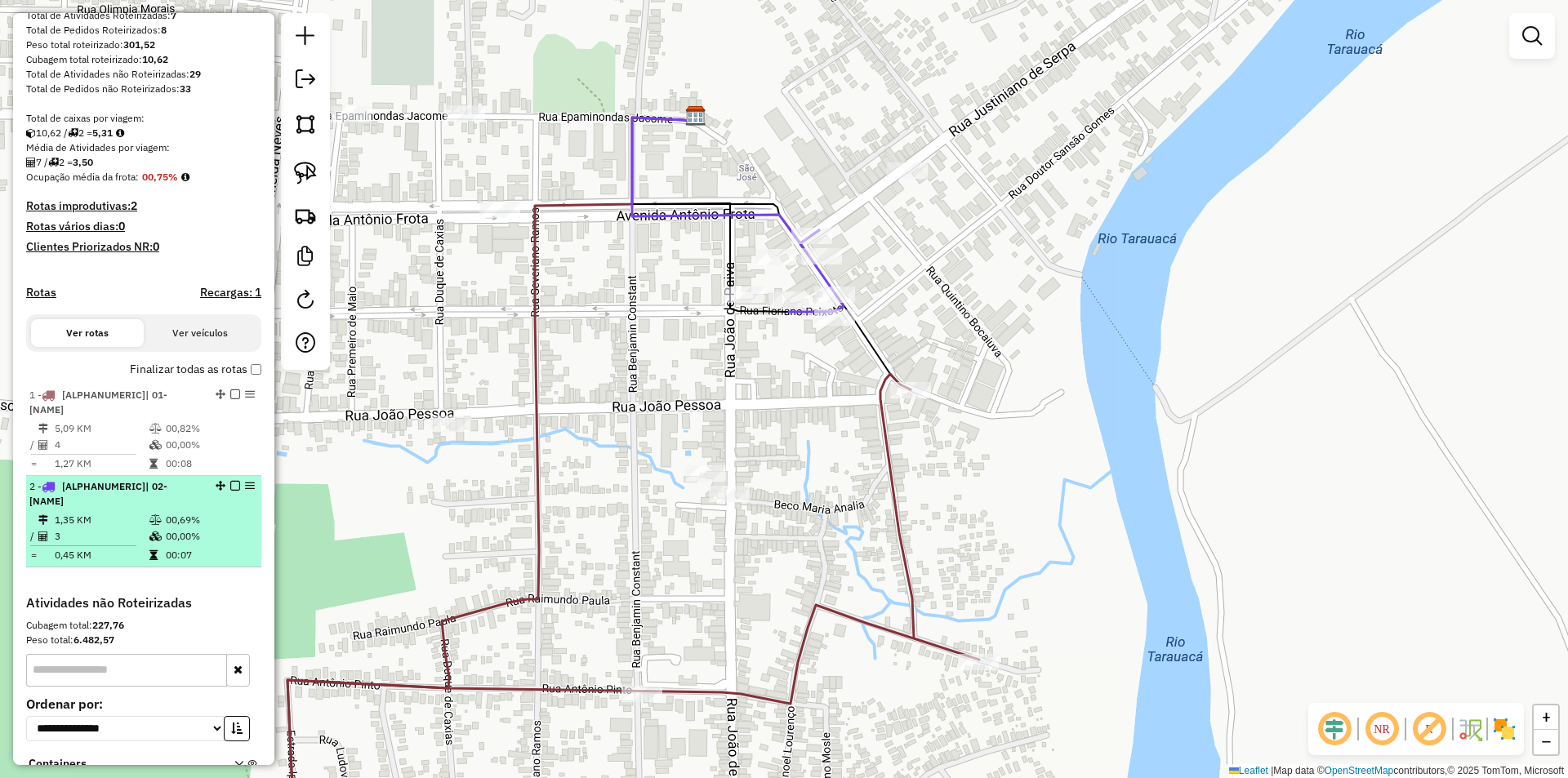 click on "1,35 KM" at bounding box center (101, 520) 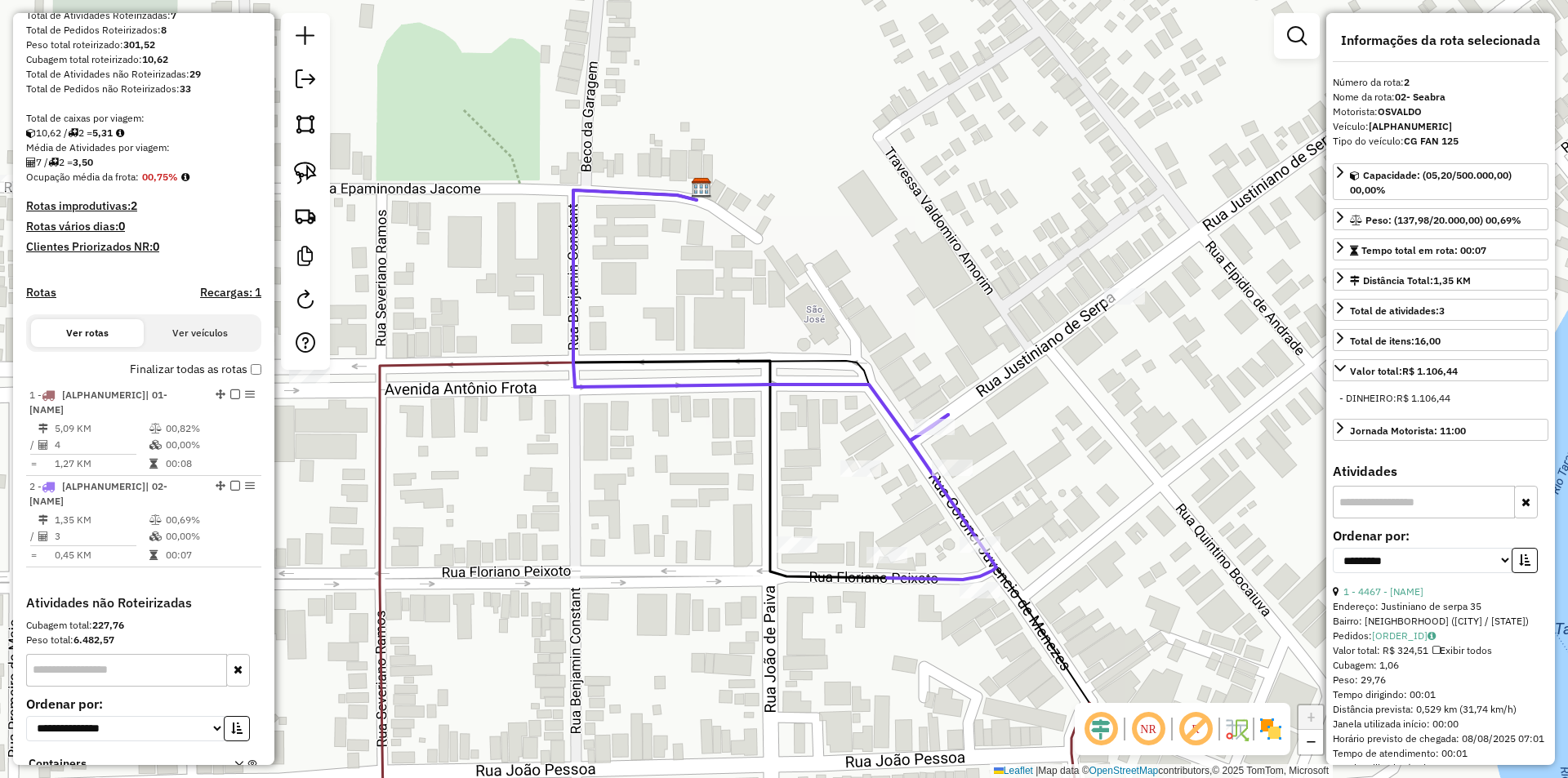 drag, startPoint x: 746, startPoint y: 529, endPoint x: 708, endPoint y: 408, distance: 126.82665 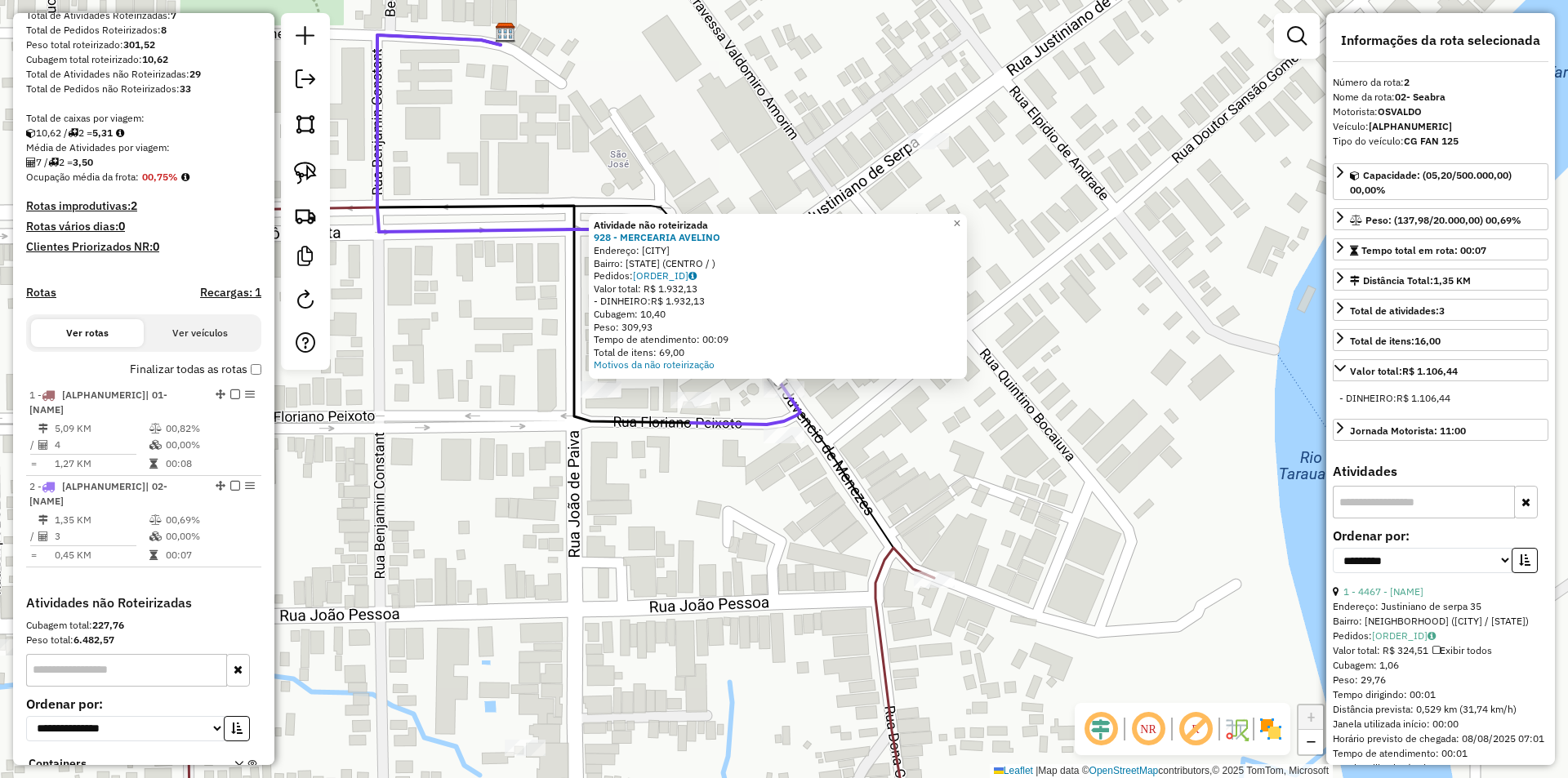 click 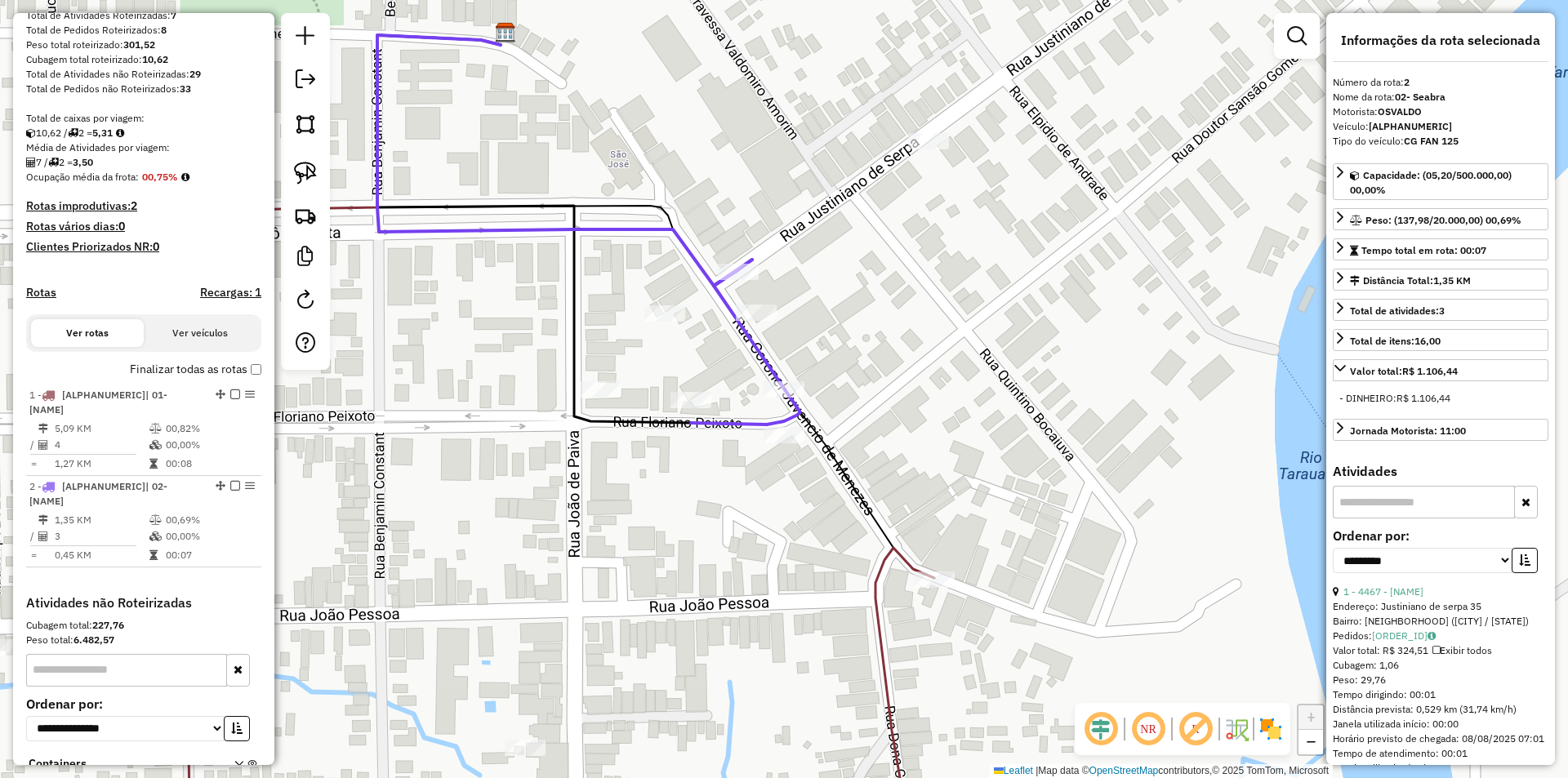 scroll, scrollTop: 370, scrollLeft: 0, axis: vertical 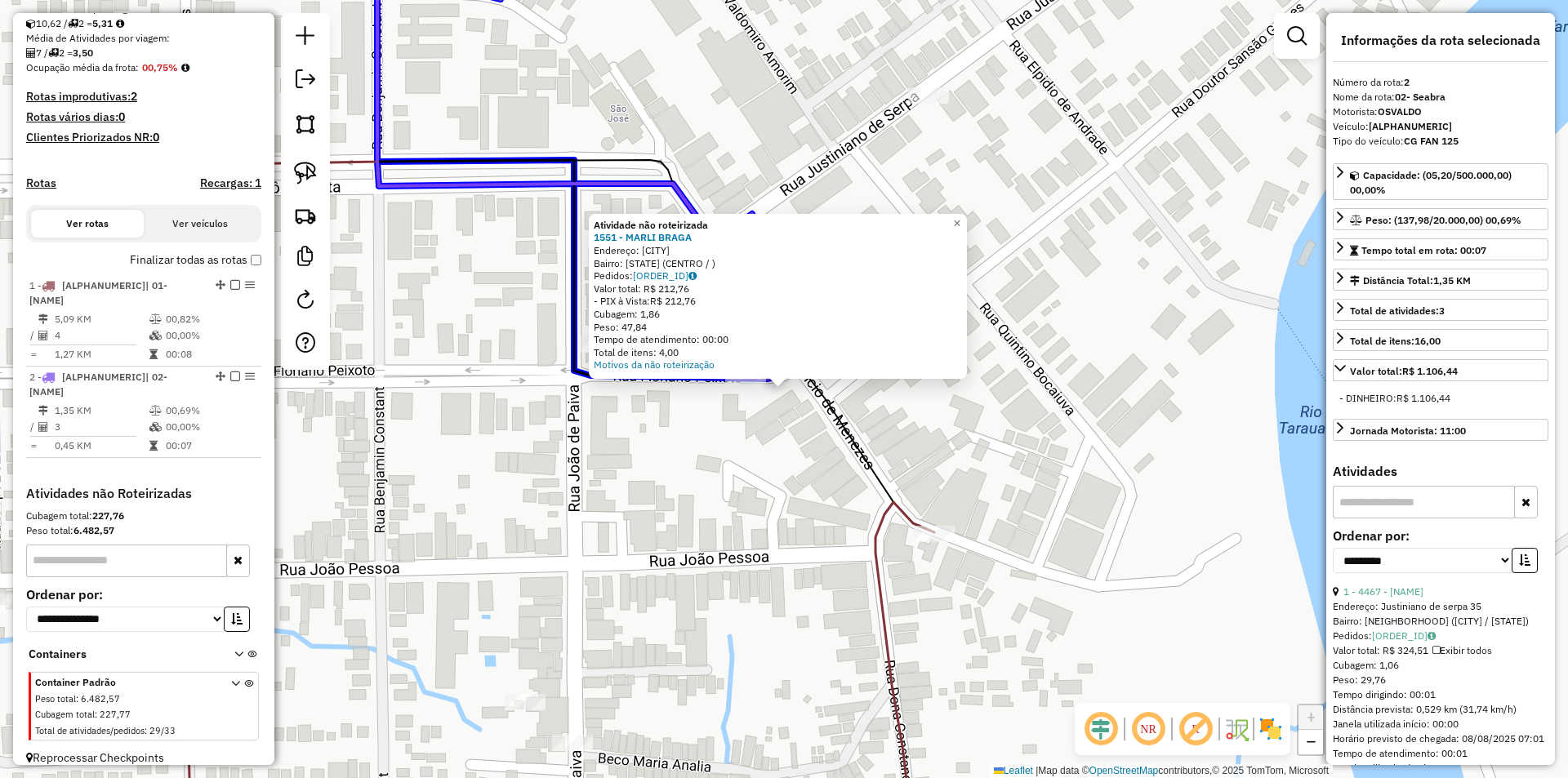 click on "Atividade não roteirizada 1551 - MARLI BRAGA  Endereço: TARAUACA   Bairro: [STATE] (CENTRO / )   Pedidos:  [ORDER_ID]   Valor total: R$ 212,76   - PIX à Vista:  R$ 212,76   Cubagem: 1,86   Peso: 47,84   Tempo de atendimento: 00:00   Total de itens: 4,00  Motivos da não roteirização ×" 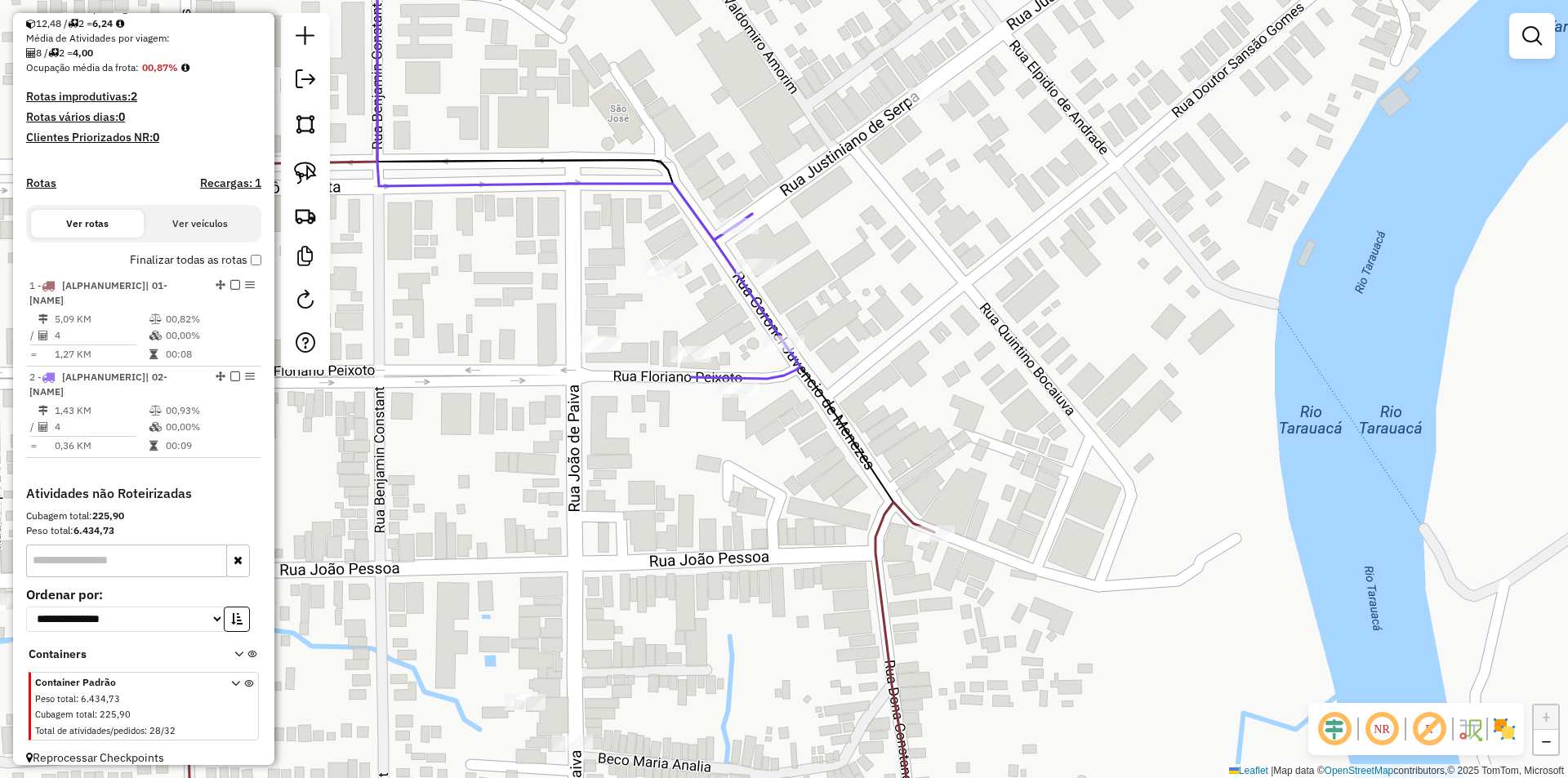 click 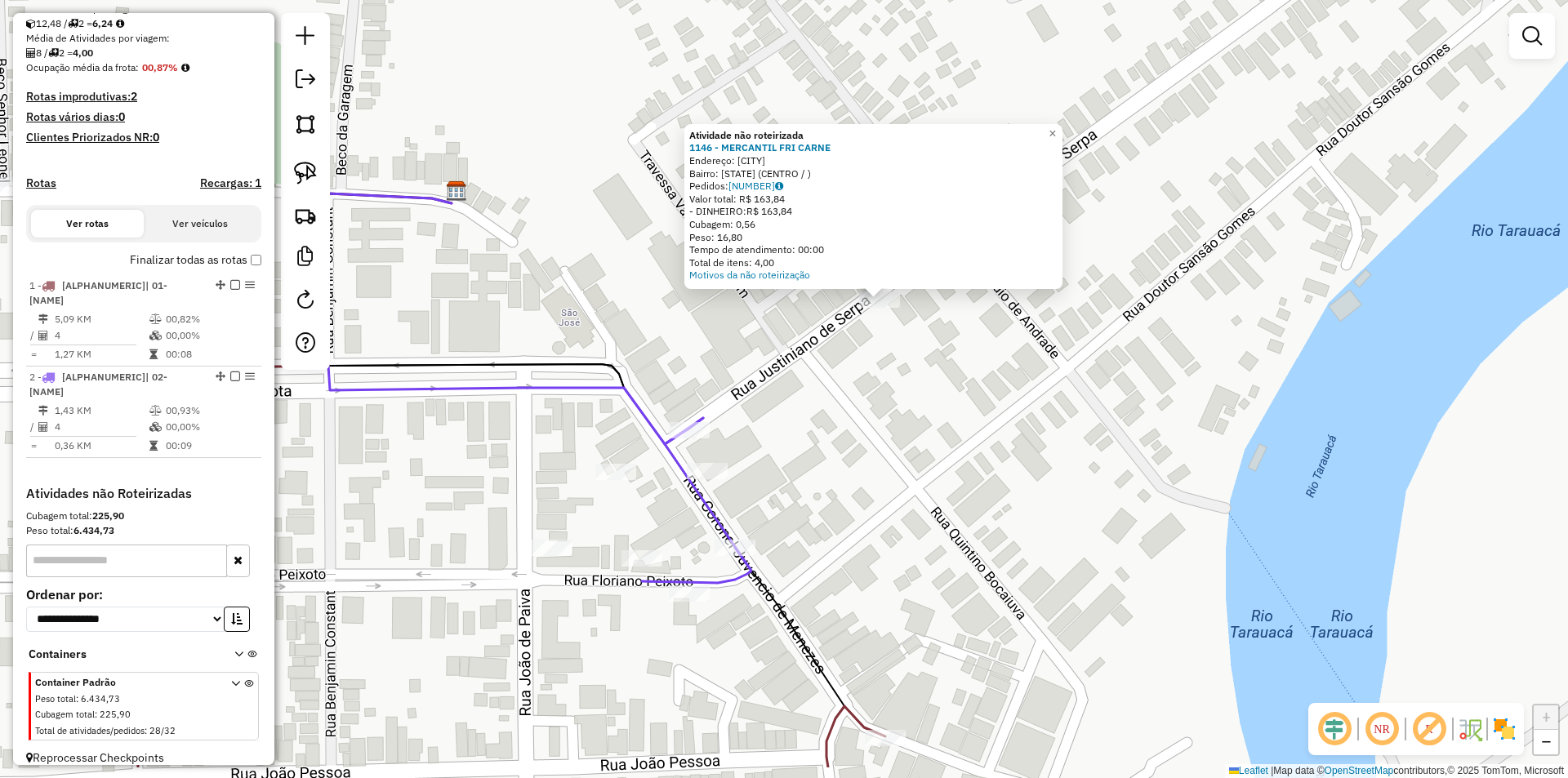 drag, startPoint x: 766, startPoint y: 489, endPoint x: 870, endPoint y: 392, distance: 142.21463 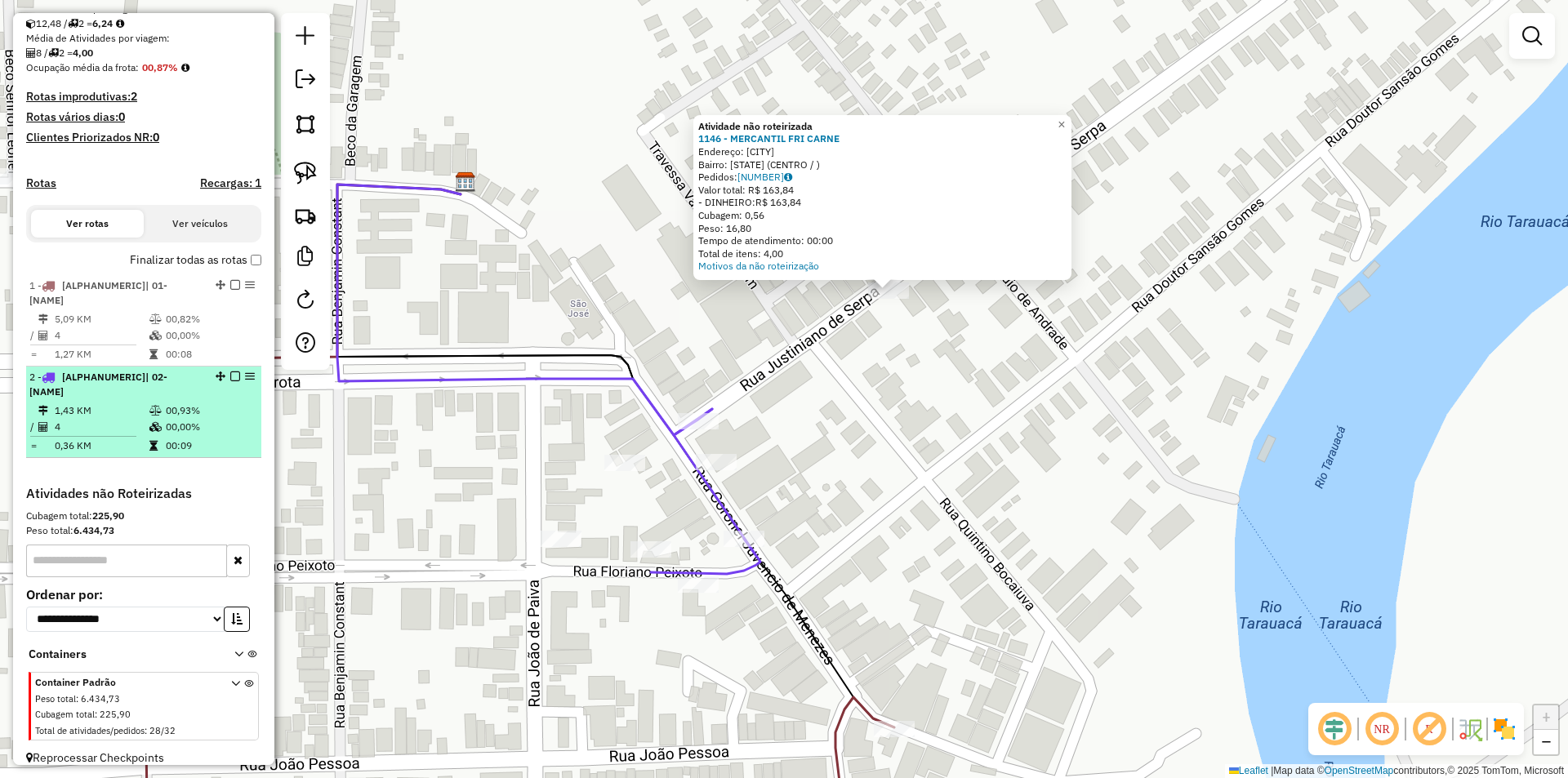 click on "00,00%" at bounding box center [209, 427] 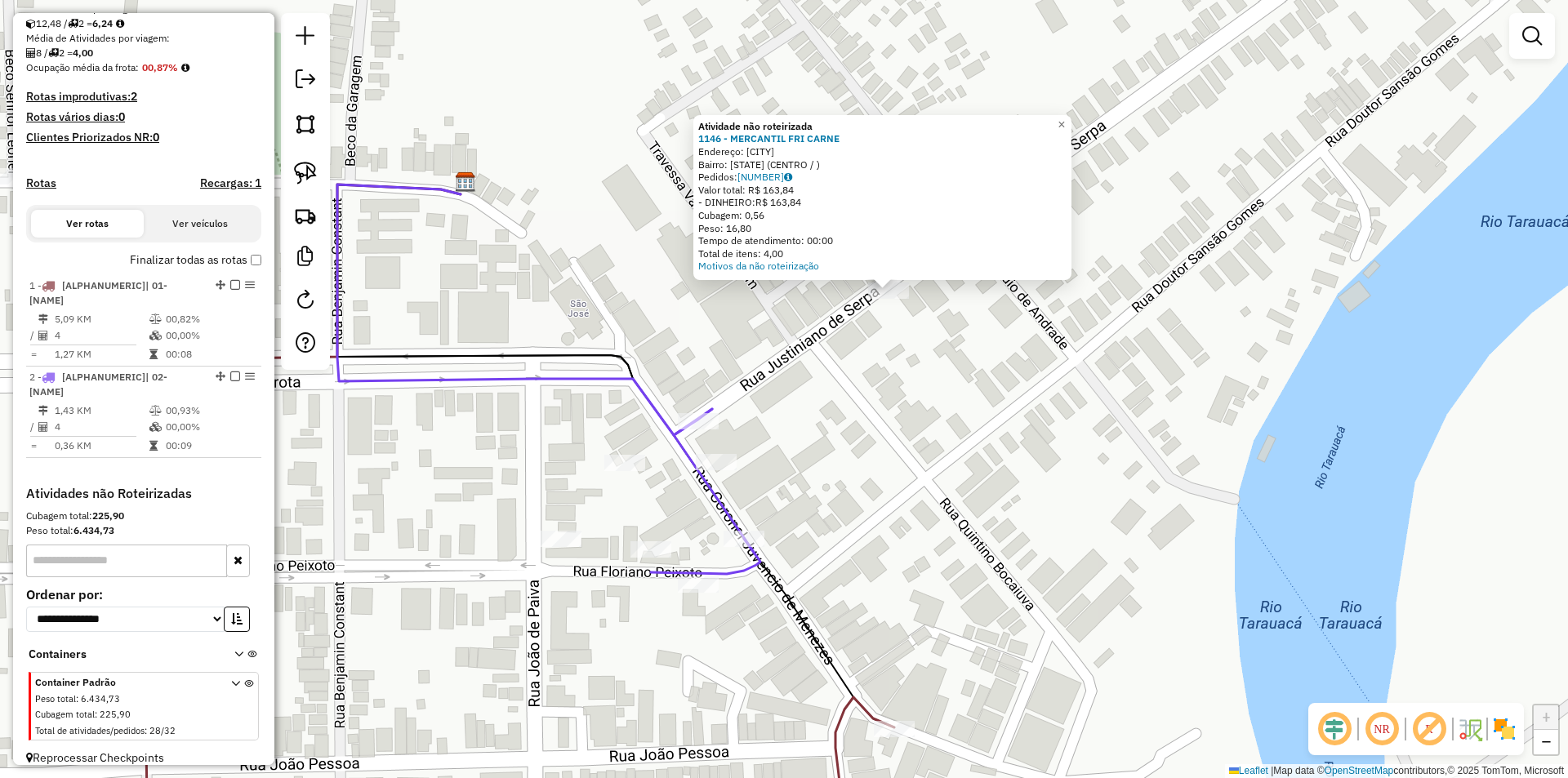 select on "**********" 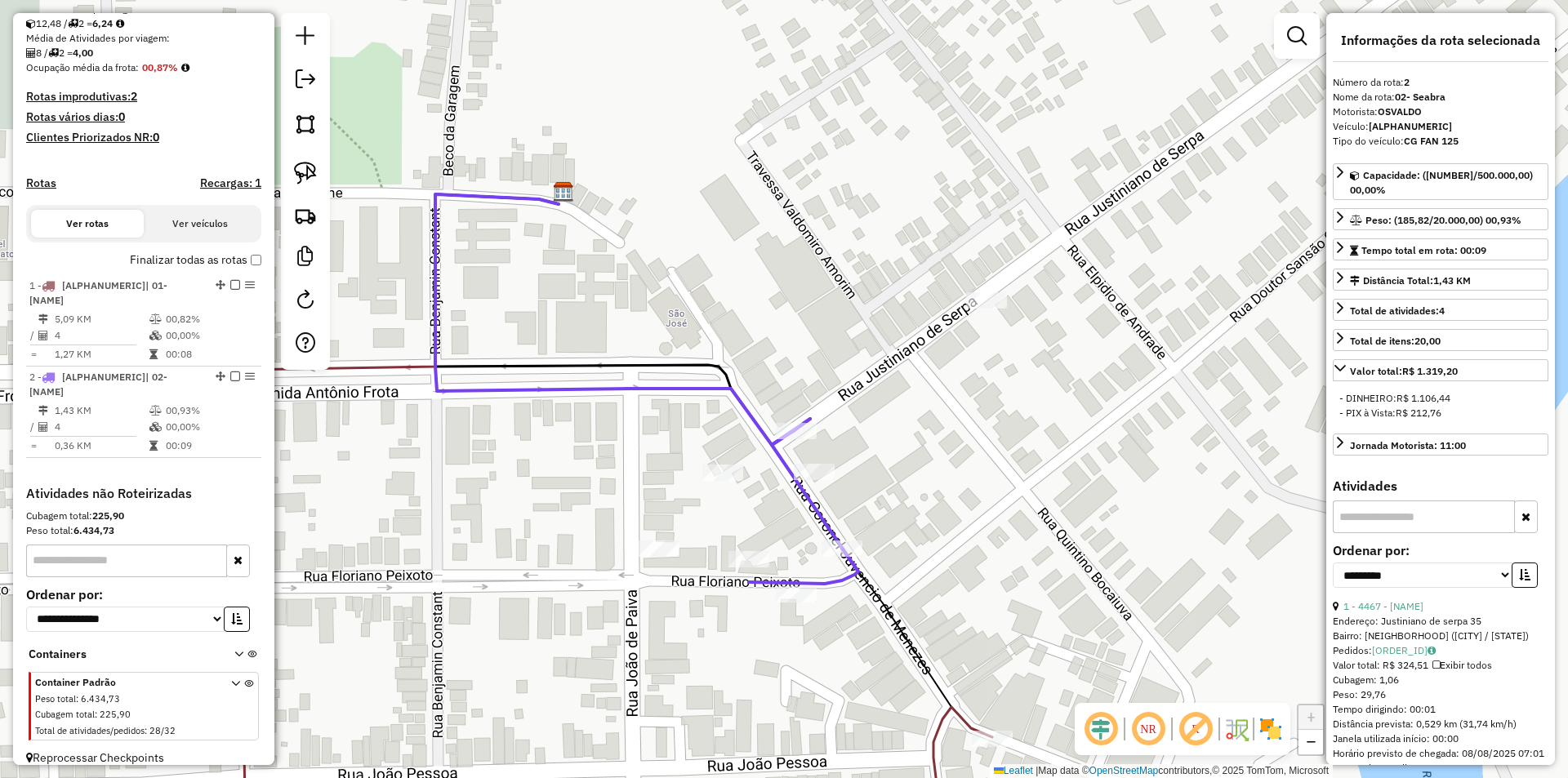 drag, startPoint x: 1041, startPoint y: 402, endPoint x: 904, endPoint y: 402, distance: 137 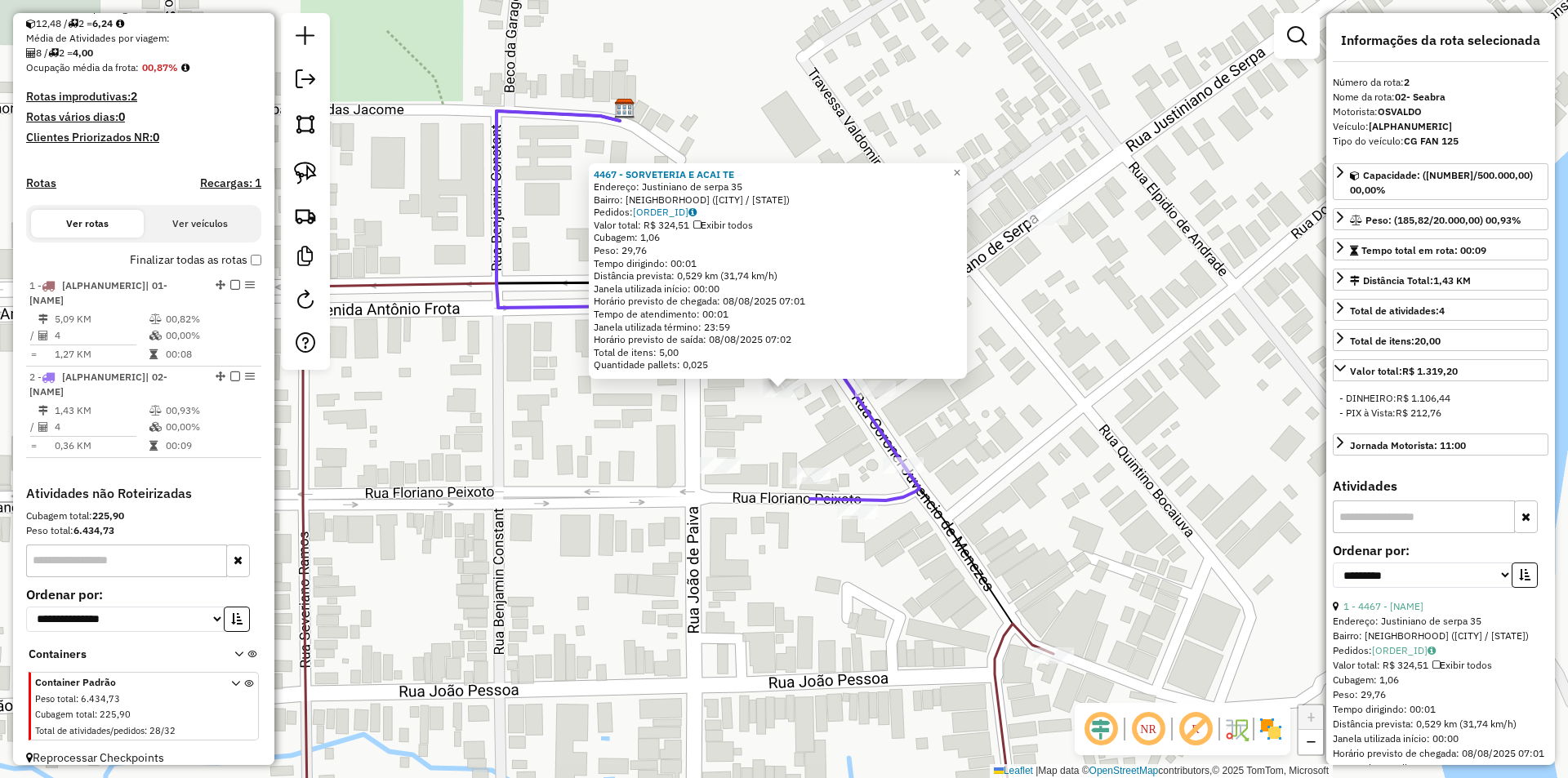 click on "4467 - [NAME]  Endereço:  [STREET]   Bairro: [NAME] ([CITY] / [STATE])   Pedidos:  [NUMBER]   Valor total: R$ 324,51   Exibir todos   Cubagem: 1,06  Peso: 29,76  Tempo dirigindo: 00:01   Distância prevista: 0,529 km (31,74 km/h)   Janela utilizada início: 00:00   Horário previsto de chegada: 08/08/2025 07:01   Tempo de atendimento: 00:01   Janela utilizada término: 23:59   Horário previsto de saída: 08/08/2025 07:02   Total de itens: 5,00   Quantidade pallets: 0,025  × Janela de atendimento Grade de atendimento Capacidade Transportadoras Veículos Cliente Pedidos  Rotas Selecione os dias de semana para filtrar as janelas de atendimento  Seg   Ter   Qua   Qui   Sex   Sáb   Dom  Informe o período da janela de atendimento: De: Até:  Filtrar exatamente a janela do cliente  Considerar janela de atendimento padrão  Selecione os dias de semana para filtrar as grades de atendimento  Seg   Ter   Qua   Qui   Sex   Sáb   Dom   Considerar clientes sem dia de atendimento cadastrado +" 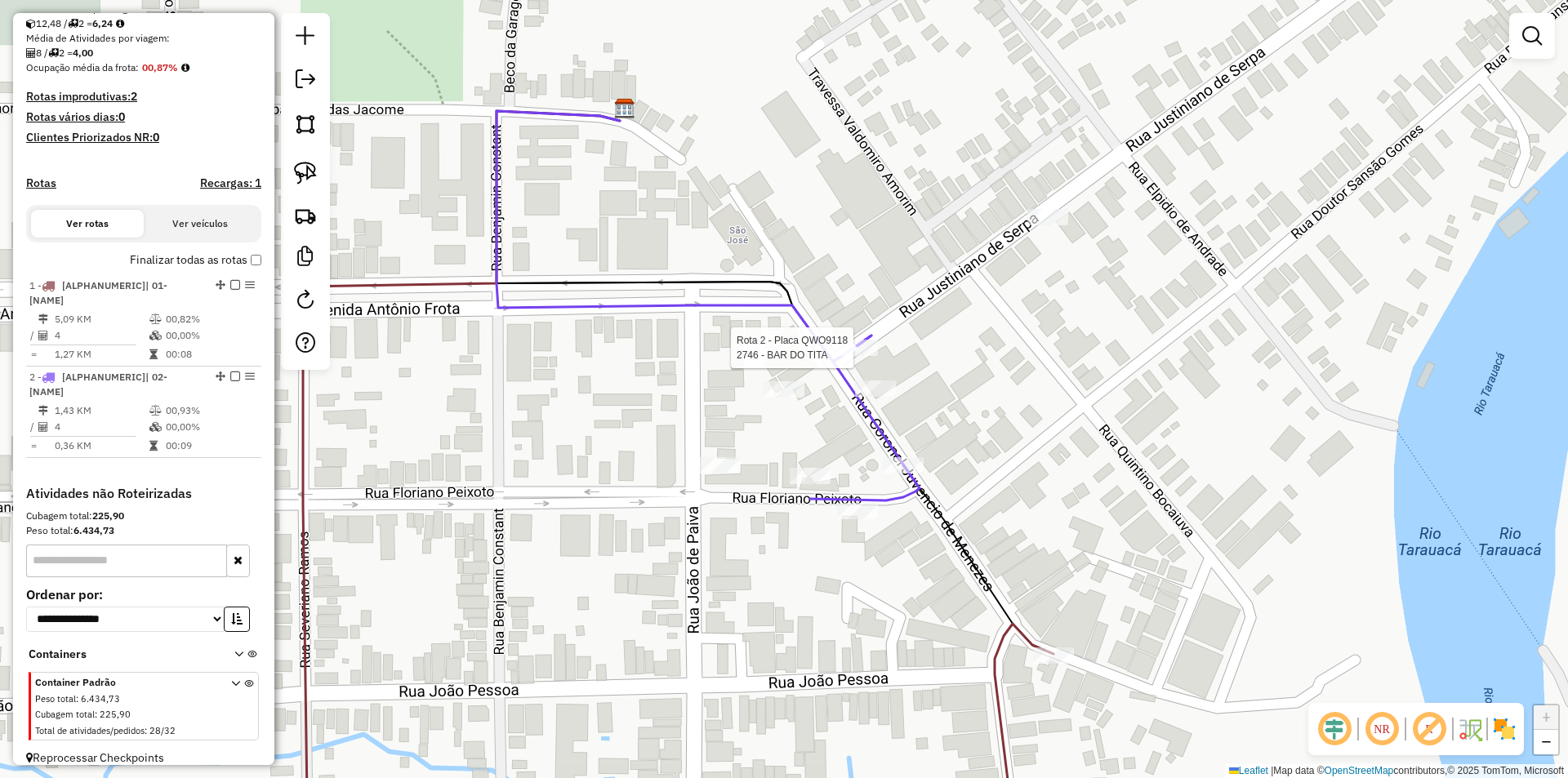 select on "**********" 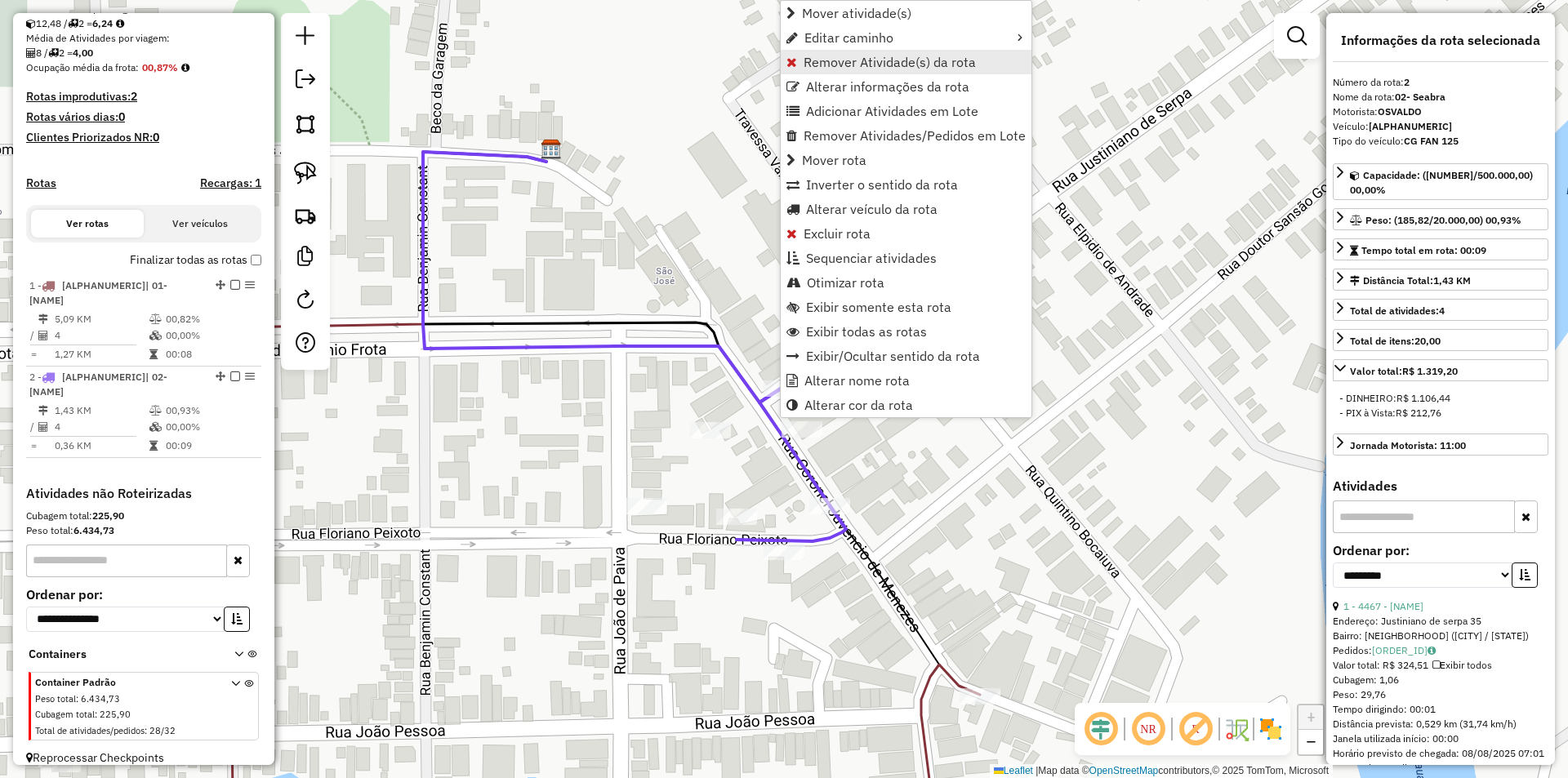 click on "Remover Atividade(s) da rota" at bounding box center [889, 62] 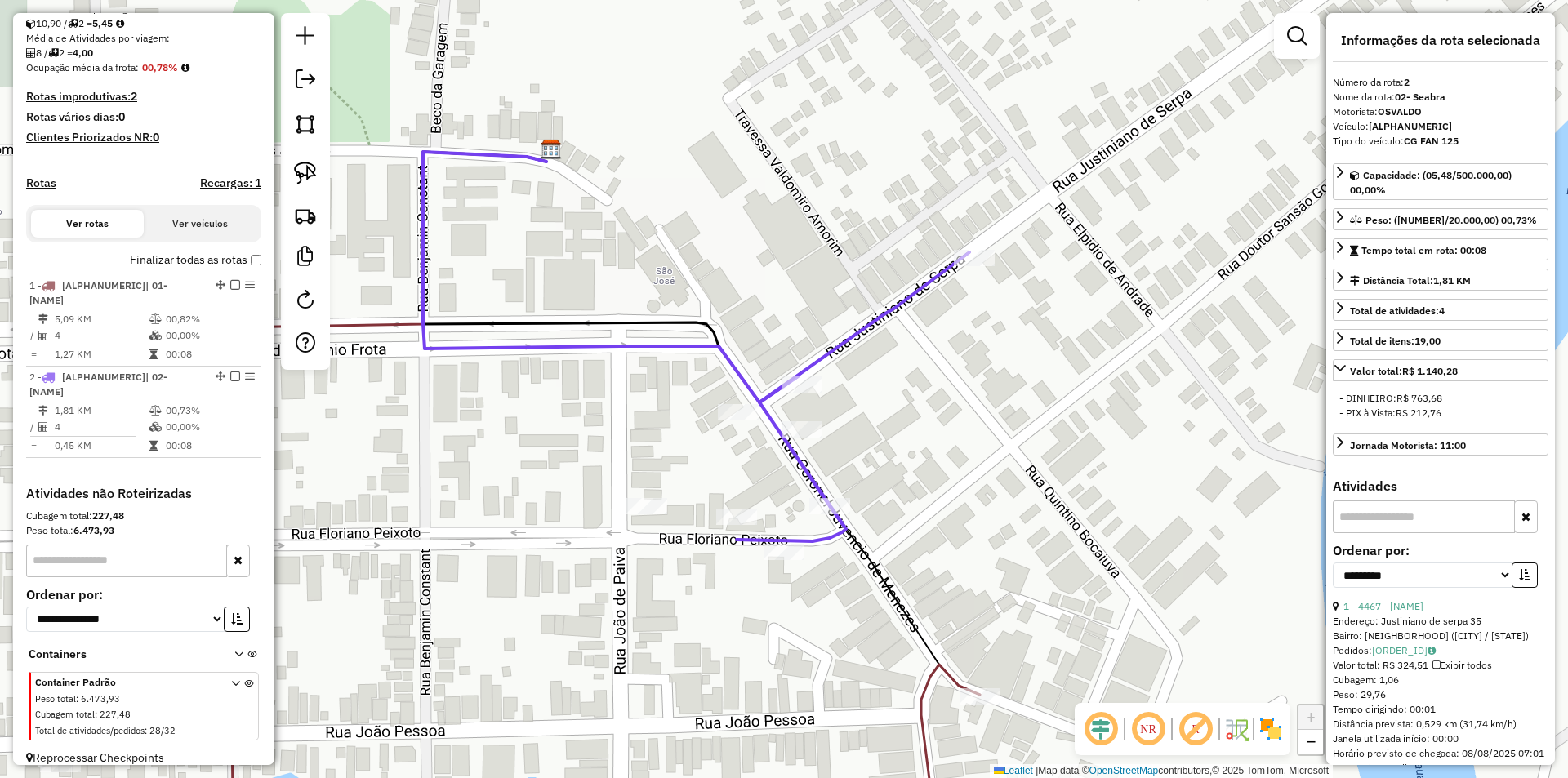 scroll, scrollTop: 246, scrollLeft: 0, axis: vertical 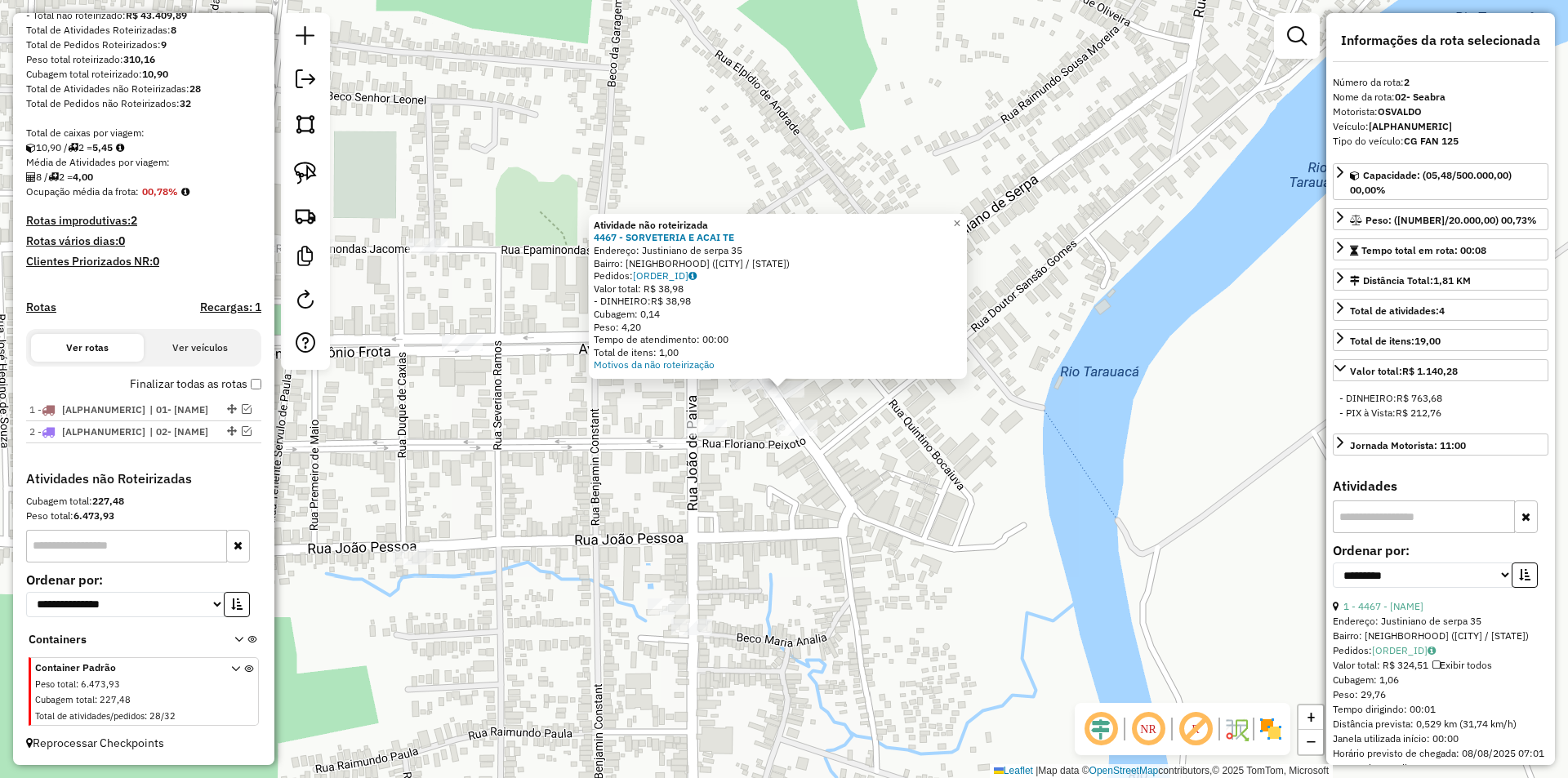 click on "Atividade não roteirizada 4467 - [NAME]  Endereço:  [STREET]   Bairro: [NAME] ([CITY] / [STATE])   Pedidos:  [NUMBER]   Valor total: R$ 38,98   - DINHEIRO:  R$ 38,98   Cubagem: 0,14   Peso: 4,20   Tempo de atendimento: 00:00   Total de itens: 1,00  Motivos da não roteirização × Janela de atendimento Grade de atendimento Capacidade Transportadoras Veículos Cliente Pedidos  Rotas Selecione os dias de semana para filtrar as janelas de atendimento  Seg   Ter   Qua   Qui   Sex   Sáb   Dom  Informe o período da janela de atendimento: De: Até:  Filtrar exatamente a janela do cliente  Considerar janela de atendimento padrão  Selecione os dias de semana para filtrar as grades de atendimento  Seg   Ter   Qua   Qui   Sex   Sáb   Dom   Considerar clientes sem dia de atendimento cadastrado  Filtrar as atividades entre os valores definidos abaixo:  Peso mínimo:   Peso máximo:   Cubagem mínima:   Cubagem máxima:   De:   Até:   De:  De:" 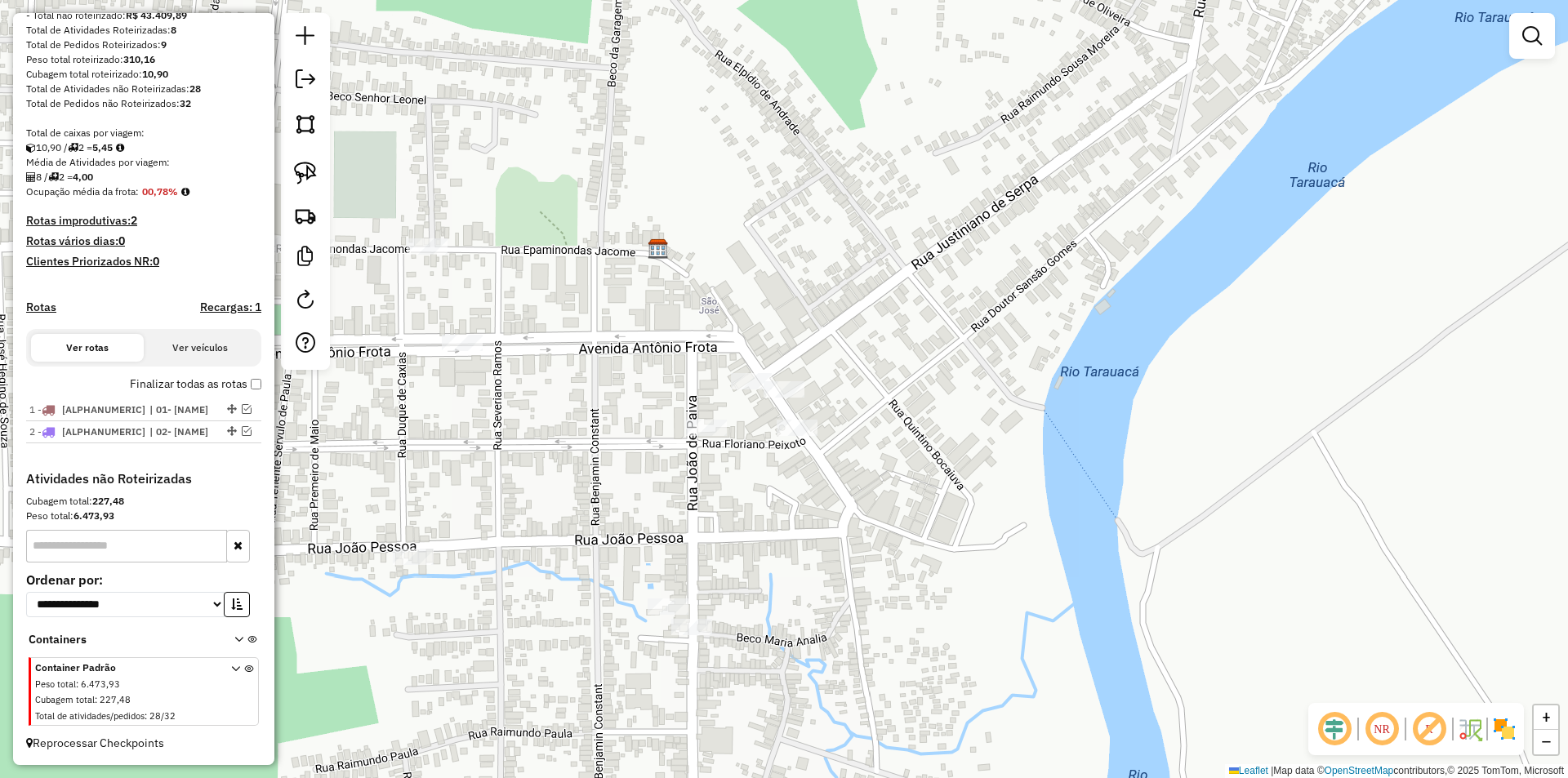 click 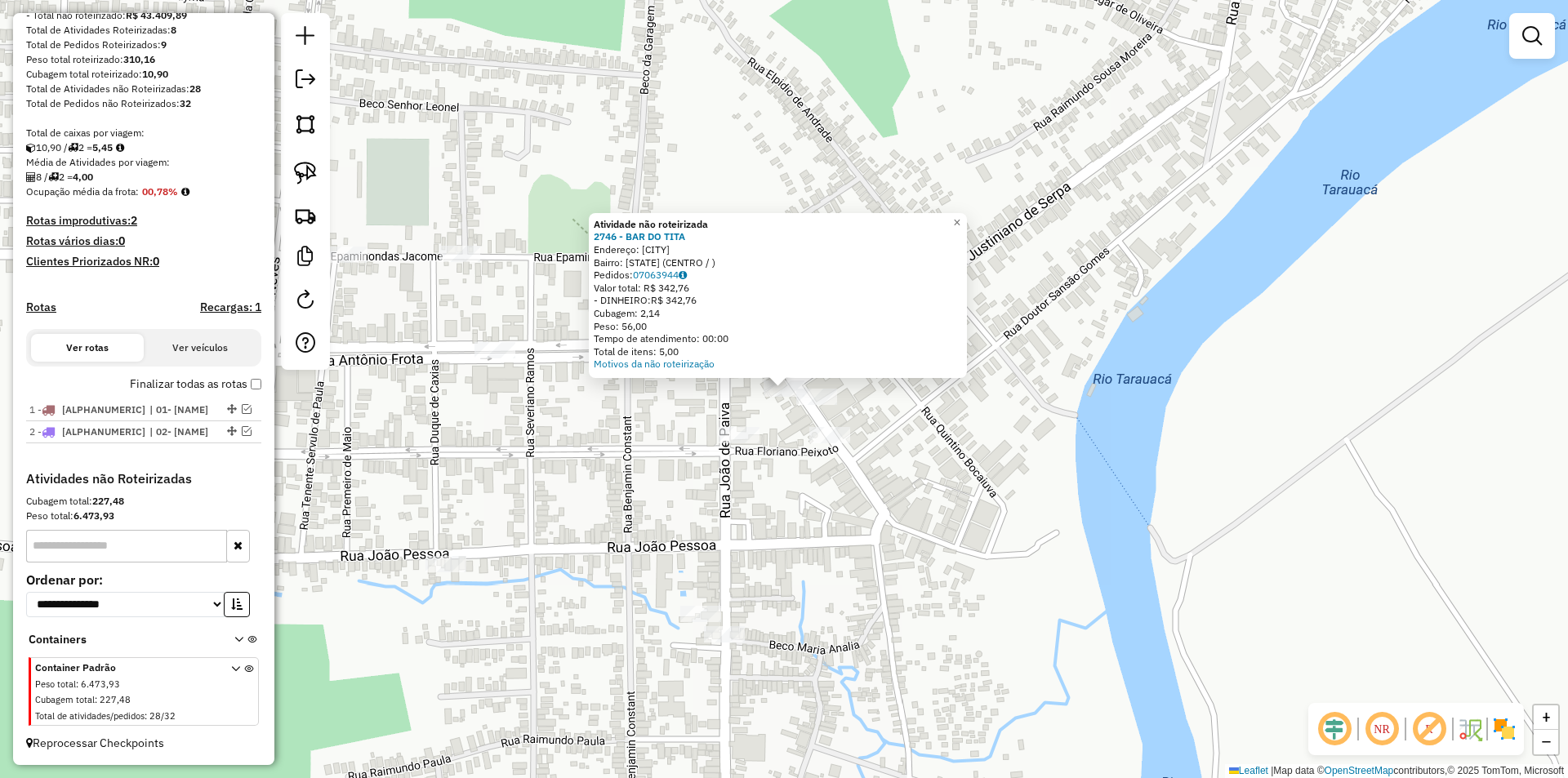 click 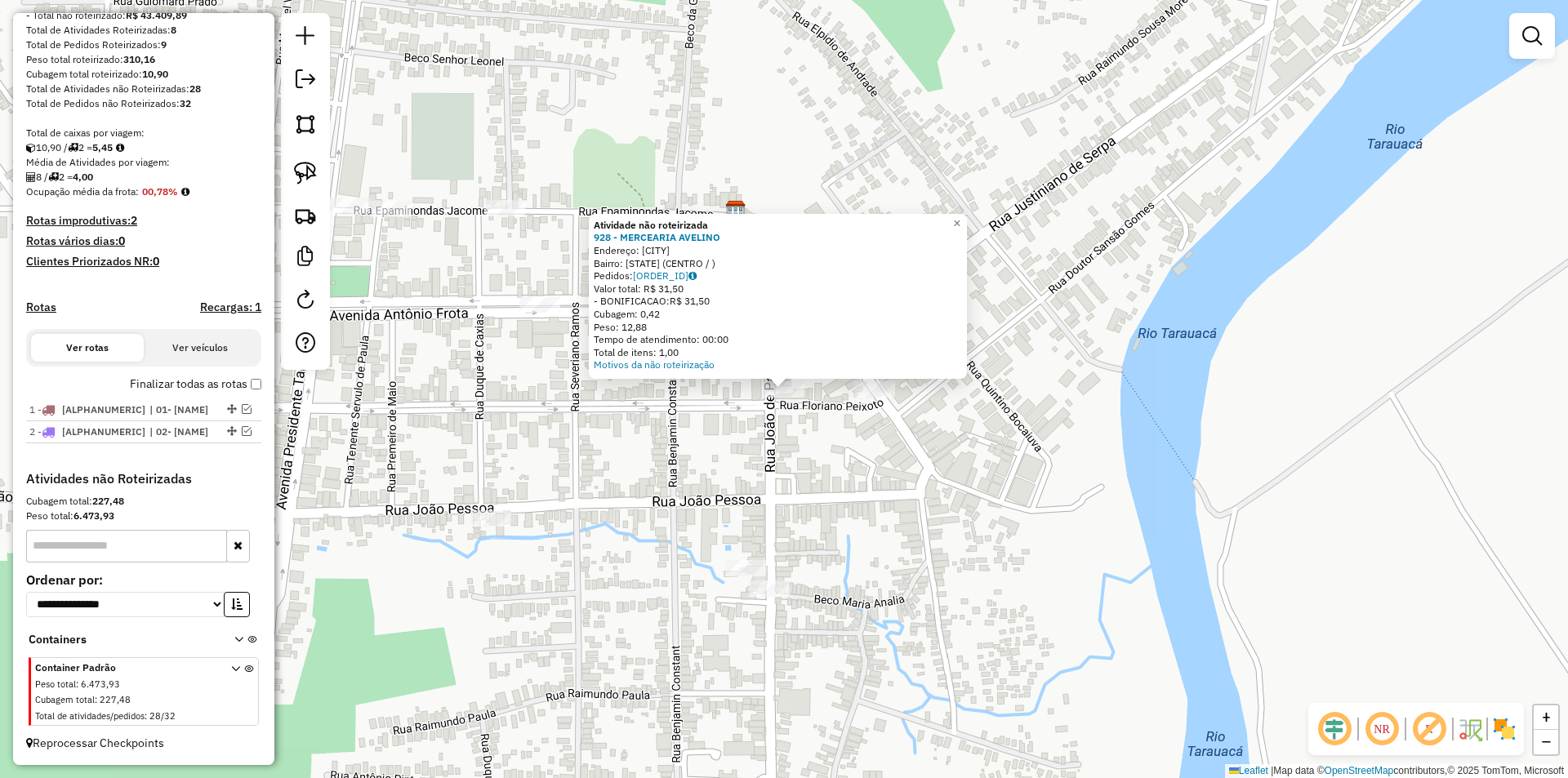 click on "Atividade não roteirizada 928 - MERCEARIA AVELINO  Endereço: TARAUACA   Bairro: [STATE] (CENTRO / )   Pedidos:  [ORDER_ID]   Valor total: R$ 31,50   - BONIFICACAO:  R$ 31,50   Cubagem: 0,42   Peso: 12,88   Tempo de atendimento: 00:00   Total de itens: 1,00  Motivos da não roteirização × Janela de atendimento Grade de atendimento Capacidade Transportadoras Veículos Cliente Pedidos  Rotas Selecione os dias de semana para filtrar as janelas de atendimento  Seg   Ter   Qua   Qui   Sex   Sáb   Dom  Informe o período da janela de atendimento: De: Até:  Filtrar exatamente a janela do cliente  Considerar janela de atendimento padrão  Selecione os dias de semana para filtrar as grades de atendimento  Seg   Ter   Qua   Qui   Sex   Sáb   Dom   Considerar clientes sem dia de atendimento cadastrado  Clientes fora do dia de atendimento selecionado Filtrar as atividades entre os valores definidos abaixo:  Peso mínimo:   Peso máximo:   Cubagem mínima:   Cubagem máxima:   De:   Até:   De:   Até:  Transportadora: +" 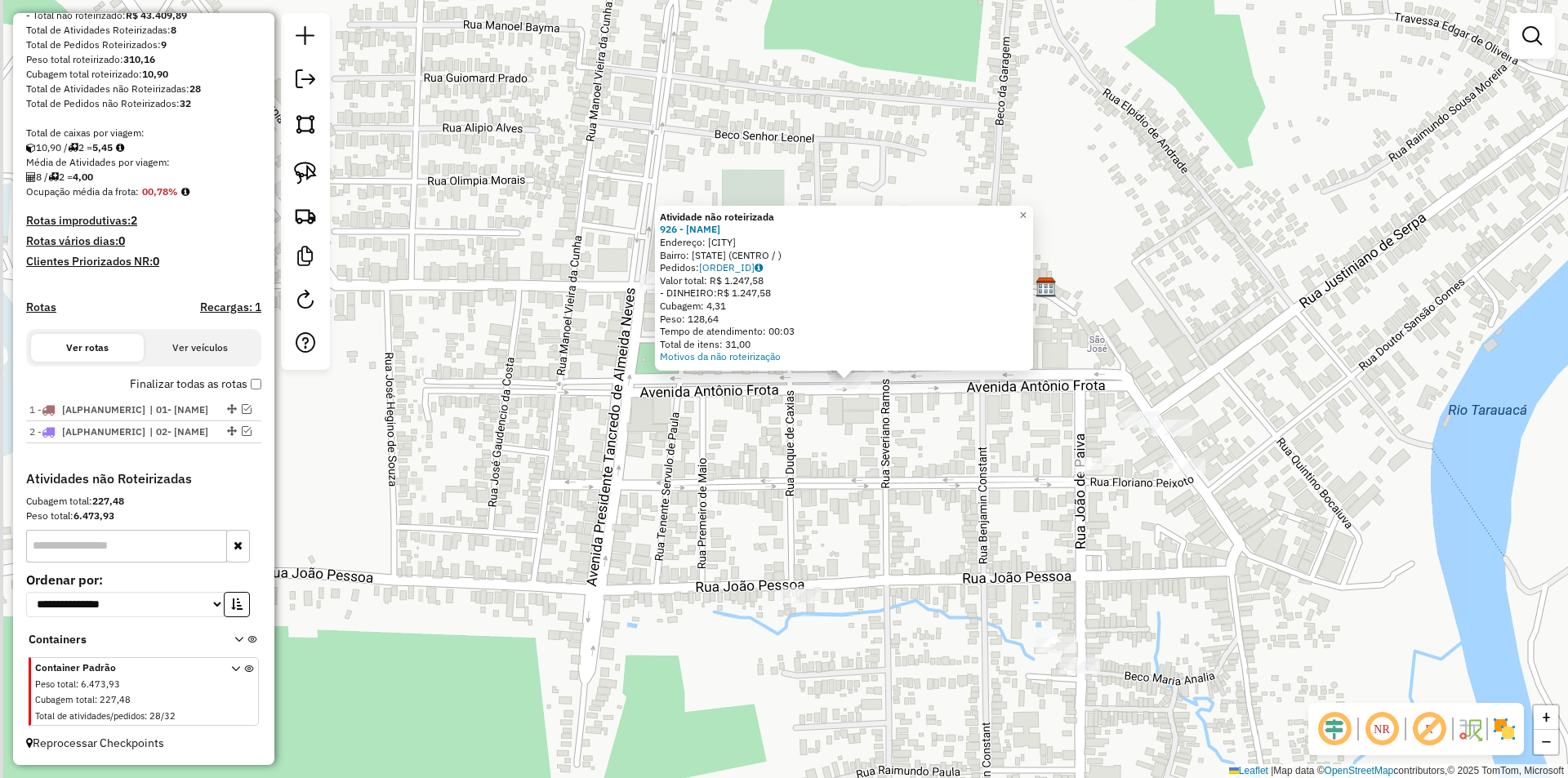 drag, startPoint x: 767, startPoint y: 514, endPoint x: 835, endPoint y: 505, distance: 68.593003 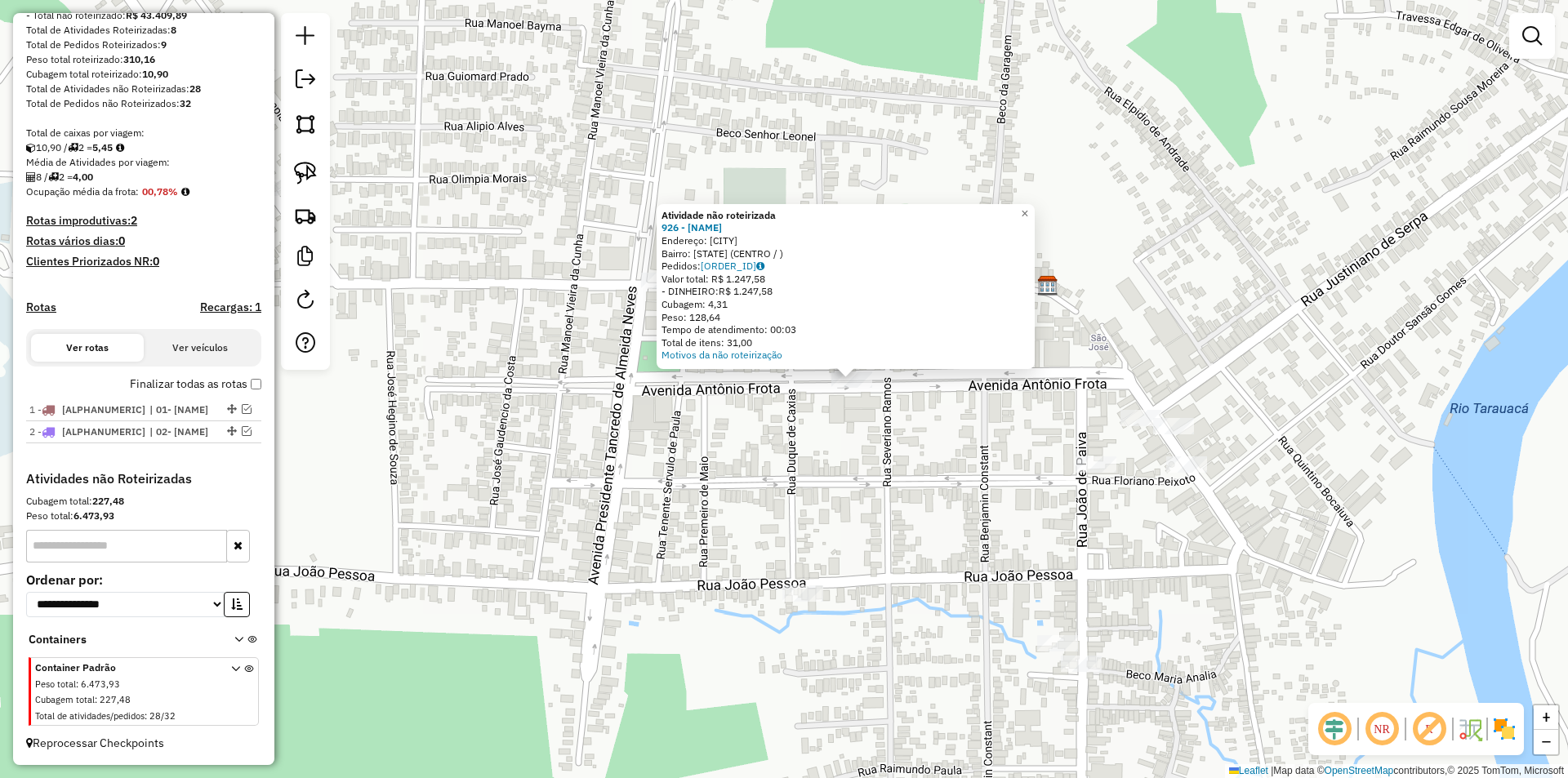click on "Atividade não roteirizada 926 - FORRO DO IDOSO  Endereço: [CITY]   Bairro: [STATE] ([NEIGHBORHOOD] / )   Pedidos:  [ORDER_ID]   Valor total: R$ 1.247,58   - DINHEIRO:  R$ 1.247,58   Cubagem: 4,31   Peso: 128,64   Tempo de atendimento: 00:03   Total de itens: 31,00  Motivos da não roteirização × Janela de atendimento Grade de atendimento Capacidade Transportadoras Veículos Cliente Pedidos  Rotas Selecione os dias de semana para filtrar as janelas de atendimento  Seg   Ter   Qua   Qui   Sex   Sáb   Dom  Informe o período da janela de atendimento: De: Até:  Filtrar exatamente a janela do cliente  Considerar janela de atendimento padrão  Selecione os dias de semana para filtrar as grades de atendimento  Seg   Ter   Qua   Qui   Sex   Sáb   Dom   Considerar clientes sem dia de atendimento cadastrado  Clientes fora do dia de atendimento selecionado Filtrar as atividades entre os valores definidos abaixo:  Peso mínimo:   Peso máximo:   Cubagem mínima:   Cubagem máxima:   De:   Até:   De:   Até:  Transportadora:" 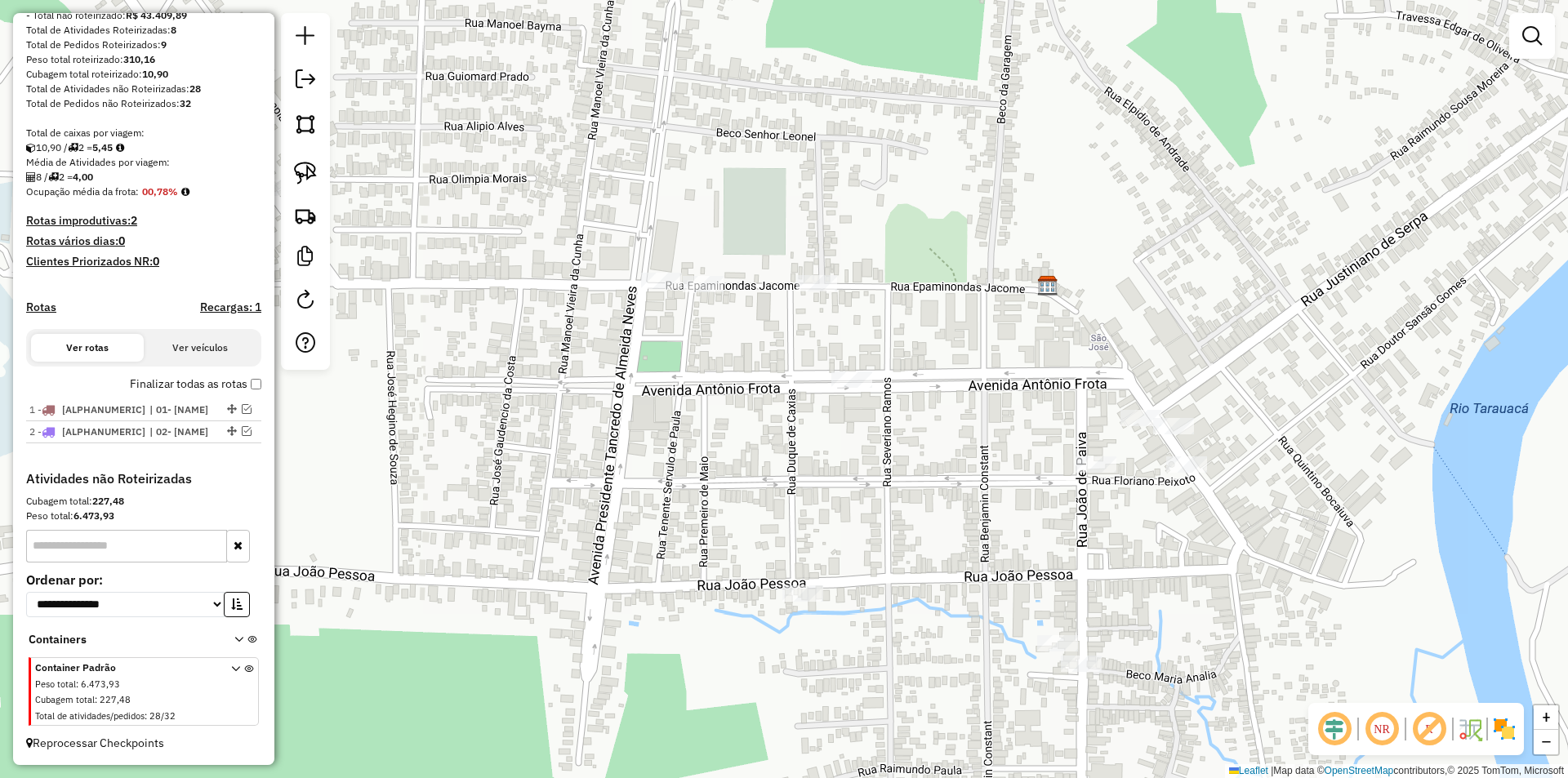 click on "Janela de atendimento Grade de atendimento Capacidade Transportadoras Veículos Cliente Pedidos  Rotas Selecione os dias de semana para filtrar as janelas de atendimento  Seg   Ter   Qua   Qui   Sex   Sáb   Dom  Informe o período da janela de atendimento: De: Até:  Filtrar exatamente a janela do cliente  Considerar janela de atendimento padrão  Selecione os dias de semana para filtrar as grades de atendimento  Seg   Ter   Qua   Qui   Sex   Sáb   Dom   Considerar clientes sem dia de atendimento cadastrado  Clientes fora do dia de atendimento selecionado Filtrar as atividades entre os valores definidos abaixo:  Peso mínimo:   Peso máximo:   Cubagem mínima:   Cubagem máxima:   De:   Até:  Filtrar as atividades entre o tempo de atendimento definido abaixo:  De:   Até:   Considerar capacidade total dos clientes não roteirizados Transportadora: Selecione um ou mais itens Tipo de veículo: Selecione um ou mais itens Veículo: Selecione um ou mais itens Motorista: Selecione um ou mais itens Nome: Rótulo:" 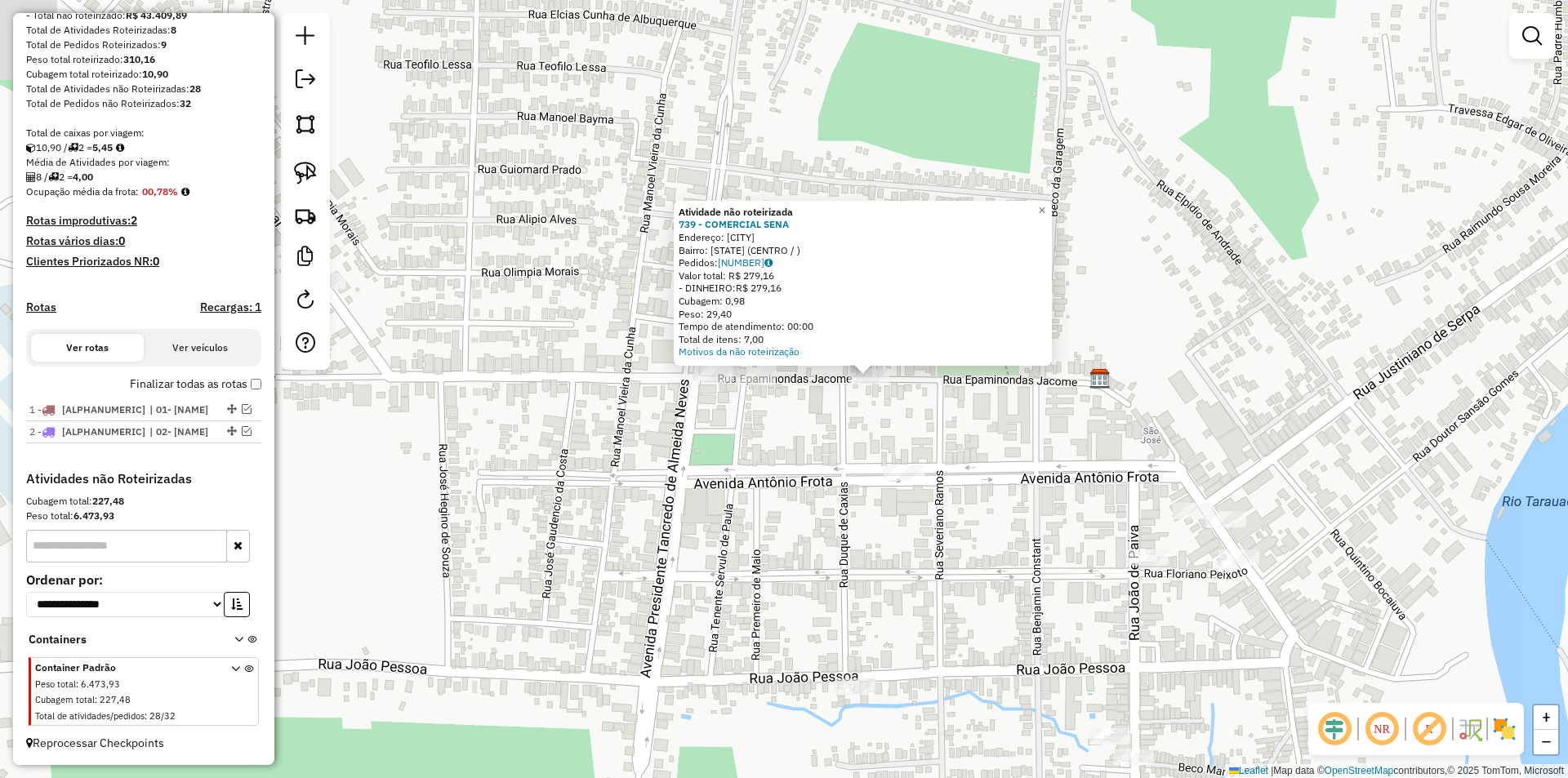 drag, startPoint x: 743, startPoint y: 446, endPoint x: 760, endPoint y: 437, distance: 19.23538 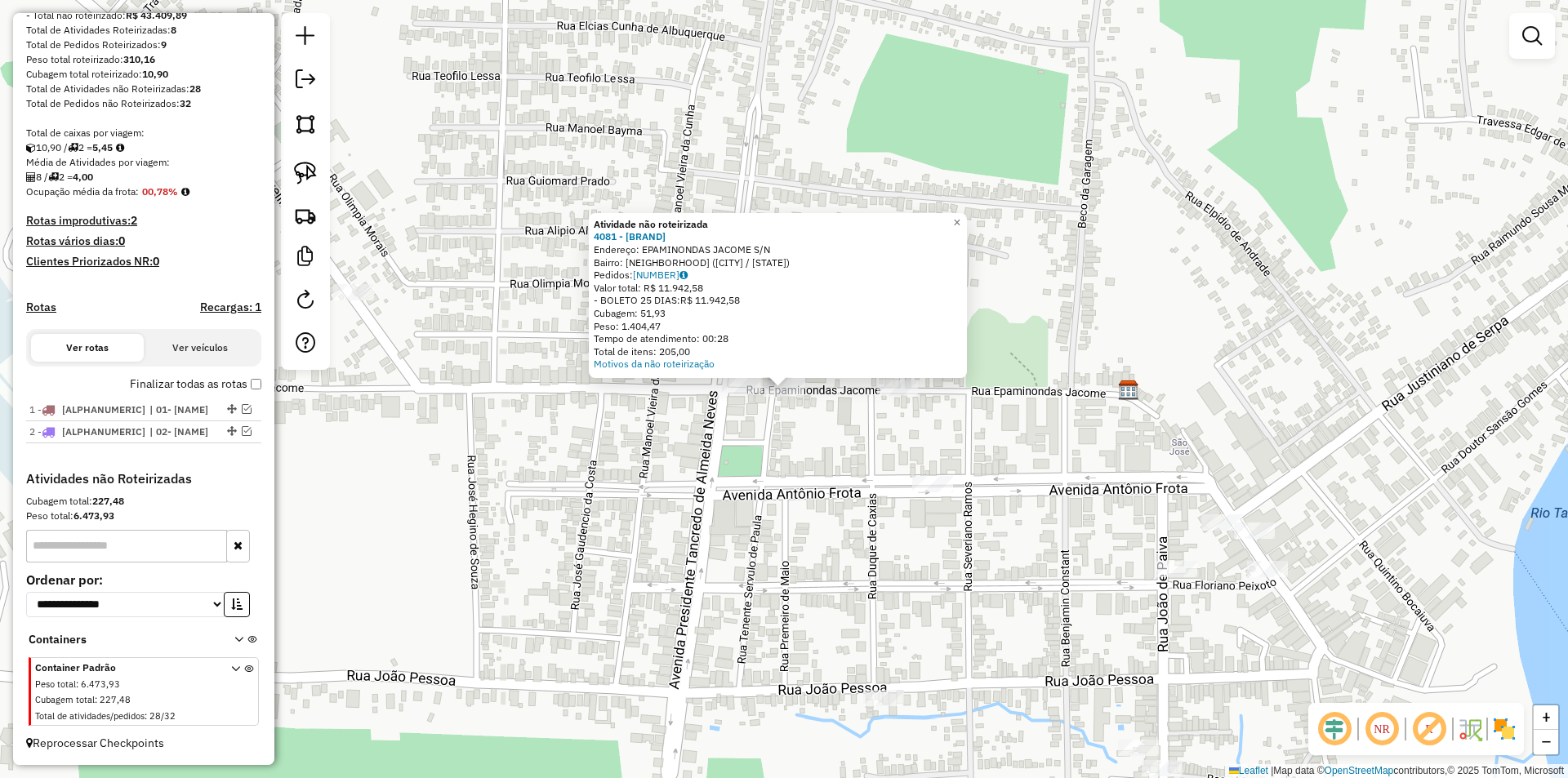 click on "Atividade não roteirizada 4081 - DISTRIB. CRISTAL  Endereço:  EPAMINONDAS JACOME S/N   Bairro: CENTRO ([CITY] / [STATE])   Pedidos:  [ORDER_ID]   Valor total: R$ 11.942,58   - BOLETO 25 DIAS:  R$ 11.942,58   Cubagem: 51,93   Peso: 1.404,47   Tempo de atendimento: 00:28   Total de itens: 205,00  Motivos da não roteirização" 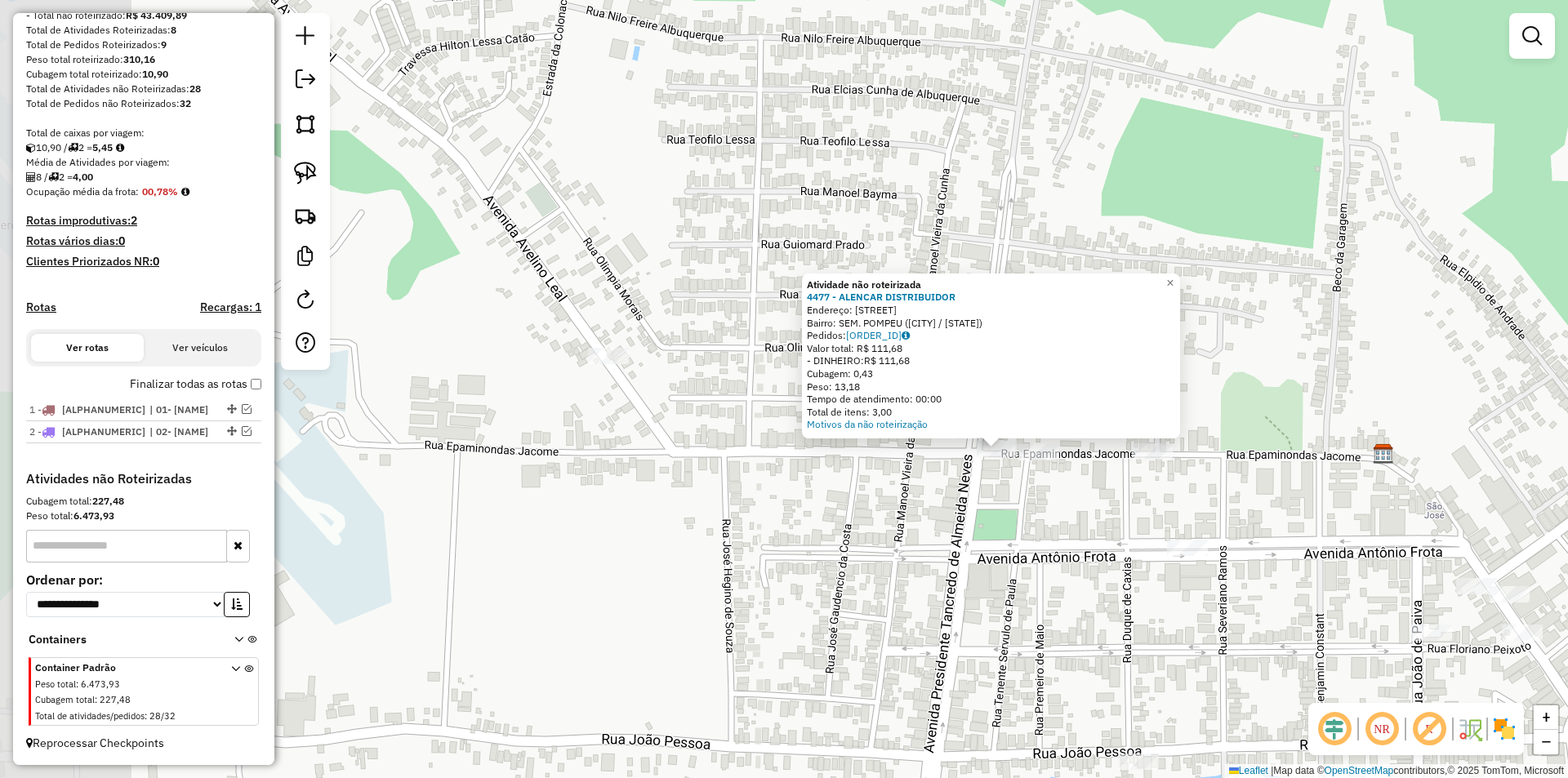 drag, startPoint x: 855, startPoint y: 460, endPoint x: 638, endPoint y: 420, distance: 220.6558 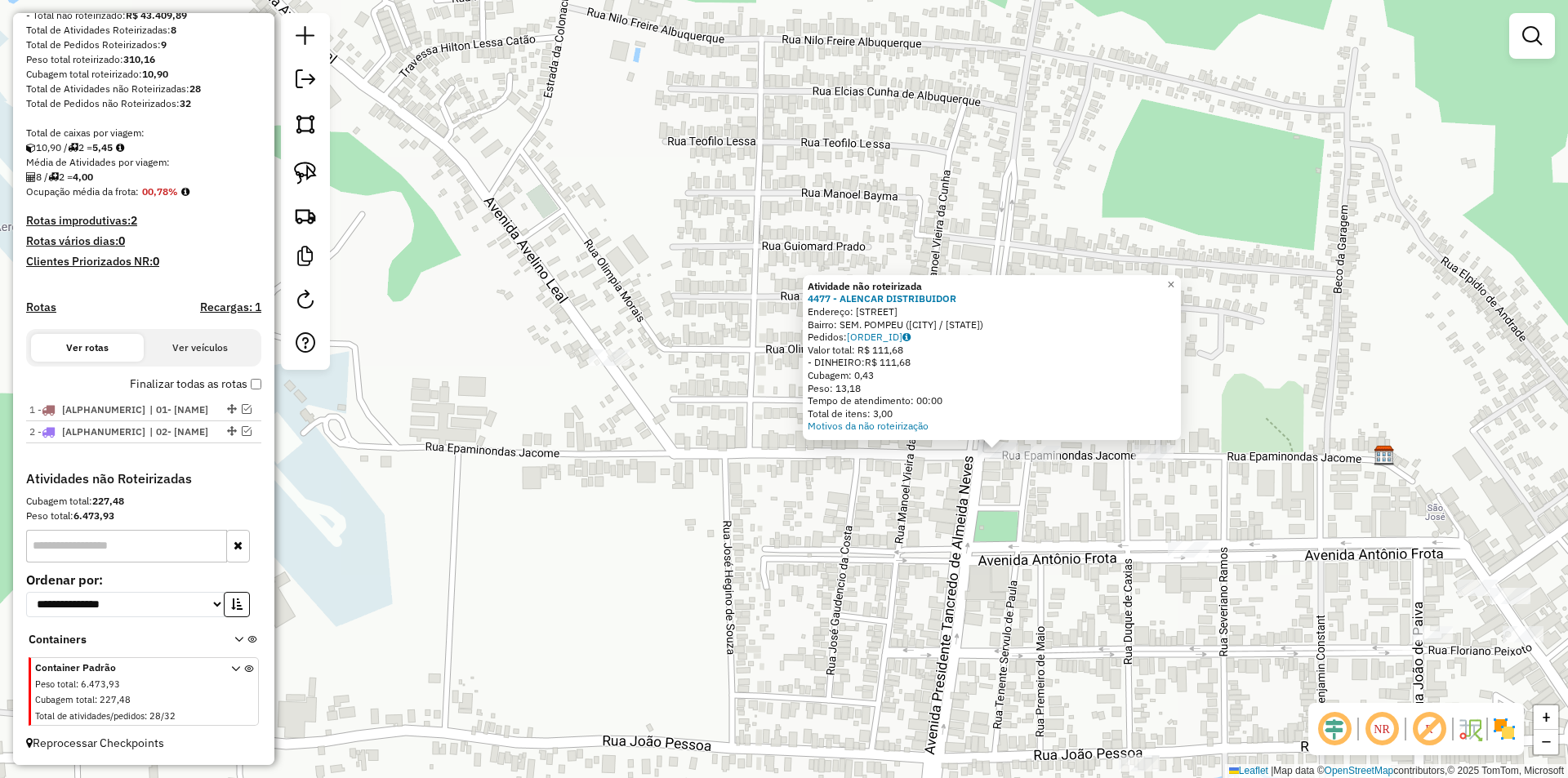 click 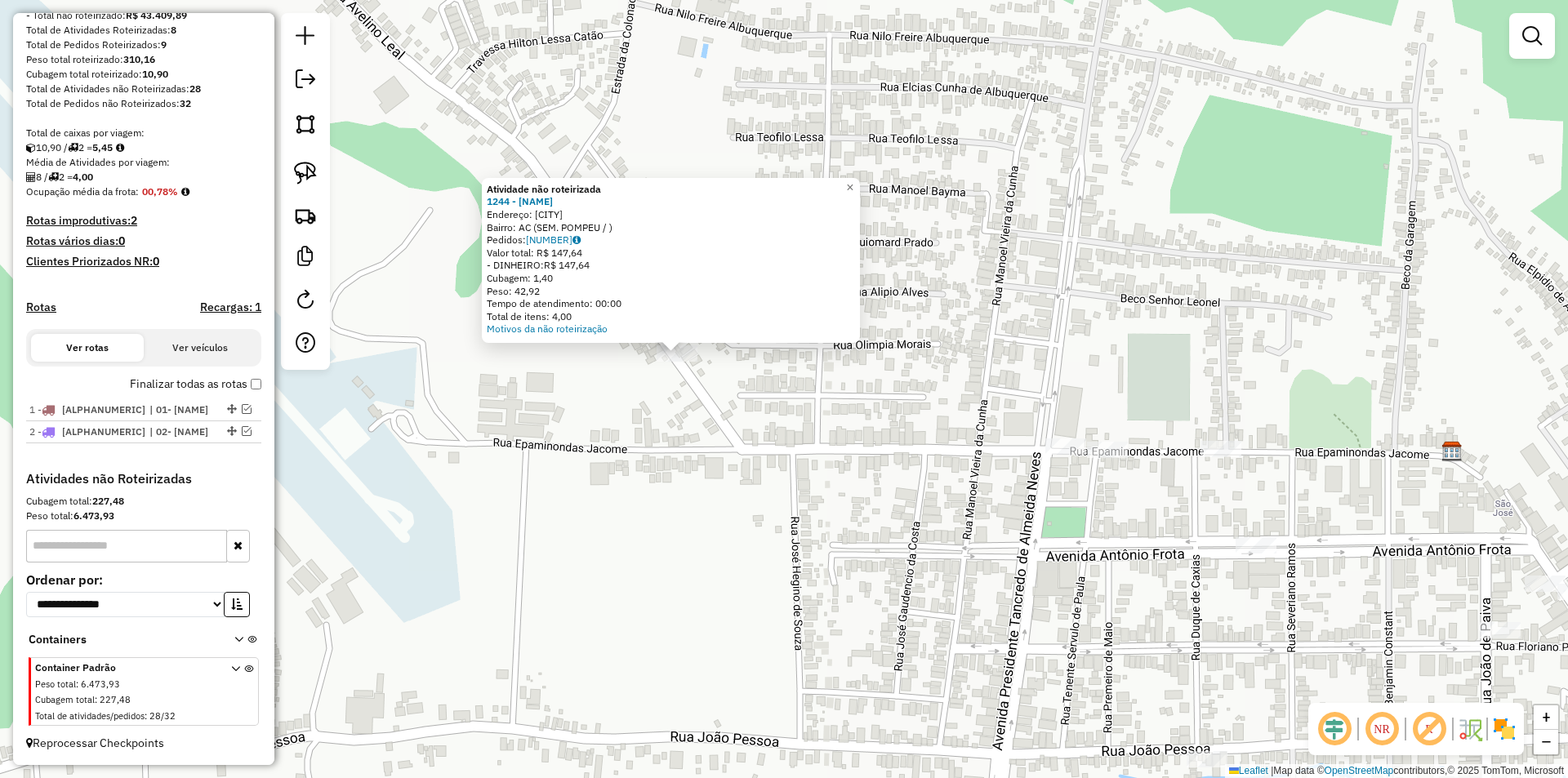 drag, startPoint x: 804, startPoint y: 473, endPoint x: 611, endPoint y: 404, distance: 204.9634 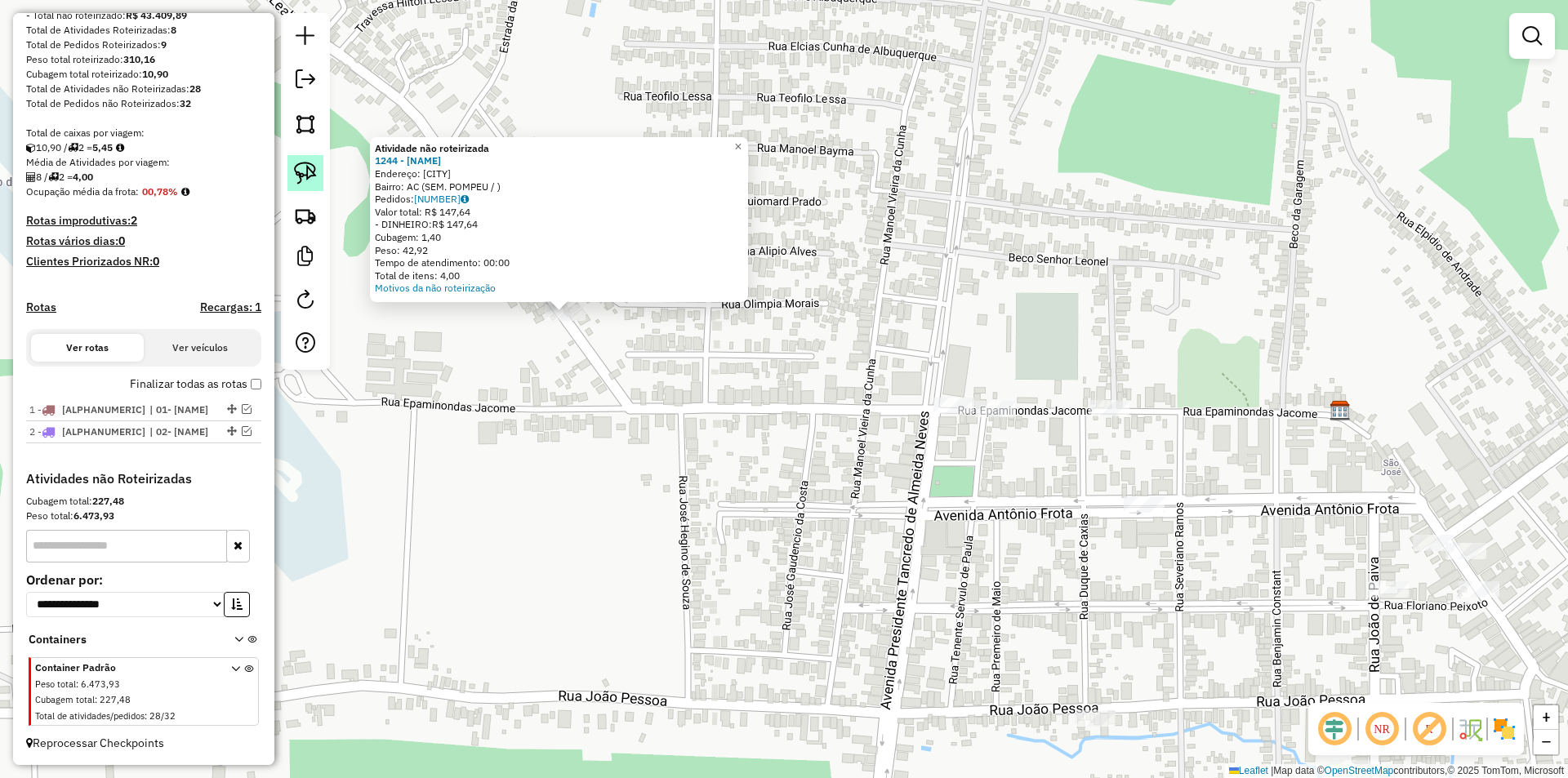 click 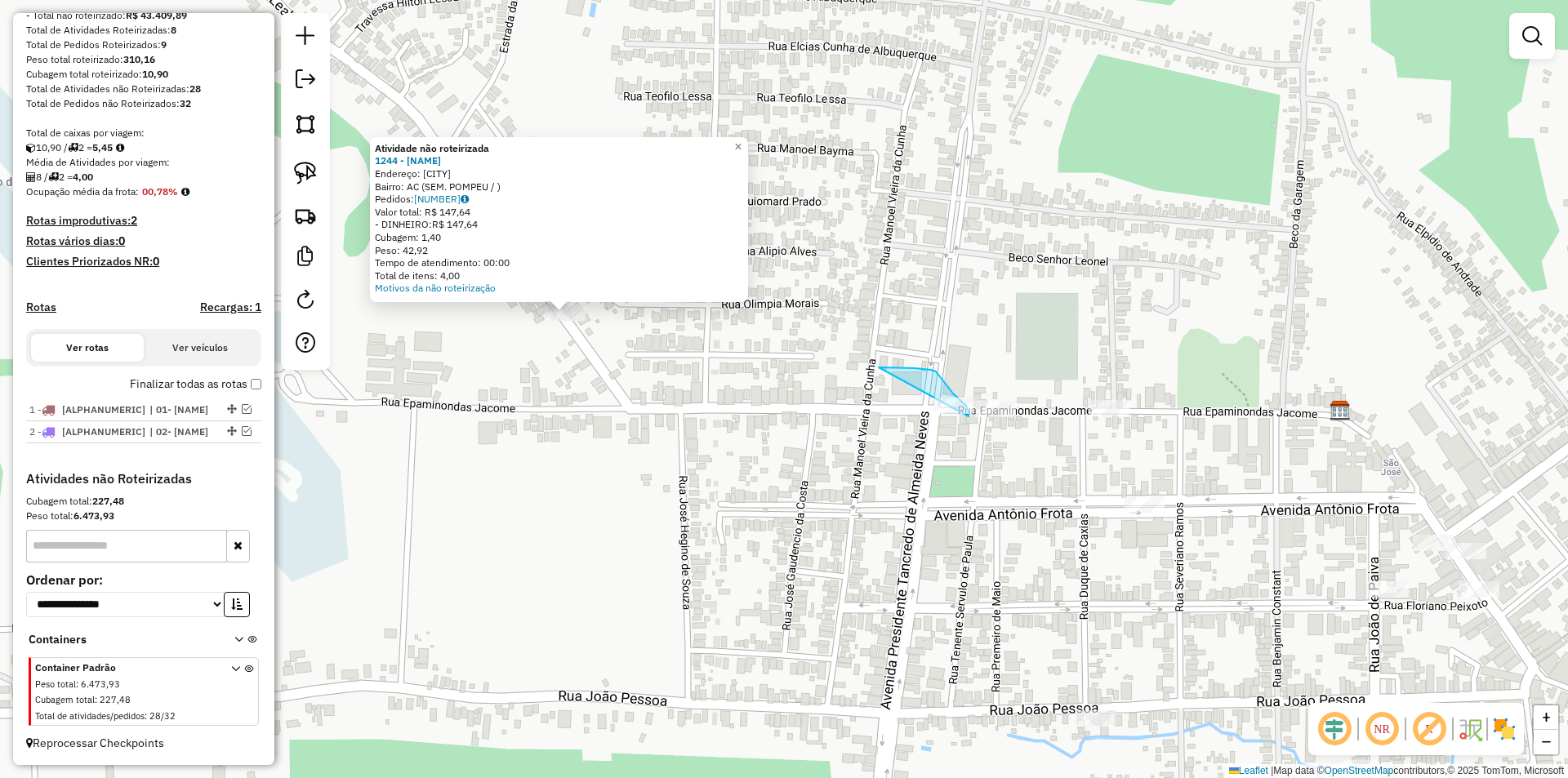 drag, startPoint x: 891, startPoint y: 368, endPoint x: 969, endPoint y: 429, distance: 99.0202 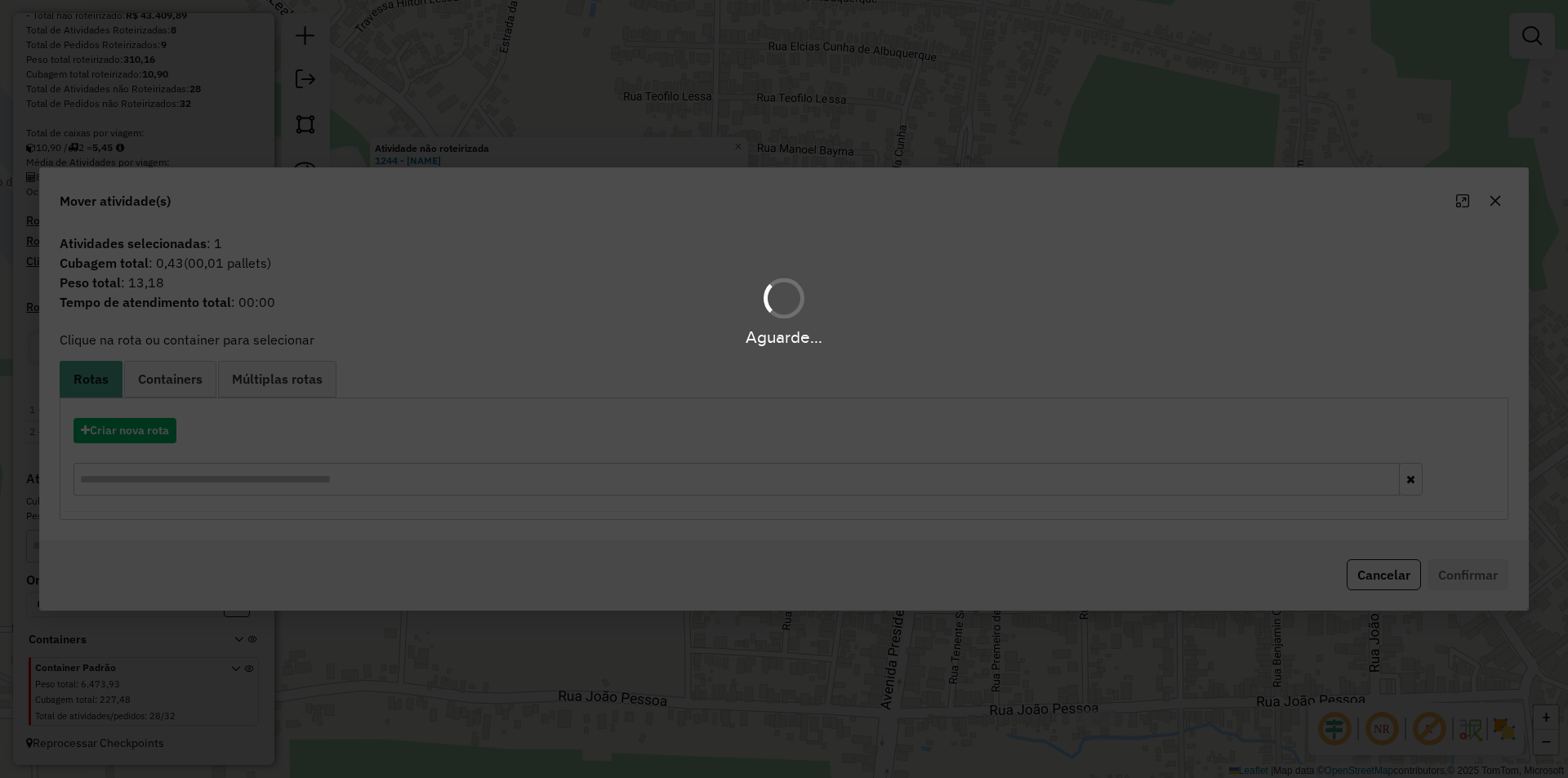 click on "Aguarde...  Pop-up bloqueado!  Seu navegador bloqueou automáticamente a abertura de uma nova janela.   Acesse as configurações e adicione o endereço do sistema a lista de permissão.   Fechar  Informações da Sessão [SESSION_ID] - [DATE]     Criação: [DATE] [TIME]   Depósito:  Juruá Tarauacá  Total de rotas:  2  Distância Total:  6,89 km  Tempo total:  00:16  Valor total:  R$ 45.590,62  - Total roteirizado:  R$ 2.180,73  - Total não roteirizado:  R$ 43.409,89  Total de Atividades Roteirizadas:  8  Total de Pedidos Roteirizados:  9  Peso total roteirizado:  310,16  Cubagem total roteirizado:  10,90  Total de Atividades não Roteirizadas:  28  Total de Pedidos não Roteirizados:  32 Total de caixas por viagem:  10,90 /   2 =  5,45 Média de Atividades por viagem:  8 /   2 =  4,00 Ocupação média da frota:  00,78%   Rotas improdutivas:  2  Rotas vários dias:  0  Clientes Priorizados NR:  0 Rotas  Recargas: 1   Ver rotas   Ver veículos  Finalizar todas as rotas   1 -       [VEHICLE_ID]   2 -" at bounding box center [784, 389] 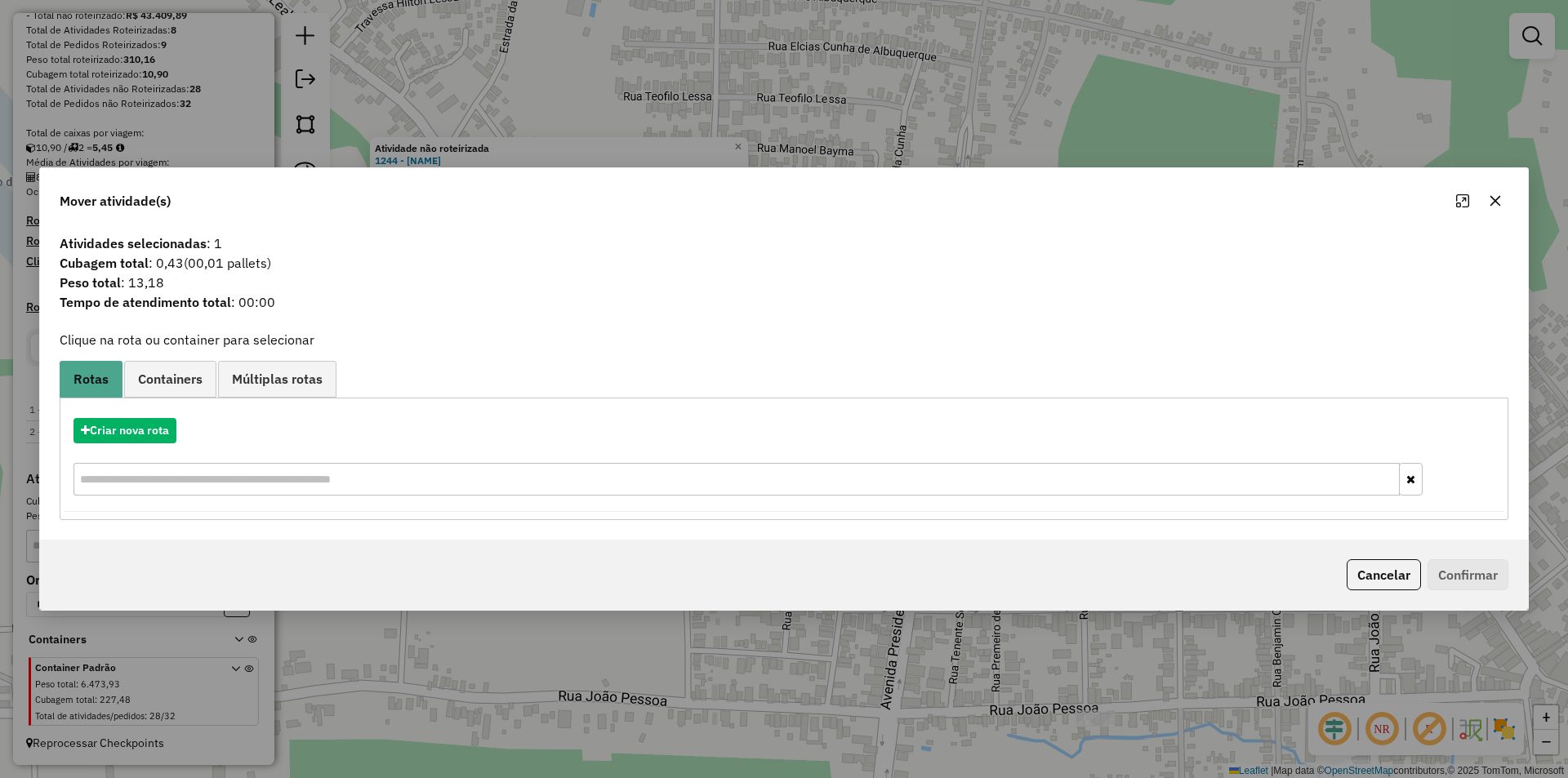 click on "Criar nova rota" at bounding box center [784, 430] 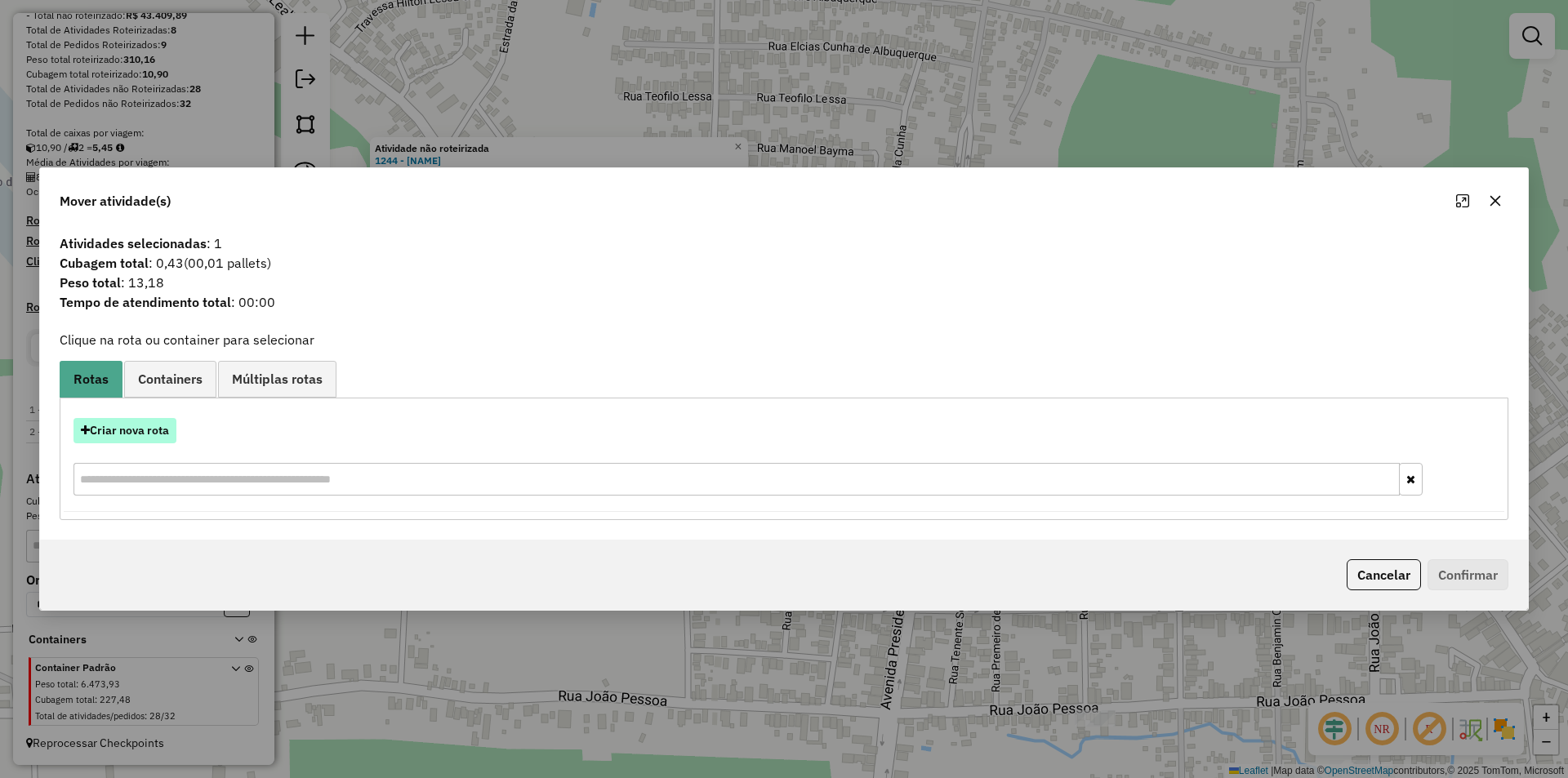 click on "Criar nova rota" at bounding box center (125, 430) 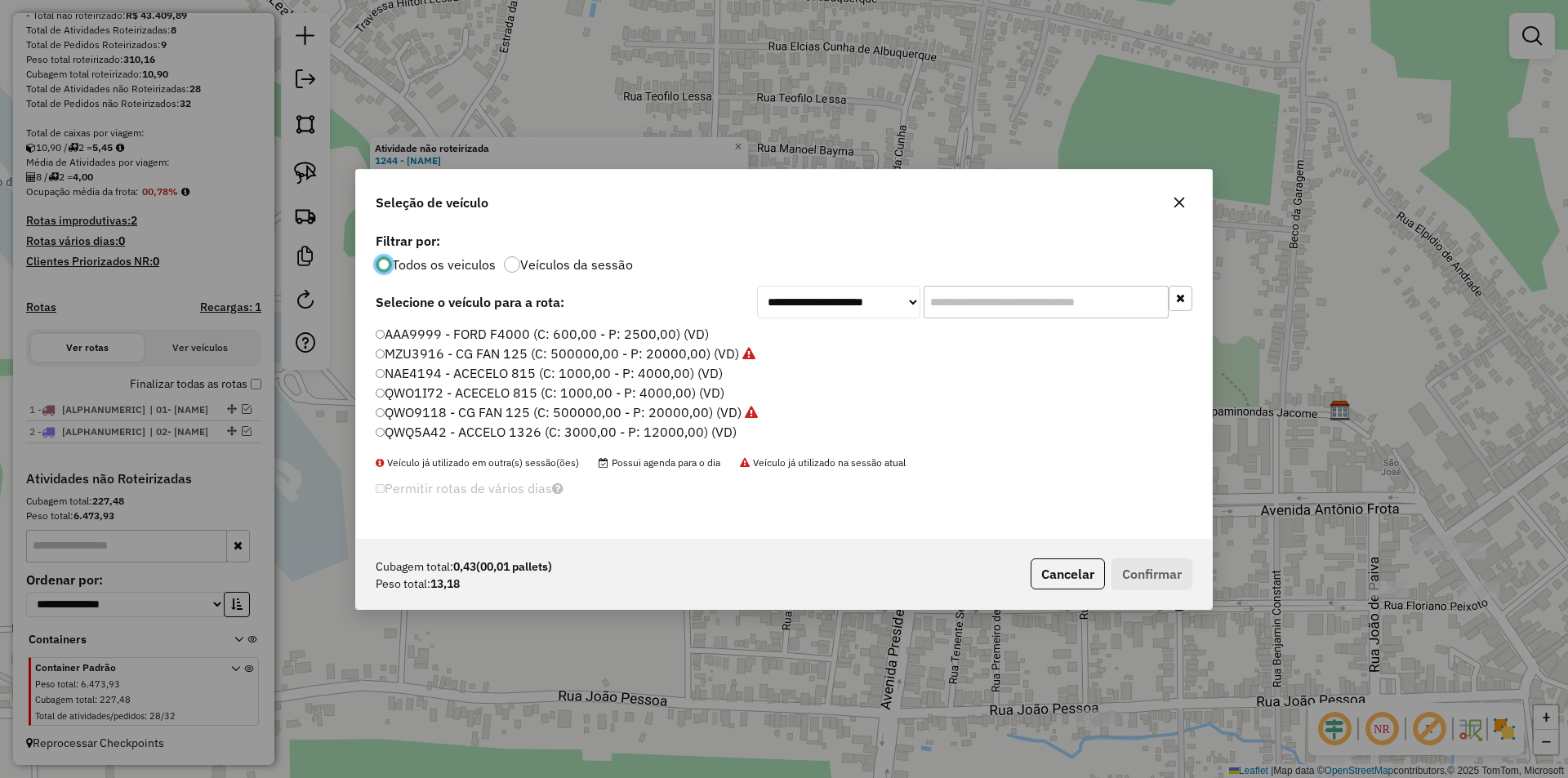 scroll, scrollTop: 9, scrollLeft: 5, axis: both 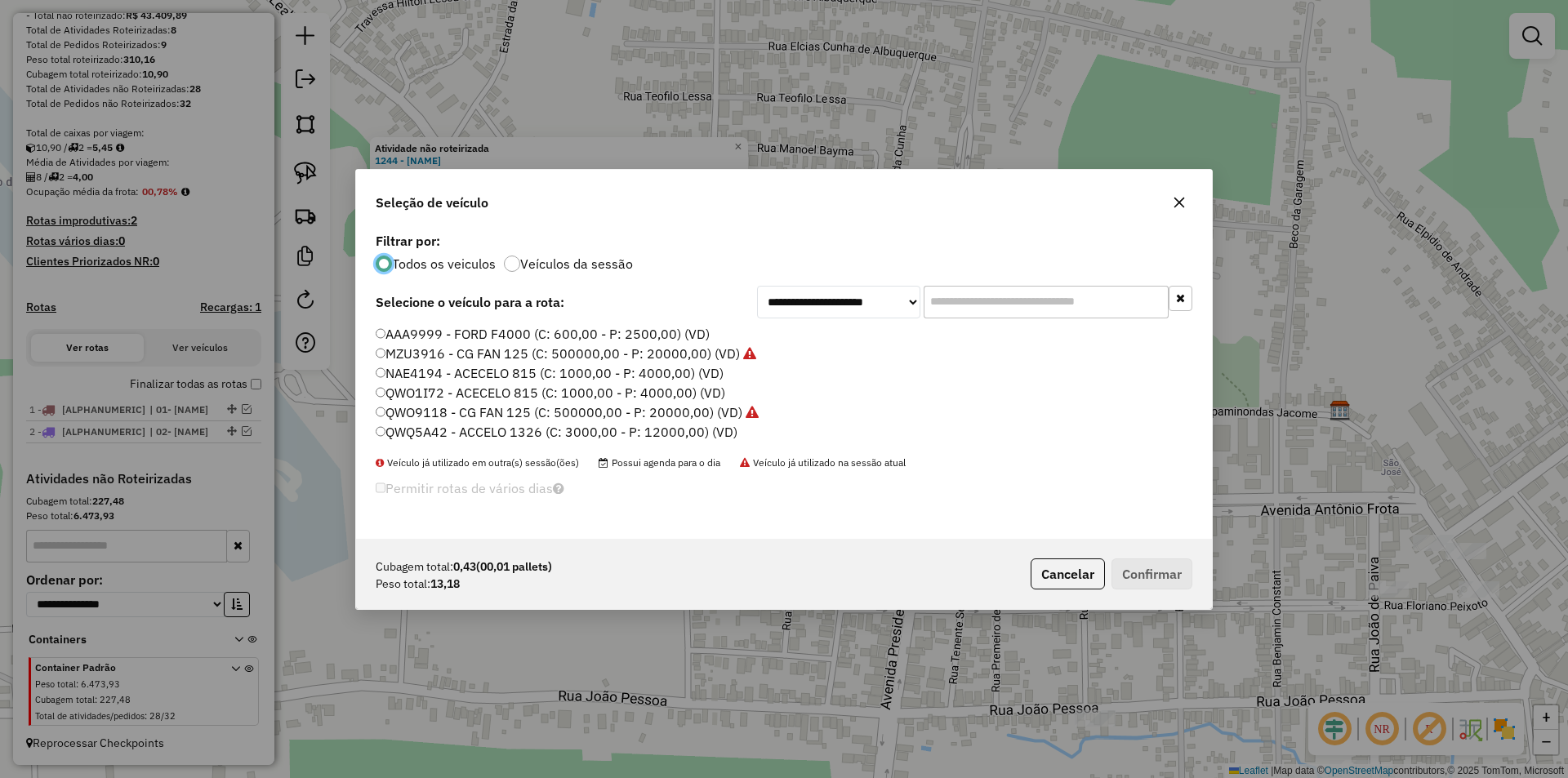 click on "QWO9118 - CG FAN 125 (C: 500000,00 - P: 20000,00) (VD)" 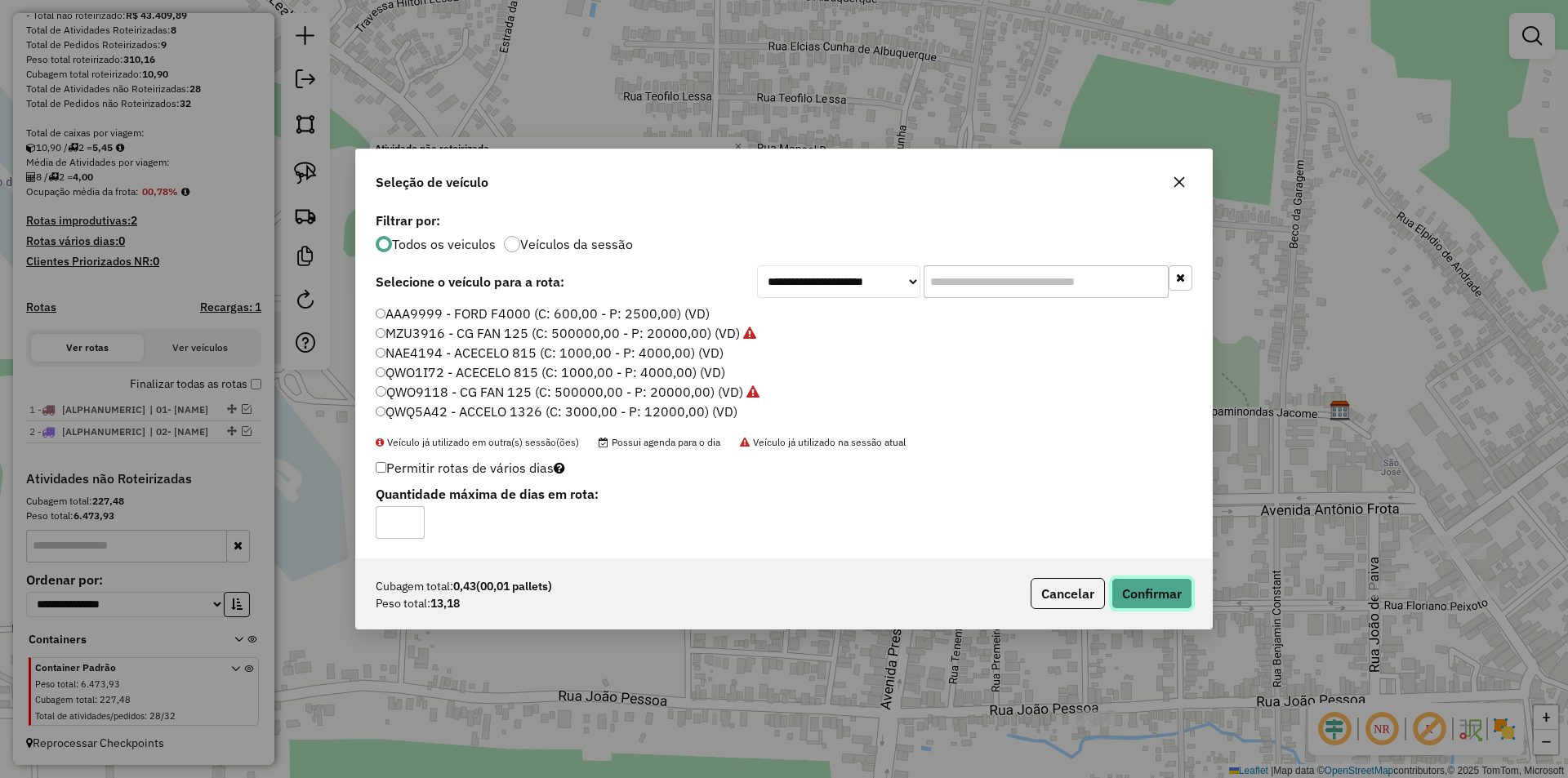 click on "Confirmar" 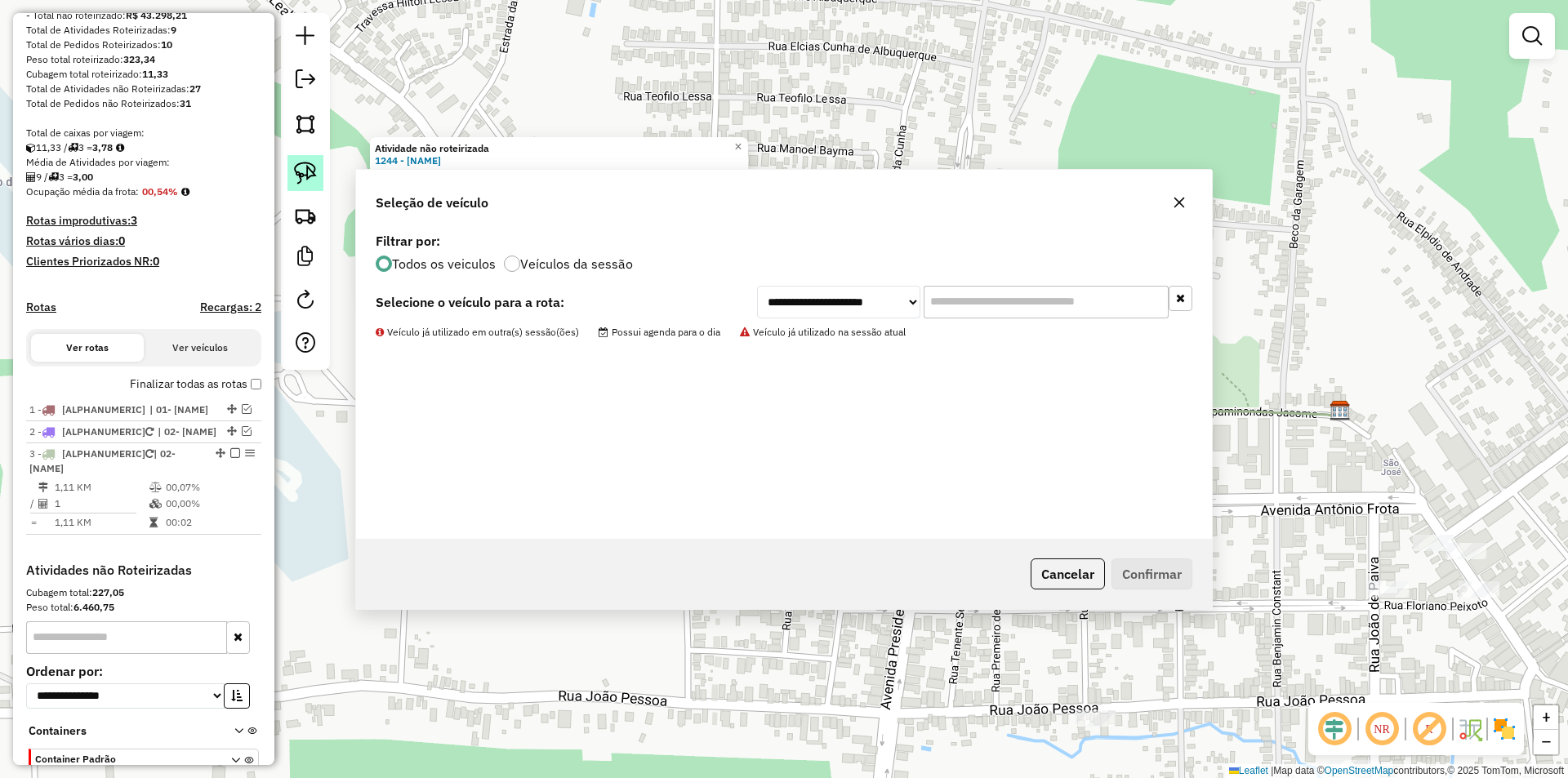 click 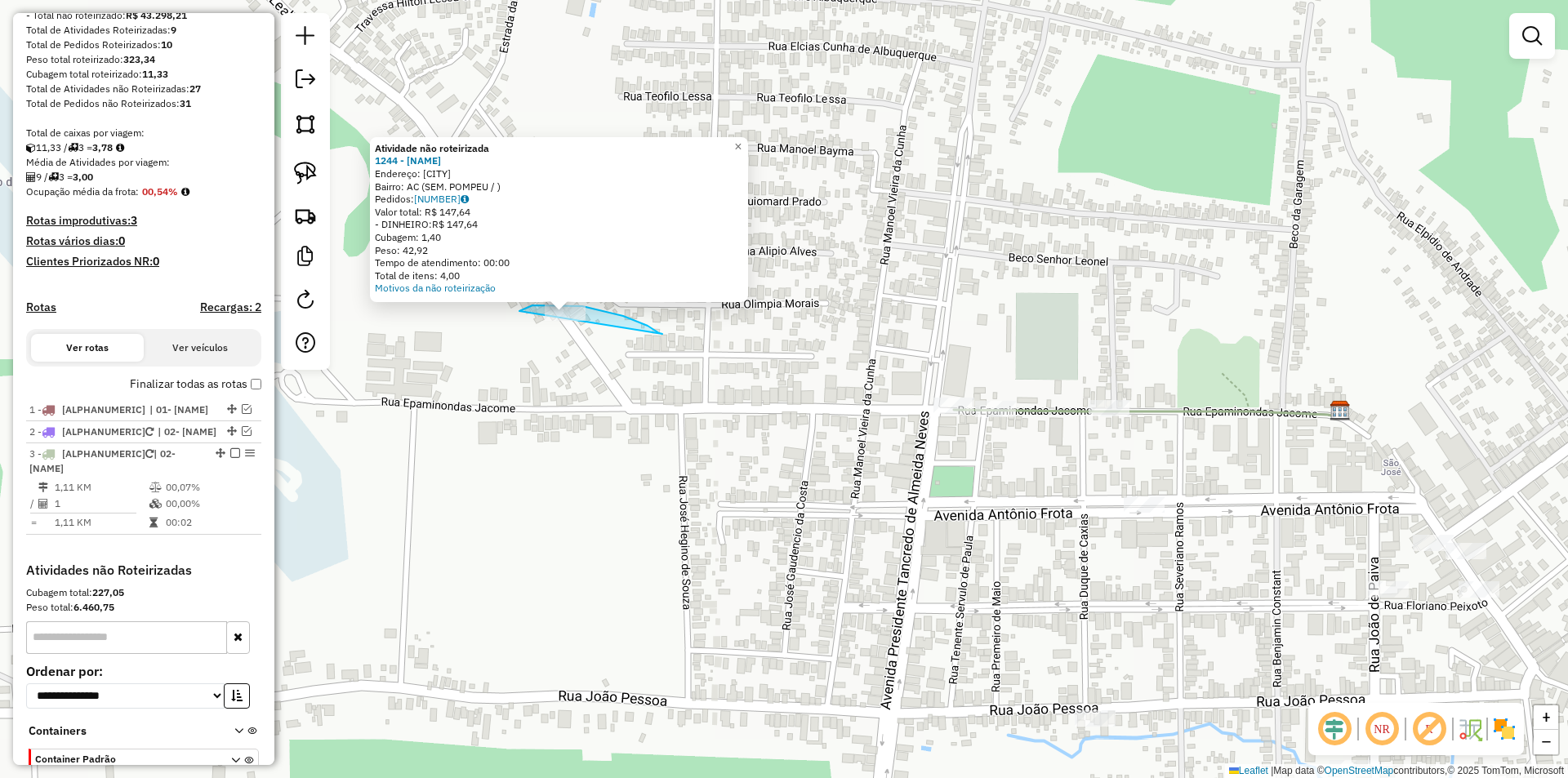 drag, startPoint x: 630, startPoint y: 318, endPoint x: 554, endPoint y: 360, distance: 86.83317 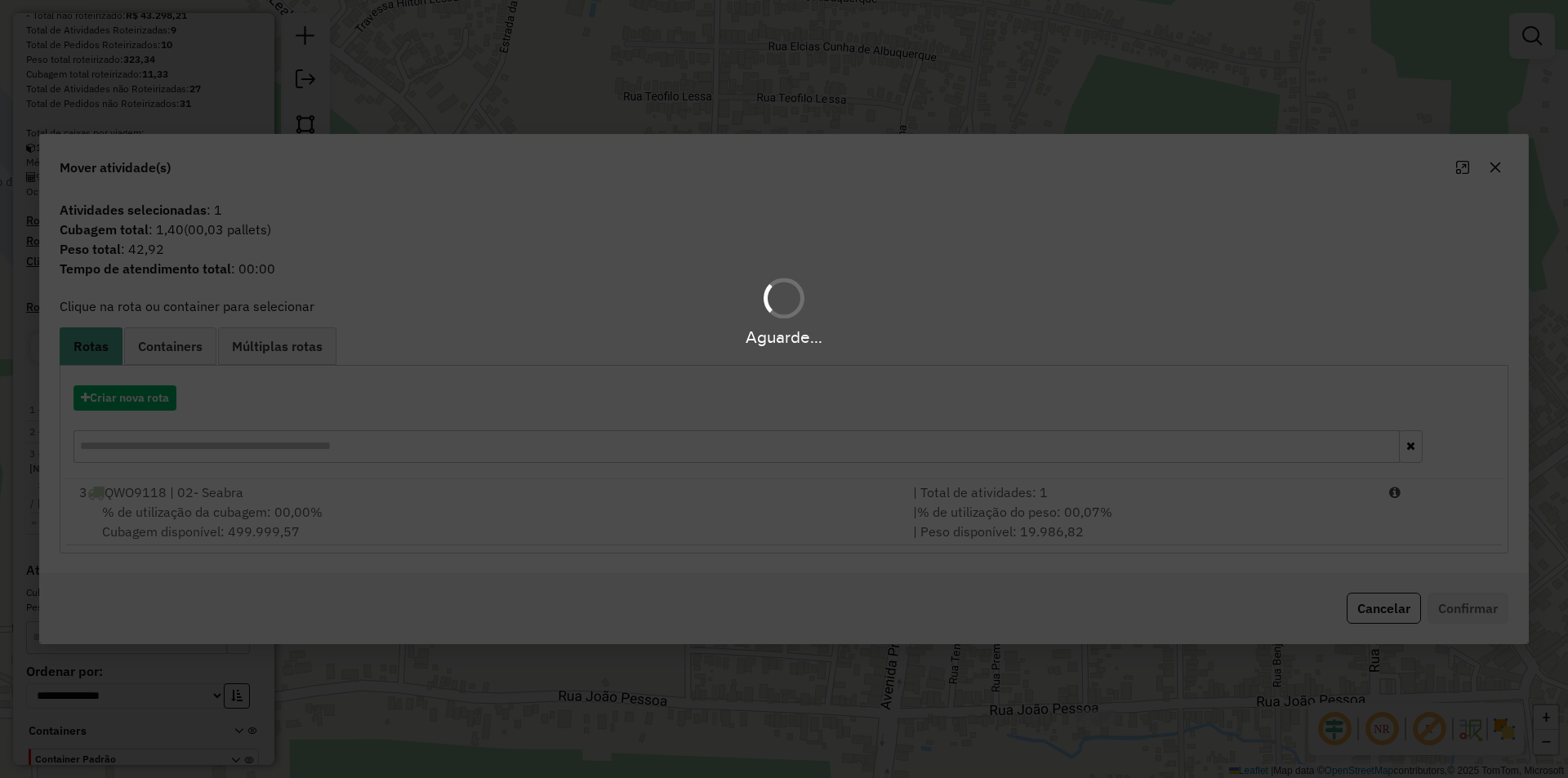 click on "Aguarde..." at bounding box center [784, 389] 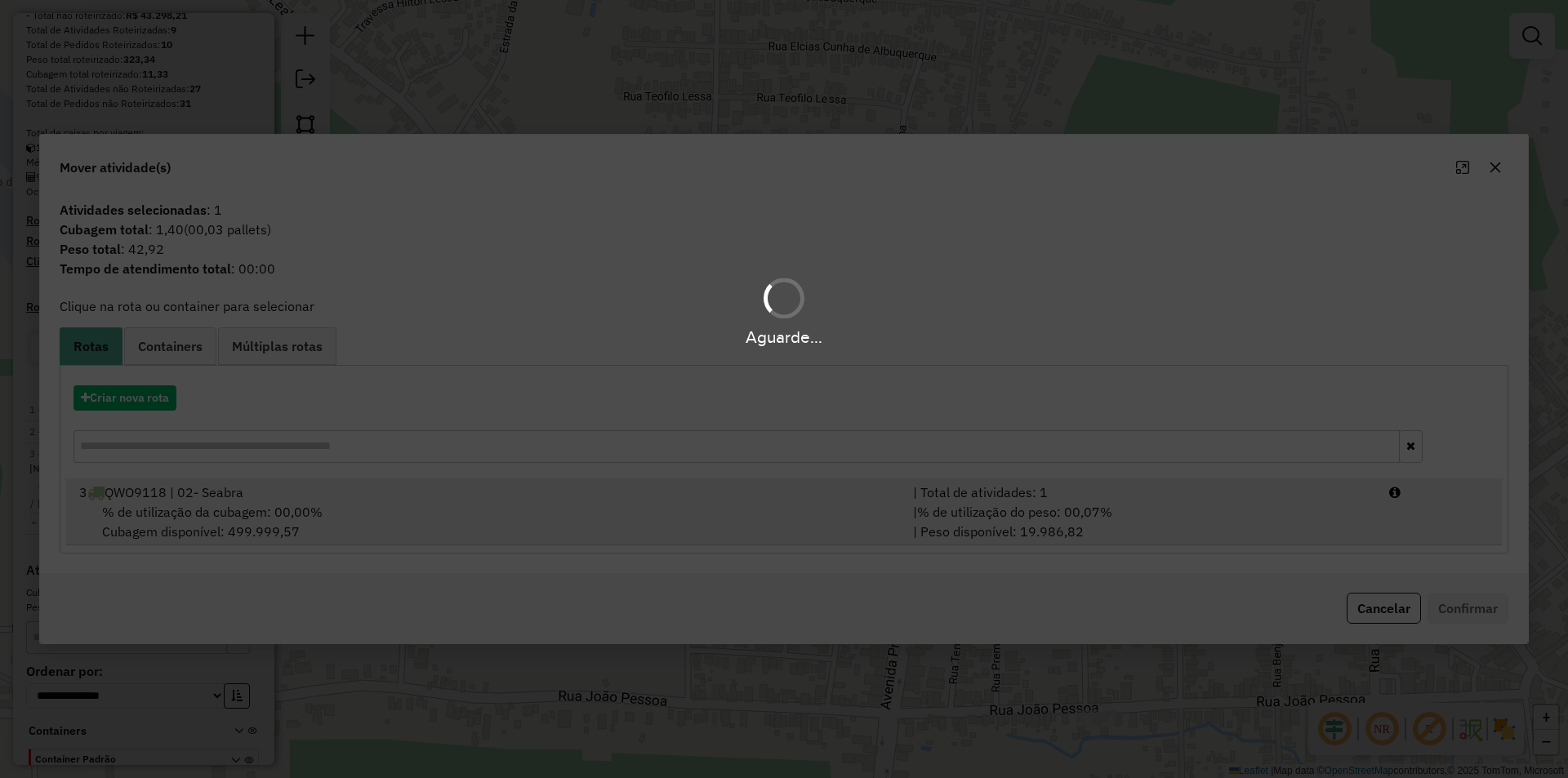 click on "Aguarde...  Pop-up bloqueado!  Seu navegador bloqueou automáticamente a abertura de uma nova janela.   Acesse as configurações e adicione o endereço do sistema a lista de permissão.   Fechar  Informações da Sessão 976333 - 08/08/2025     Criação: 07/08/2025 12:05   Depósito:  Juruá Tarauacá  Total de rotas:  3  Distância Total:  8,00 km  Tempo total:  00:18  Valor total:  R$ 45.590,62  - Total roteirizado:  R$ 2.292,41  - Total não roteirizado:  R$ 43.298,21  Total de Atividades Roteirizadas:  9  Total de Pedidos Roteirizados:  10  Peso total roteirizado:  323,34  Cubagem total roteirizado:  11,33  Total de Atividades não Roteirizadas:  27  Total de Pedidos não Roteirizados:  31 Total de caixas por viagem:  11,33 /   3 =  3,78 Média de Atividades por viagem:  9 /   3 =  3,00 Ocupação média da frota:  00,54%   Rotas improdutivas:  3  Rotas vários dias:  0  Clientes Priorizados NR:  0 Rotas  Recargas: 2   Ver rotas   Ver veículos  Finalizar todas as rotas   1 -       MZU3916   2 -" at bounding box center [784, 389] 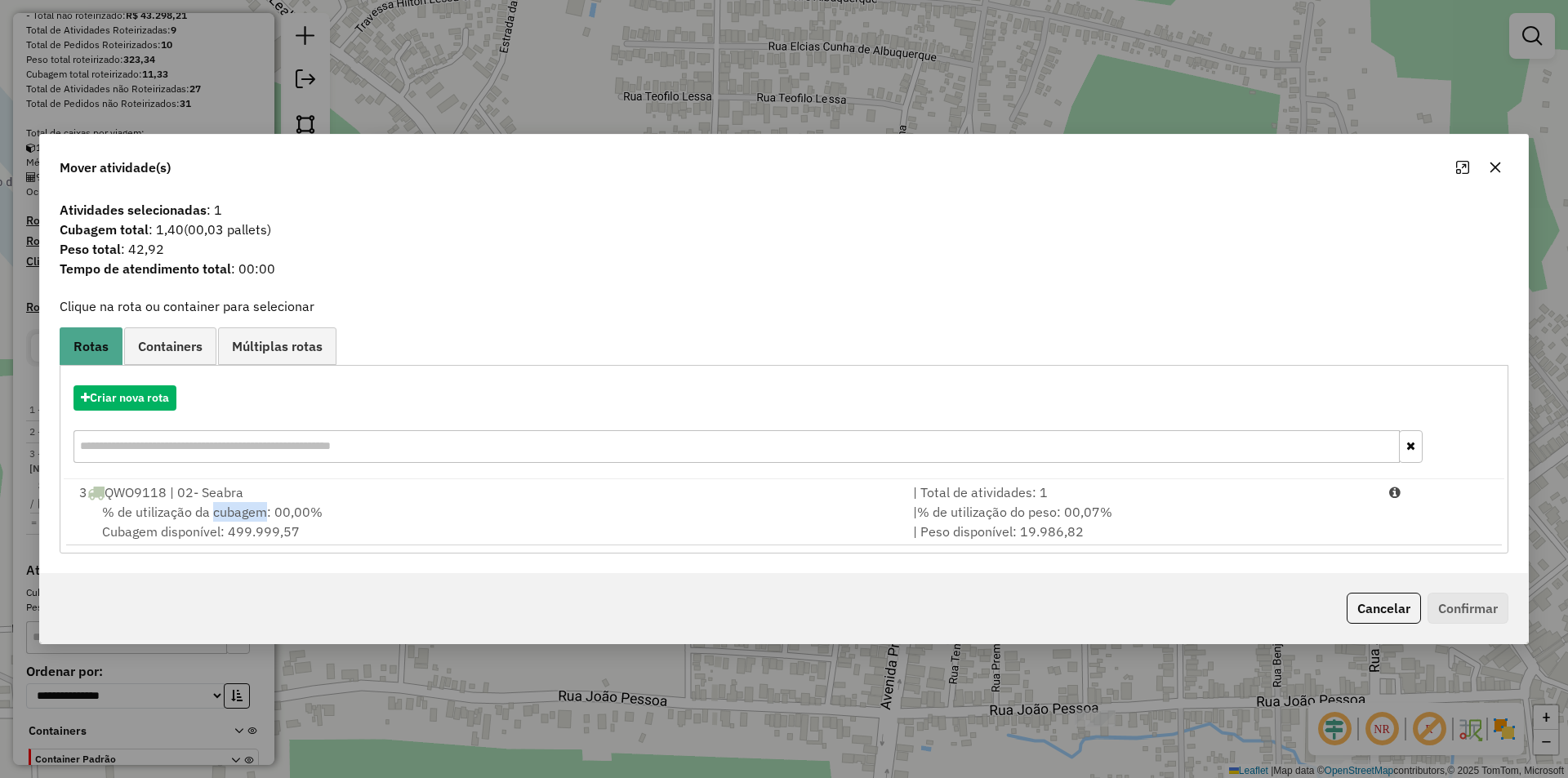 drag, startPoint x: 240, startPoint y: 512, endPoint x: 1115, endPoint y: 660, distance: 887.428 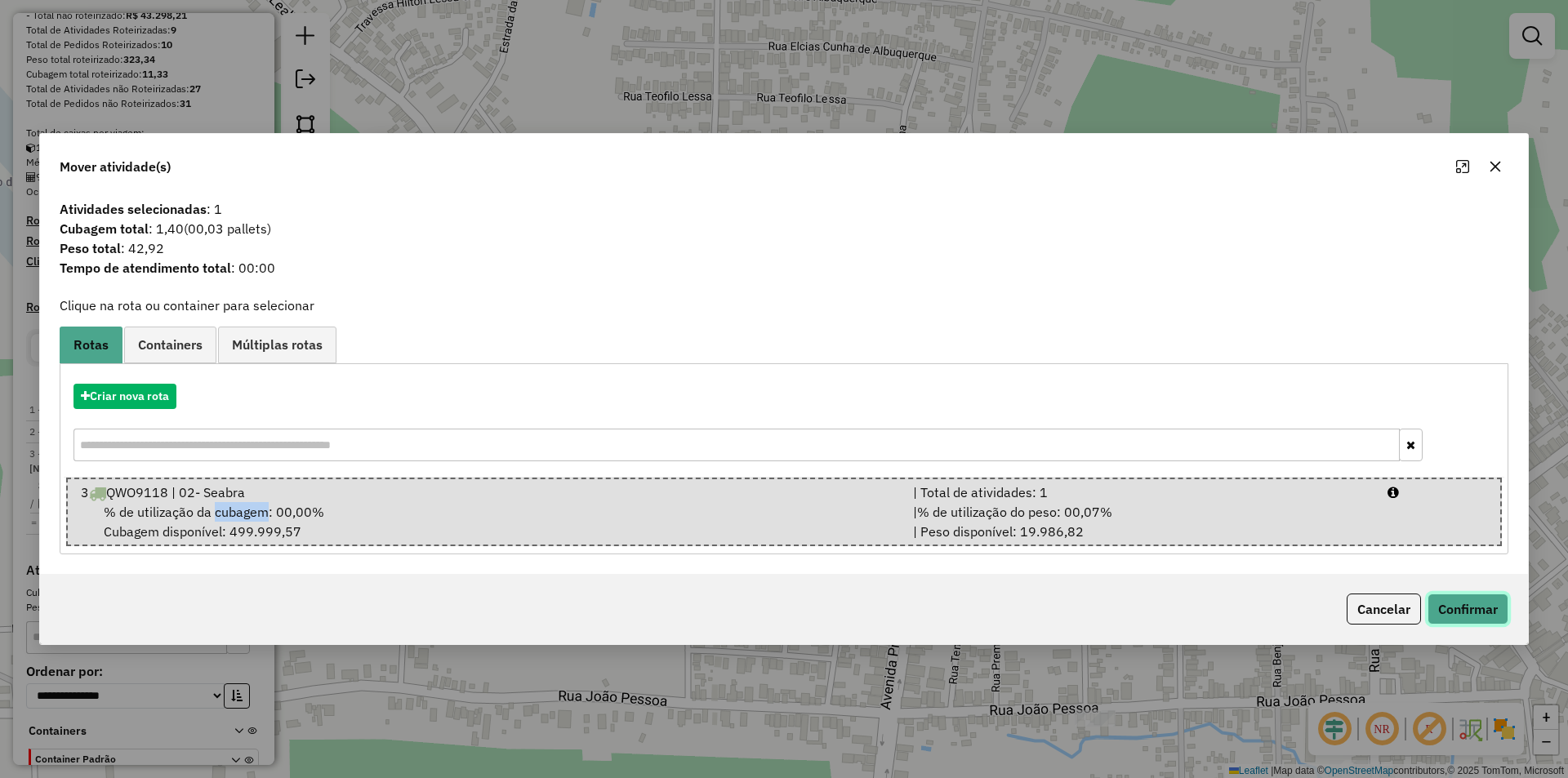 click on "Confirmar" 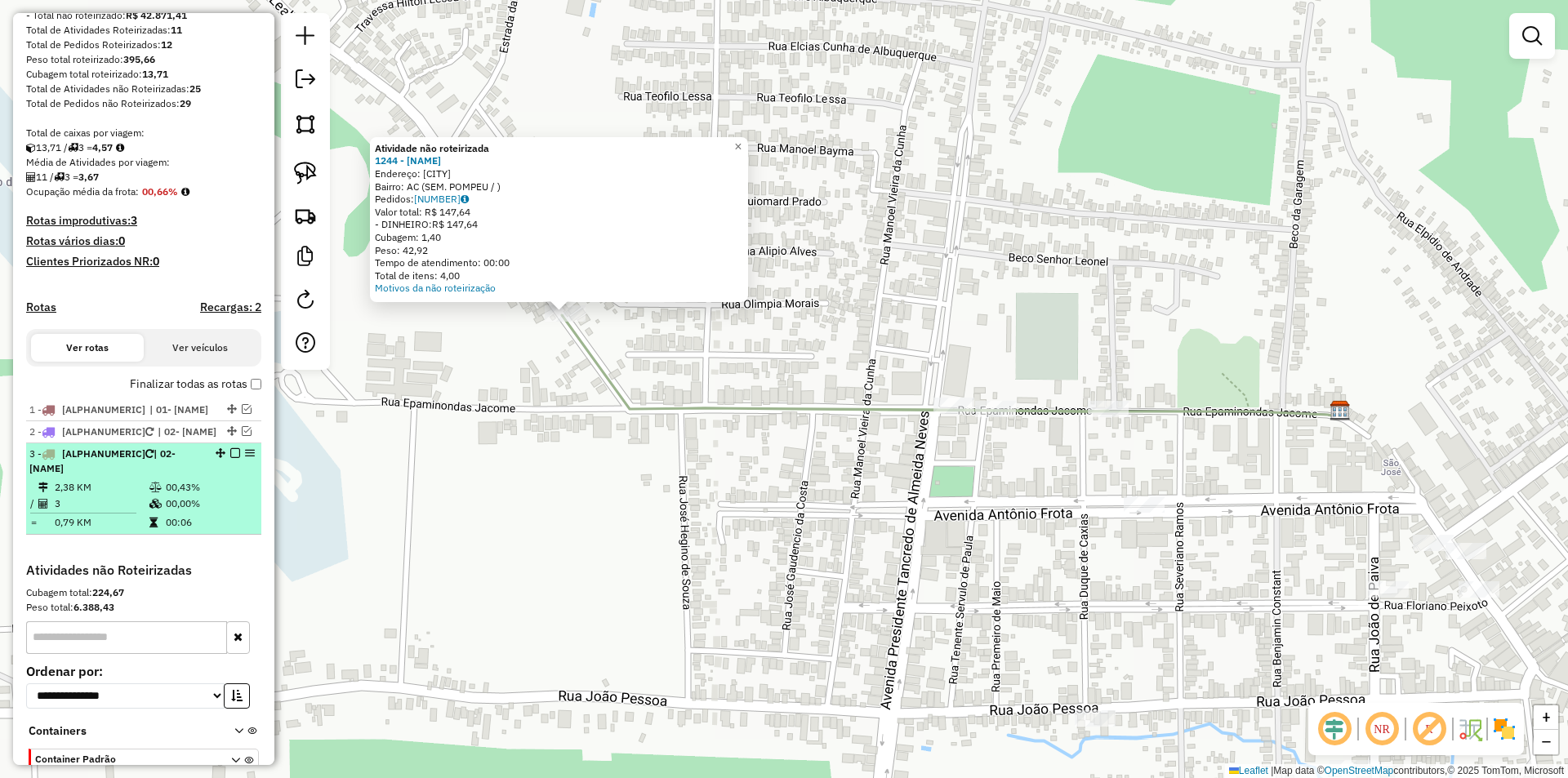 click on "00,43%" at bounding box center (209, 487) 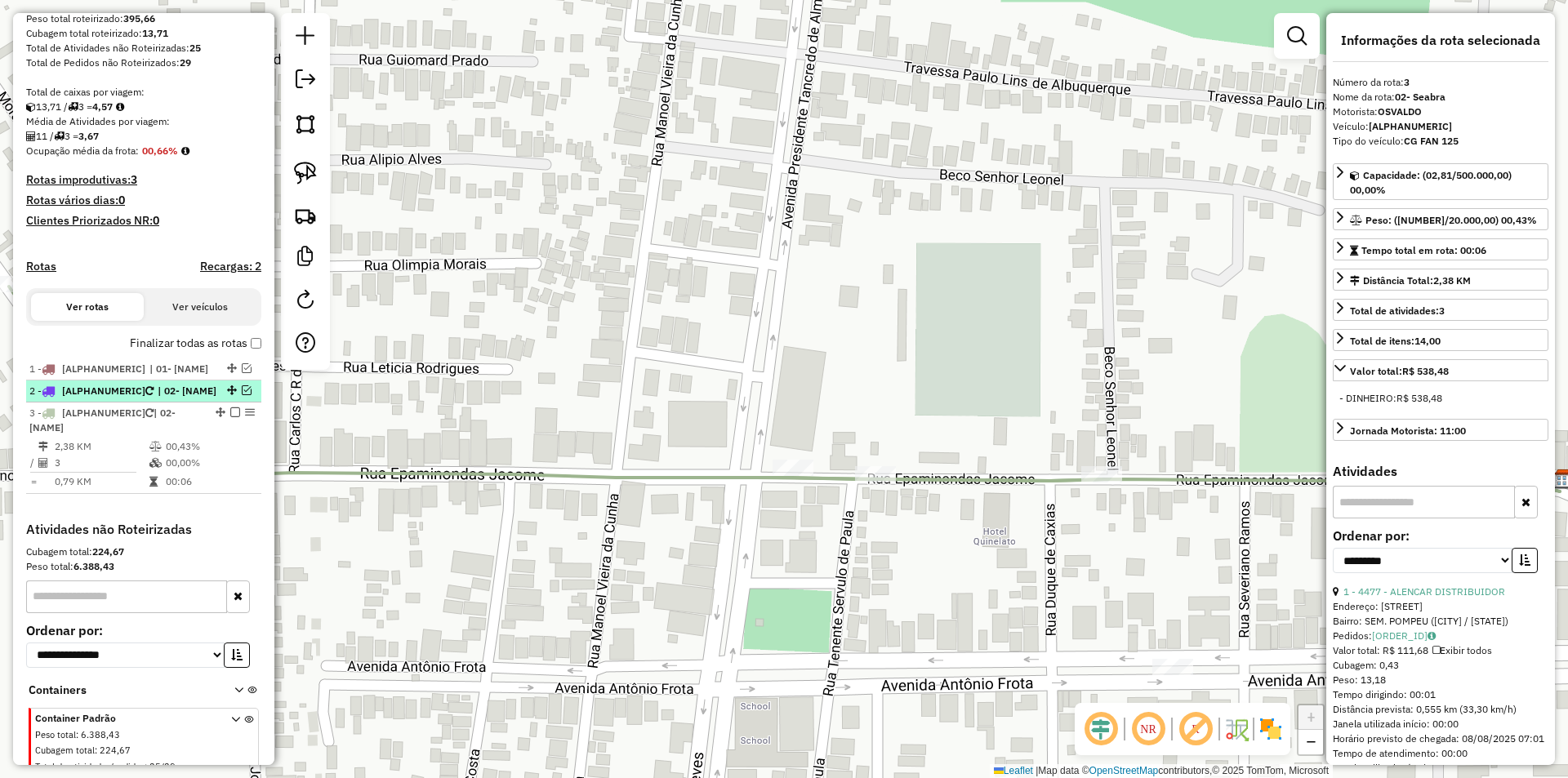 scroll, scrollTop: 322, scrollLeft: 0, axis: vertical 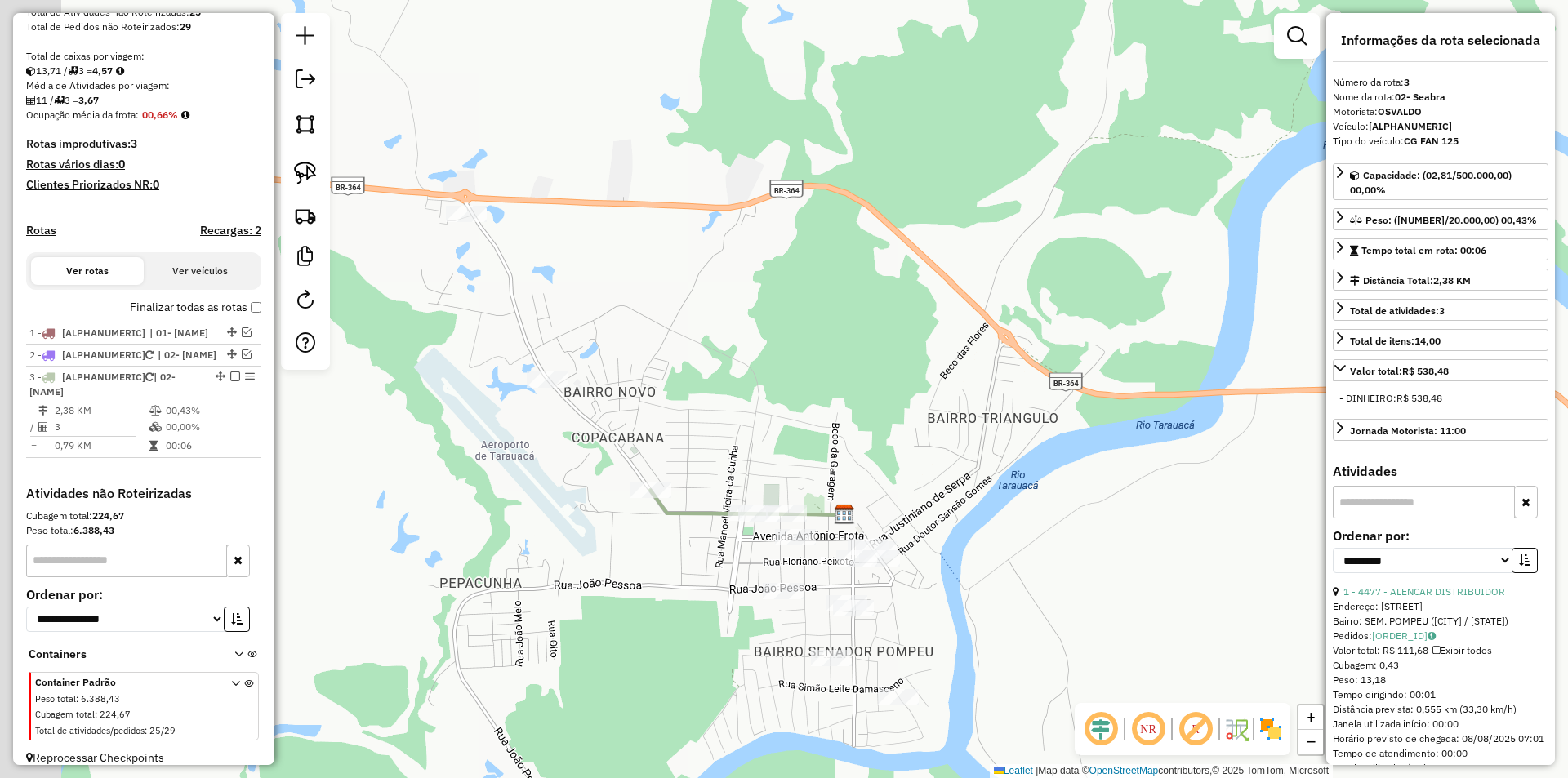 drag, startPoint x: 649, startPoint y: 521, endPoint x: 659, endPoint y: 456, distance: 65.7647 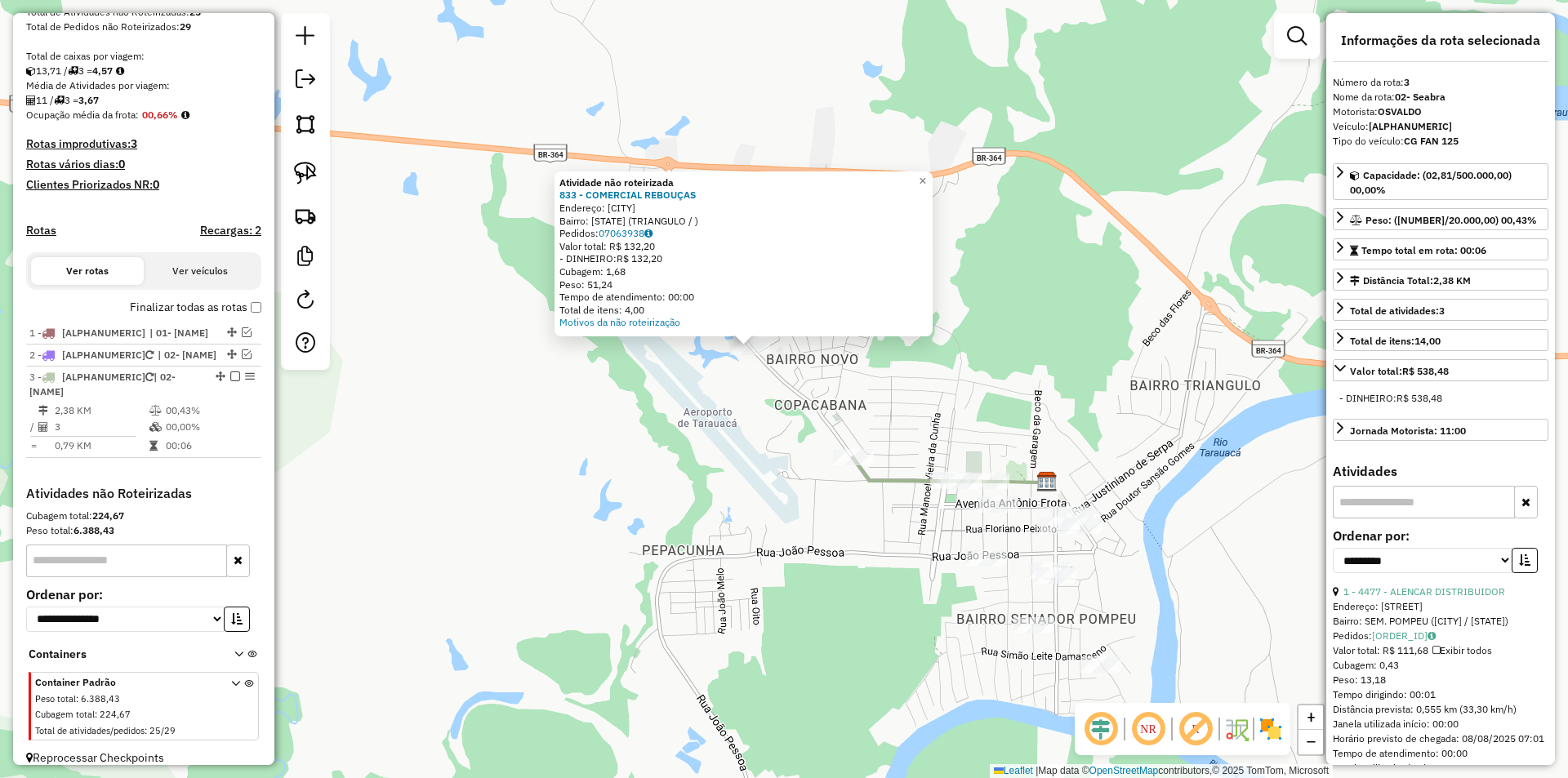 drag, startPoint x: 764, startPoint y: 429, endPoint x: 711, endPoint y: 370, distance: 79 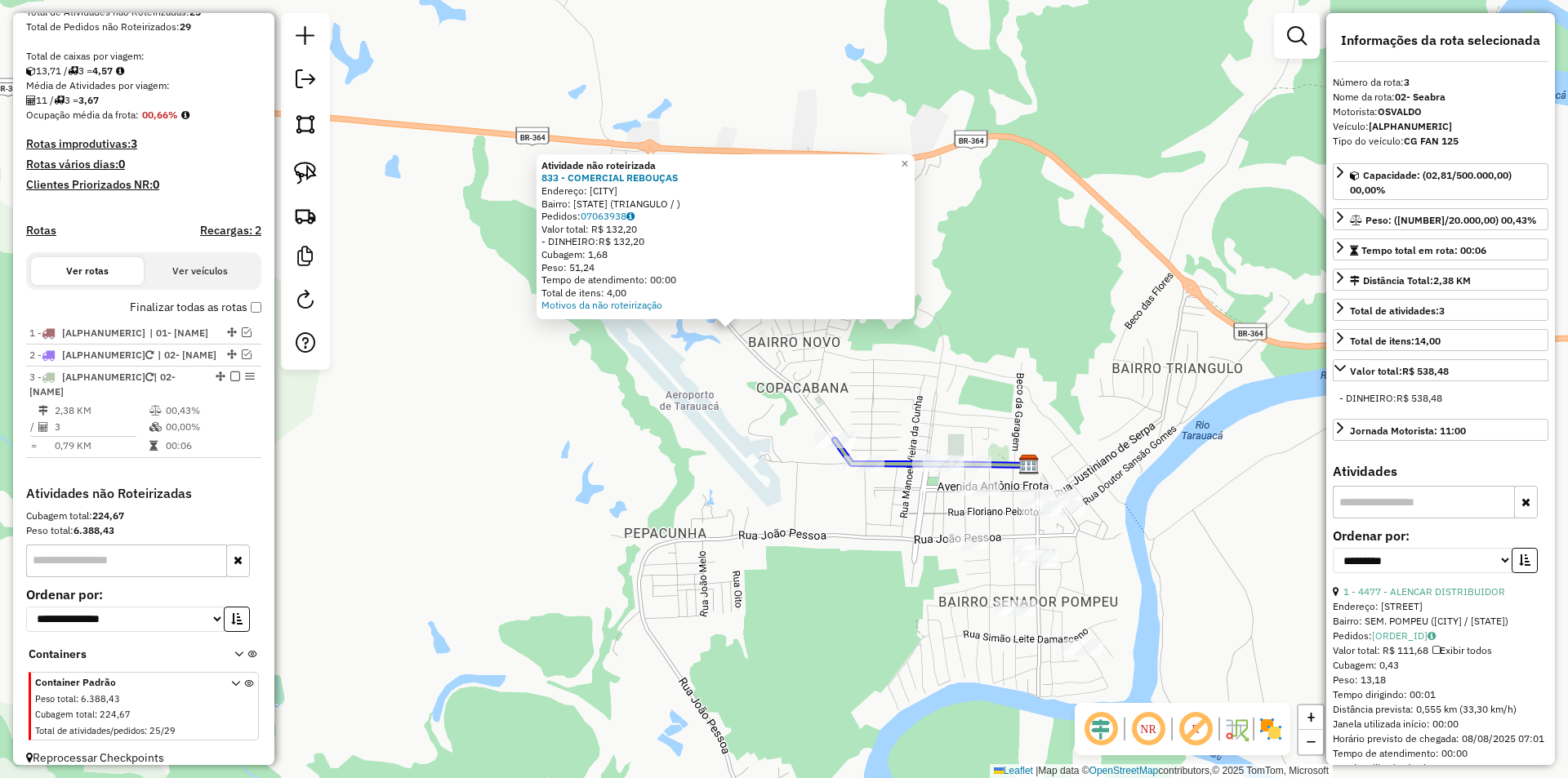 click on "Rota 3 - Placa [ALPHANUMERIC]  1244 - [NAME] Atividade não roteirizada 833 - [NAME]  Endereço: [CITY]   Bairro: AC ([NAME] / )   Pedidos:  [NUMBER]   Valor total: R$ 132,20   - DINHEIRO:  R$ 132,20   Cubagem: 1,68   Peso: 51,24   Tempo de atendimento: 00:00   Total de itens: 4,00  Motivos da não roteirização × Janela de atendimento Grade de atendimento Capacidade Transportadoras Veículos Cliente Pedidos  Rotas Selecione os dias de semana para filtrar as janelas de atendimento  Seg   Ter   Qua   Qui   Sex   Sáb   Dom  Informe o período da janela de atendimento: De: Até:  Filtrar exatamente a janela do cliente  Considerar janela de atendimento padrão  Selecione os dias de semana para filtrar as grades de atendimento  Seg   Ter   Qua   Qui   Sex   Sáb   Dom   Considerar clientes sem dia de atendimento cadastrado  Clientes fora do dia de atendimento selecionado Filtrar as atividades entre os valores definidos abaixo:  Peso mínimo:   Peso máximo:   Cubagem mínima:   De:   Até:" 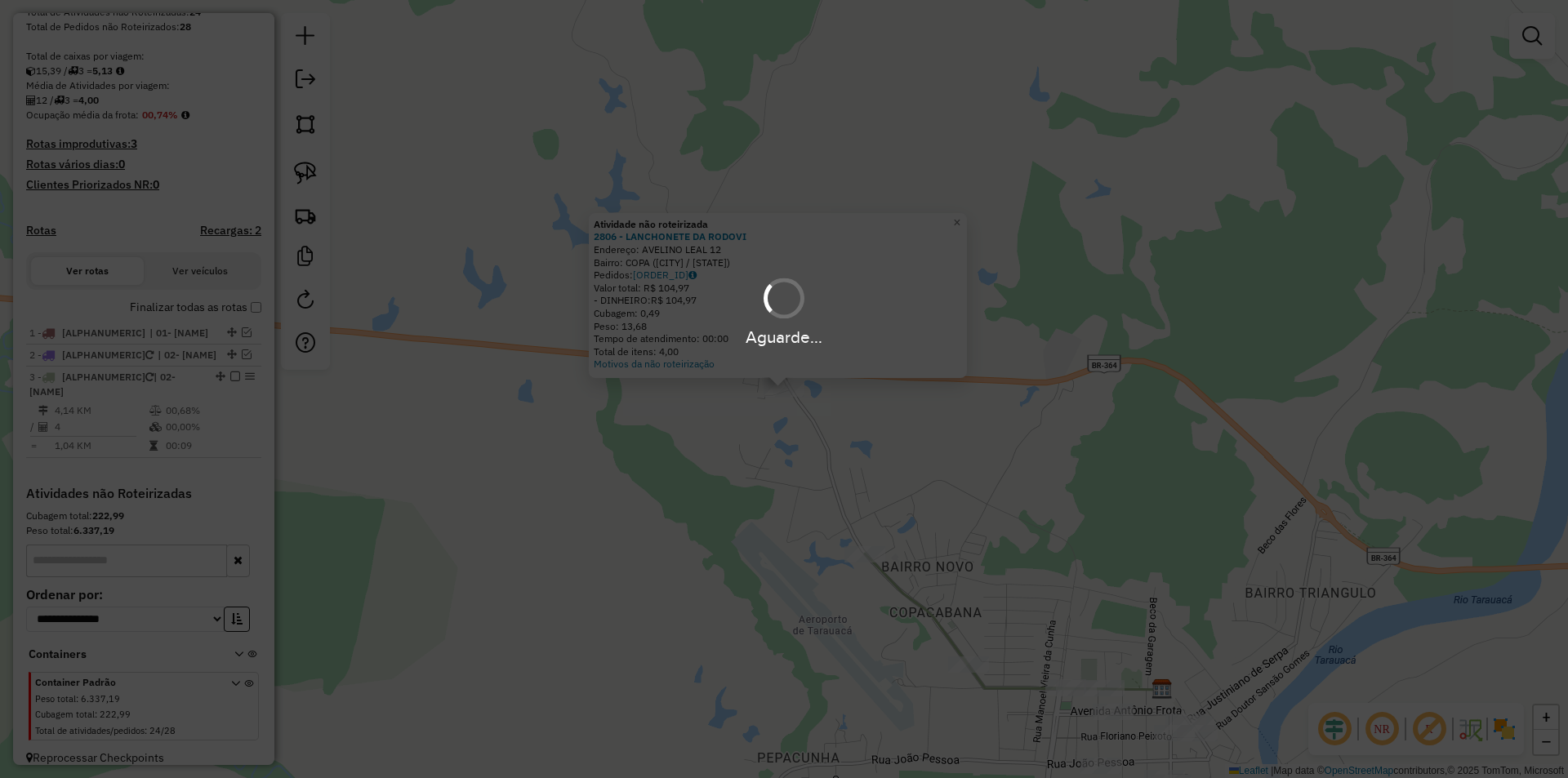 click on "Aguarde..." at bounding box center (784, 389) 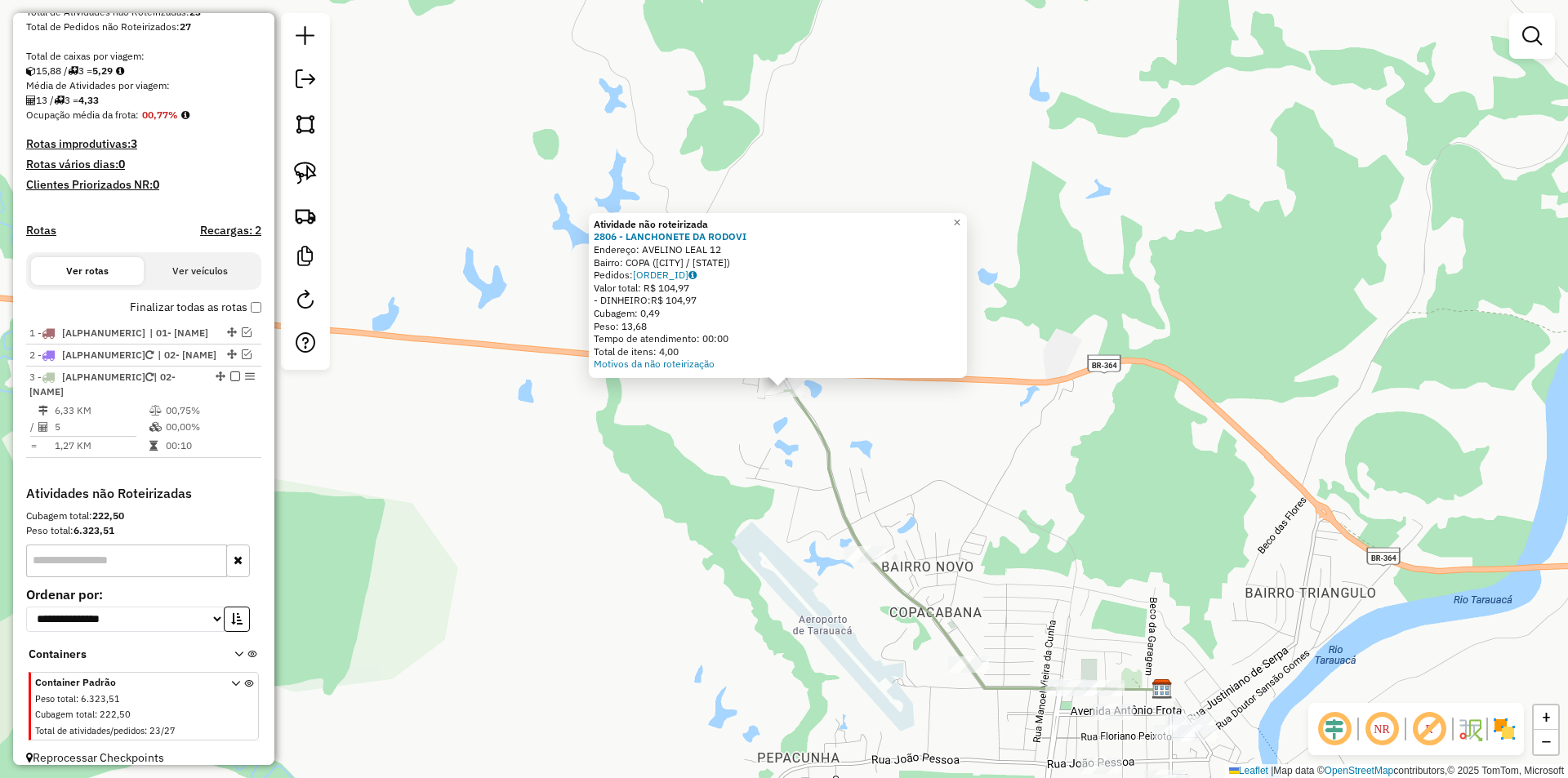 click on "5" at bounding box center (101, 427) 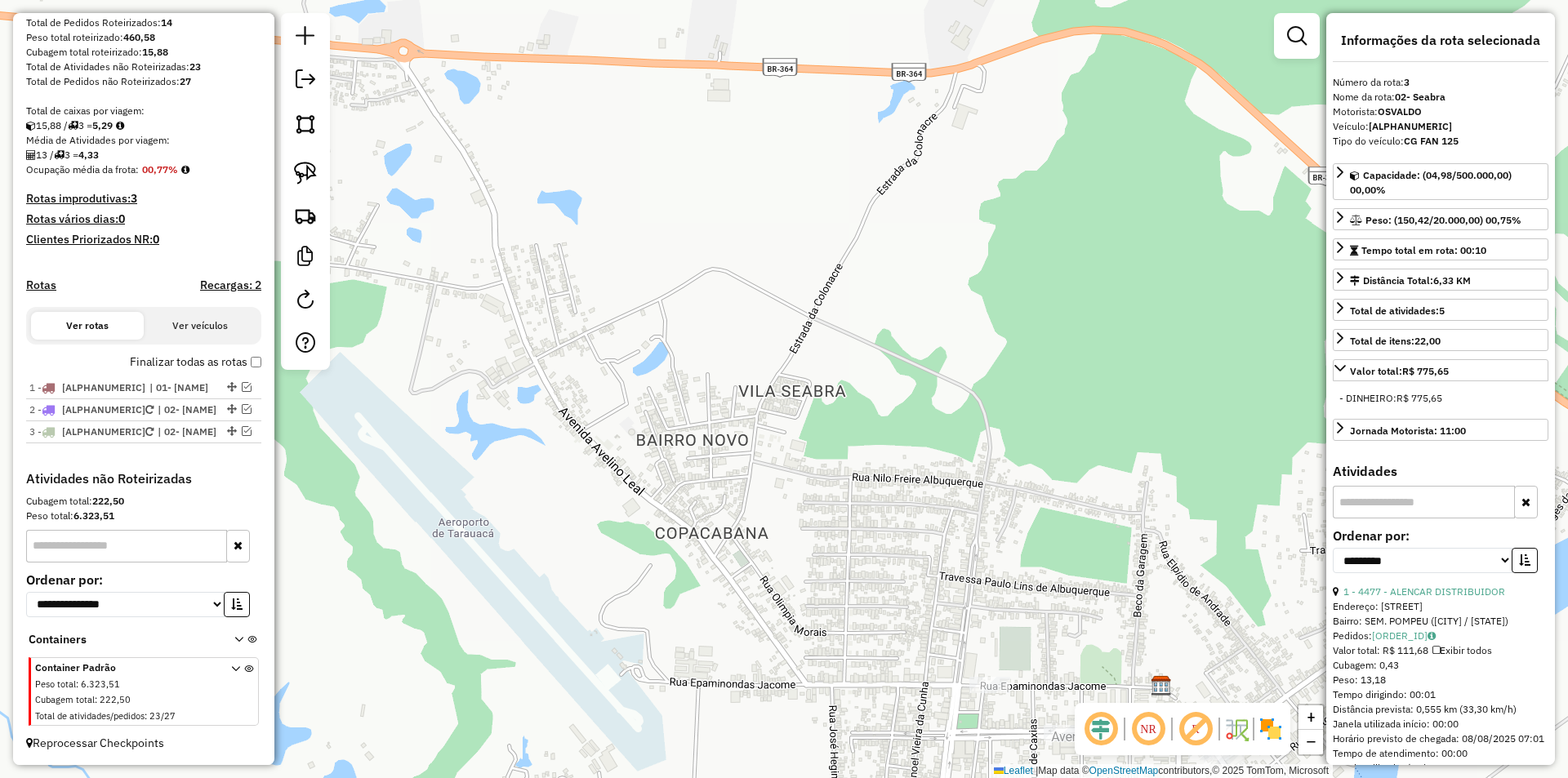 scroll, scrollTop: 268, scrollLeft: 0, axis: vertical 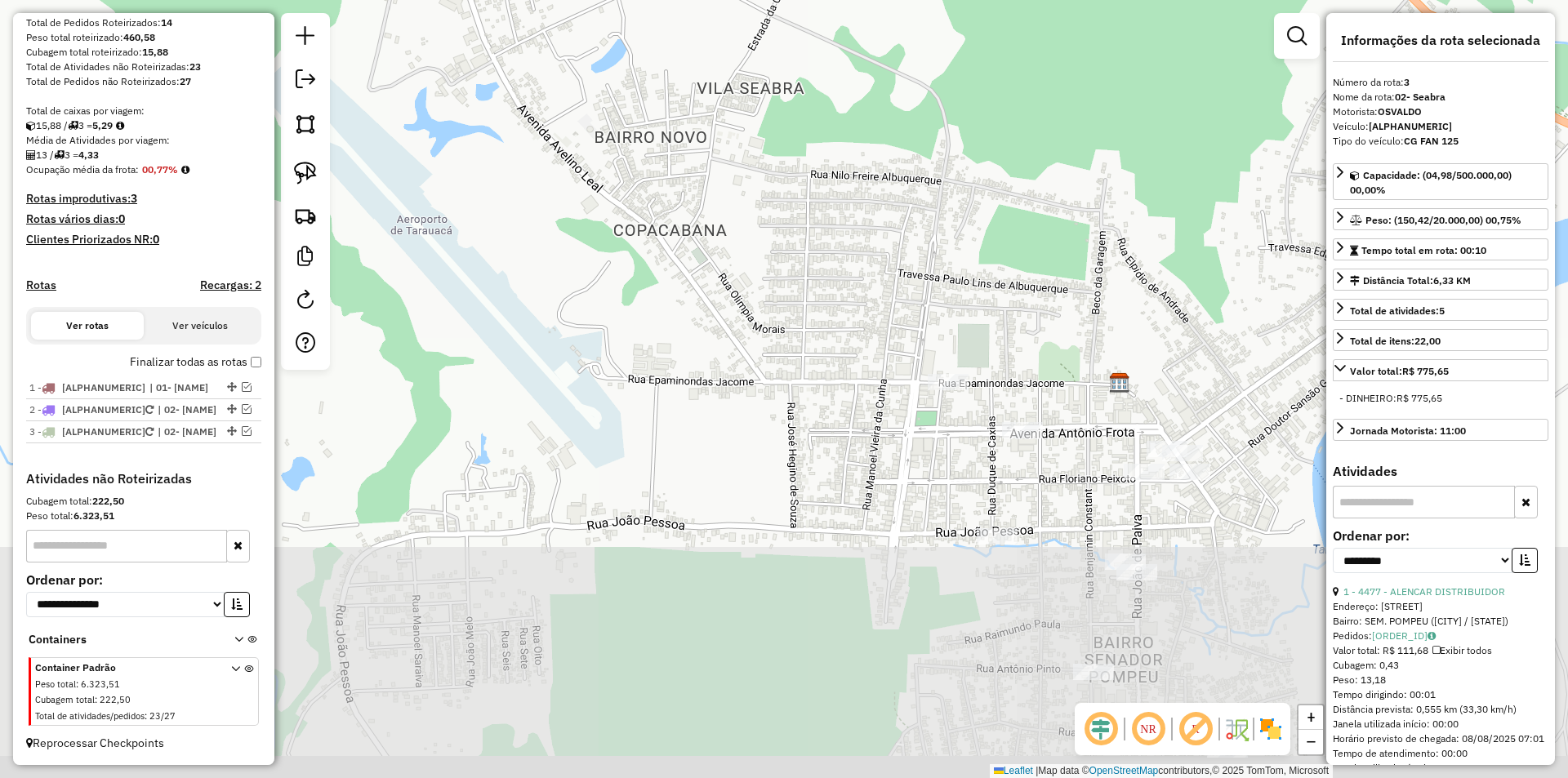 drag, startPoint x: 969, startPoint y: 511, endPoint x: 931, endPoint y: 278, distance: 236.07838 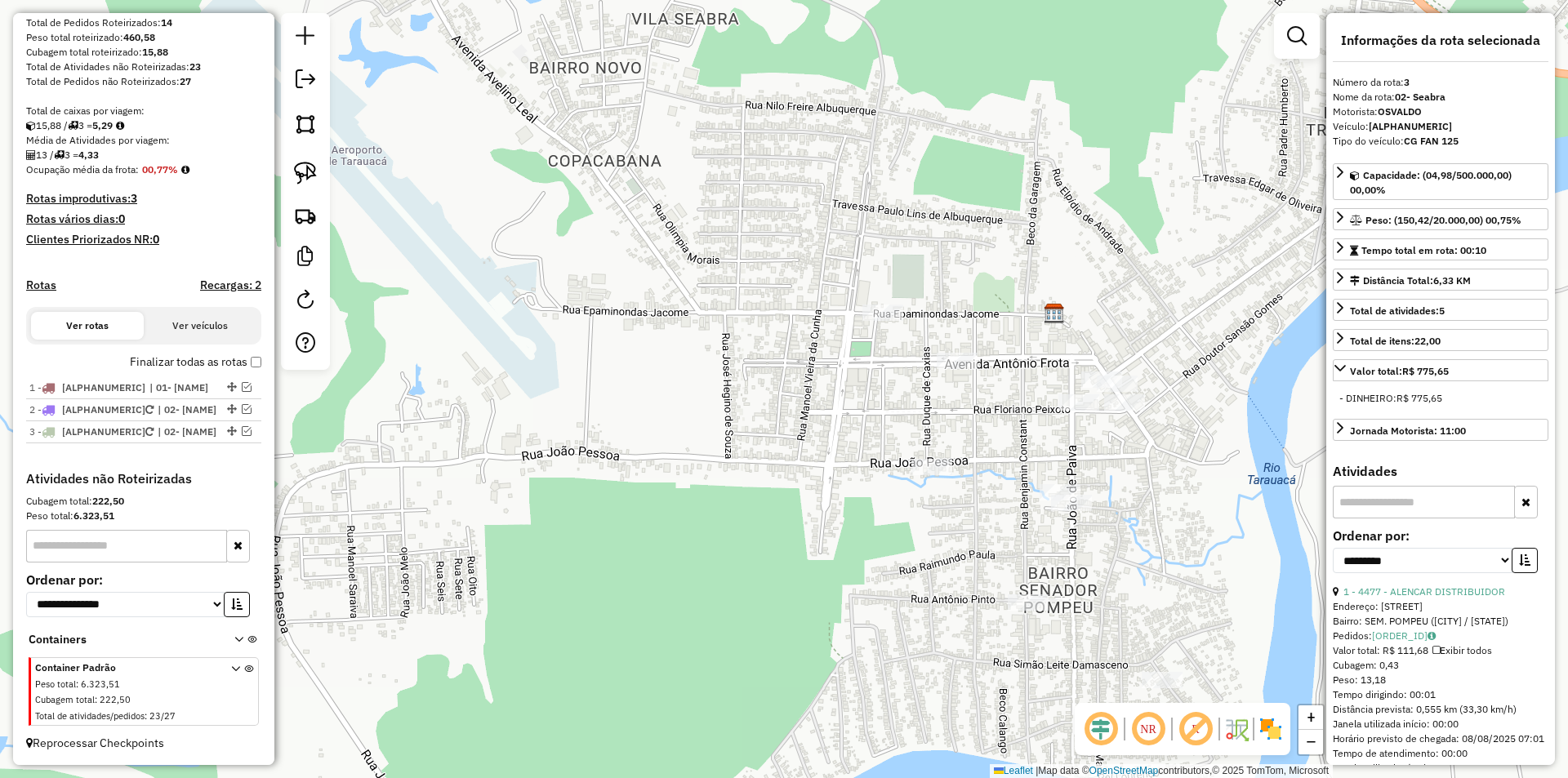 drag, startPoint x: 1107, startPoint y: 525, endPoint x: 1037, endPoint y: 451, distance: 101.86265 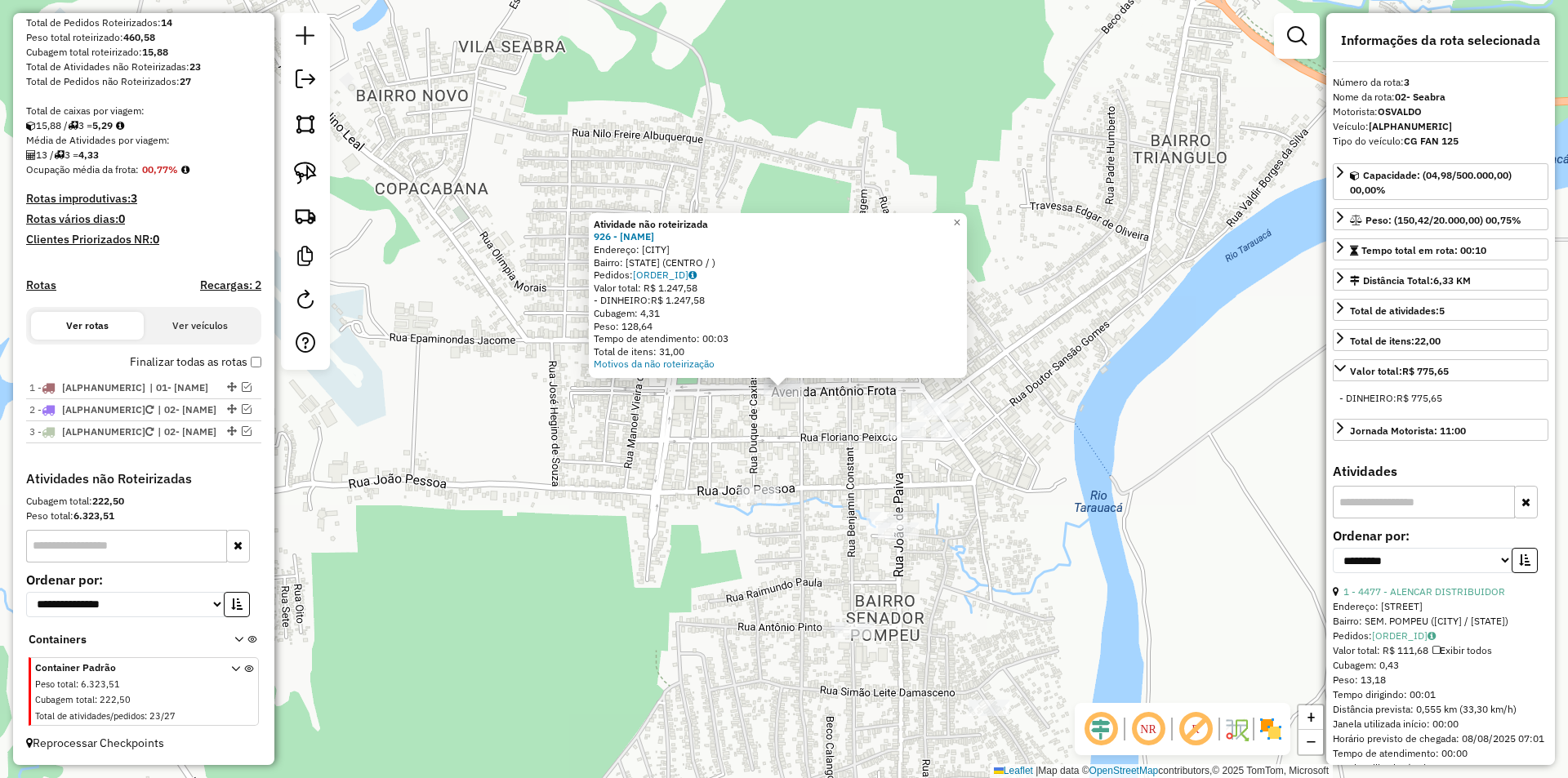 click on "Atividade não roteirizada 926 - FORRO DO IDOSO  Endereço: [CITY]   Bairro: [STATE] ([NEIGHBORHOOD] / )   Pedidos:  [ORDER_ID]   Valor total: R$ 1.247,58   - DINHEIRO:  R$ 1.247,58   Cubagem: 4,31   Peso: 128,64   Tempo de atendimento: 00:03   Total de itens: 31,00  Motivos da não roteirização × Janela de atendimento Grade de atendimento Capacidade Transportadoras Veículos Cliente Pedidos  Rotas Selecione os dias de semana para filtrar as janelas de atendimento  Seg   Ter   Qua   Qui   Sex   Sáb   Dom  Informe o período da janela de atendimento: De: Até:  Filtrar exatamente a janela do cliente  Considerar janela de atendimento padrão  Selecione os dias de semana para filtrar as grades de atendimento  Seg   Ter   Qua   Qui   Sex   Sáb   Dom   Considerar clientes sem dia de atendimento cadastrado  Clientes fora do dia de atendimento selecionado Filtrar as atividades entre os valores definidos abaixo:  Peso mínimo:   Peso máximo:   Cubagem mínima:   Cubagem máxima:   De:   Até:   De:   Até:  Transportadora:" 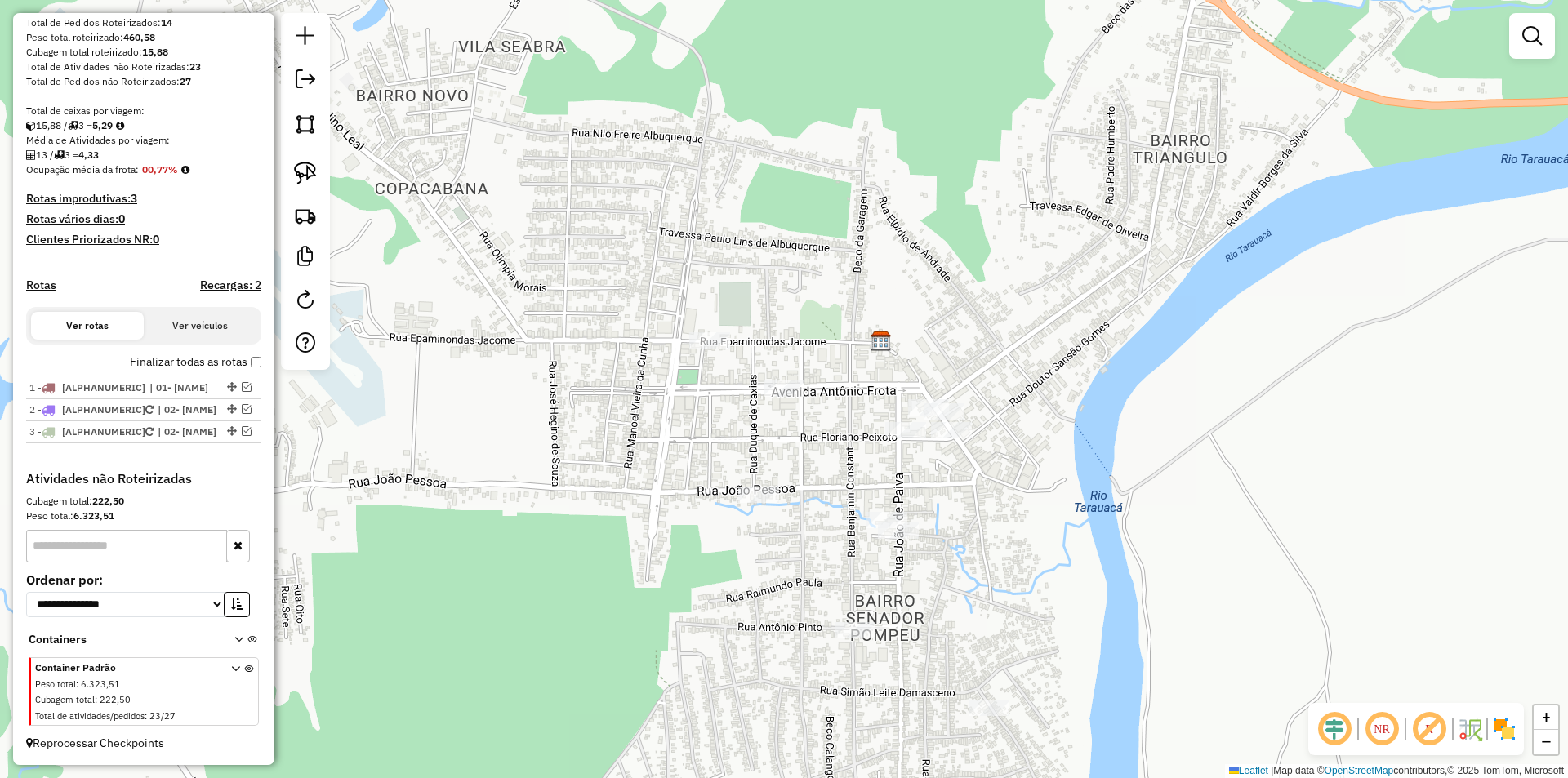 click on "Janela de atendimento Grade de atendimento Capacidade Transportadoras Veículos Cliente Pedidos  Rotas Selecione os dias de semana para filtrar as janelas de atendimento  Seg   Ter   Qua   Qui   Sex   Sáb   Dom  Informe o período da janela de atendimento: De: Até:  Filtrar exatamente a janela do cliente  Considerar janela de atendimento padrão  Selecione os dias de semana para filtrar as grades de atendimento  Seg   Ter   Qua   Qui   Sex   Sáb   Dom   Considerar clientes sem dia de atendimento cadastrado  Clientes fora do dia de atendimento selecionado Filtrar as atividades entre os valores definidos abaixo:  Peso mínimo:   Peso máximo:   Cubagem mínima:   Cubagem máxima:   De:   Até:  Filtrar as atividades entre o tempo de atendimento definido abaixo:  De:   Até:   Considerar capacidade total dos clientes não roteirizados Transportadora: Selecione um ou mais itens Tipo de veículo: Selecione um ou mais itens Veículo: Selecione um ou mais itens Motorista: Selecione um ou mais itens Nome: Rótulo:" 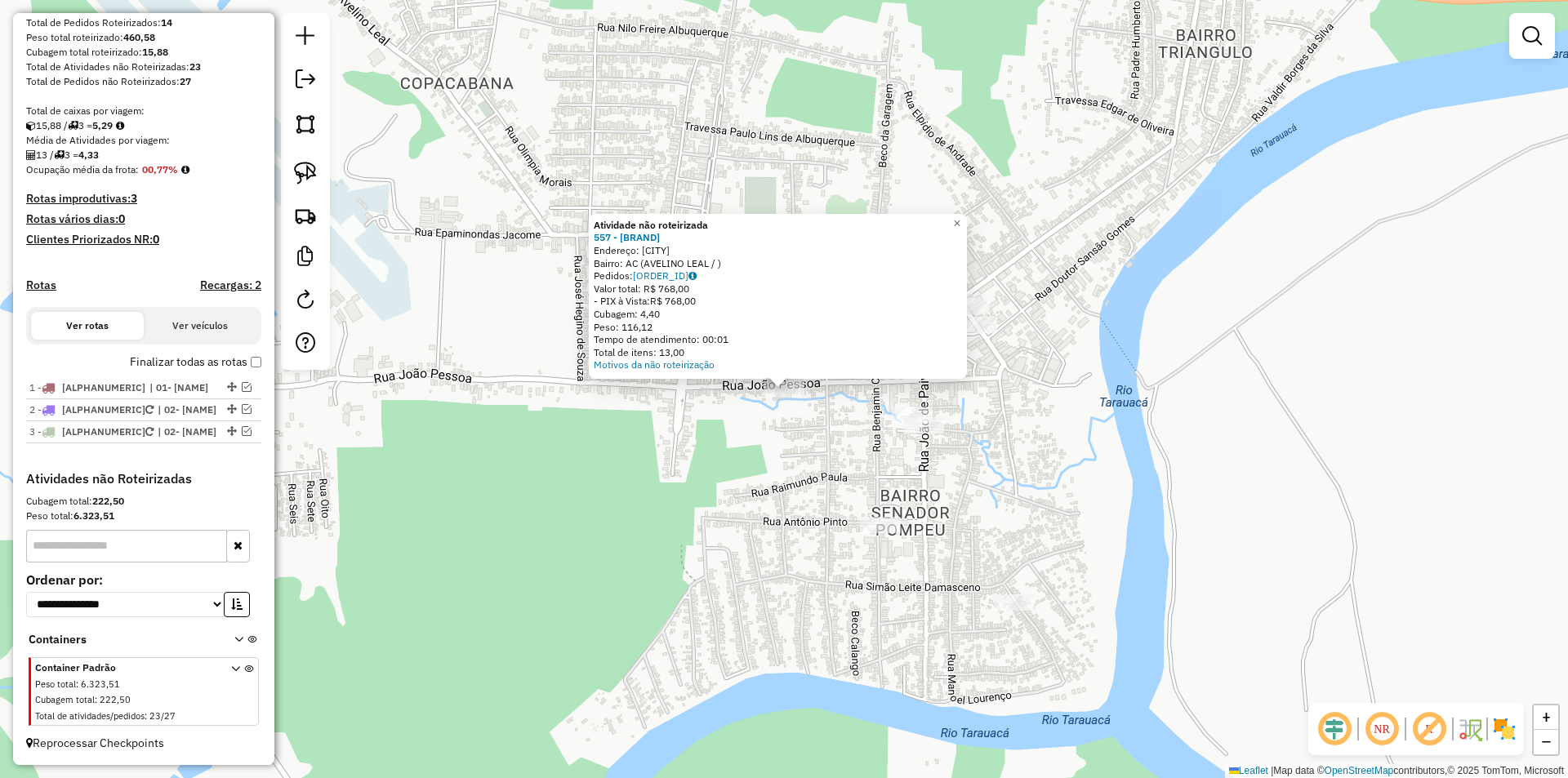 click on "Atividade não roteirizada 557 - MERCEARIA M. SOUZA  Endereço: [CITY]   Bairro: [STATE] ([STREET] / )   Pedidos:  [ORDER_ID]   Valor total: R$ 768,00   - PIX à Vista:  R$ 768,00   Cubagem: 4,40   Peso: 116,12   Tempo de atendimento: 00:01   Total de itens: 13,00  Motivos da não roteirização × Janela de atendimento Grade de atendimento Capacidade Transportadoras Veículos Cliente Pedidos  Rotas Selecione os dias de semana para filtrar as janelas de atendimento  Seg   Ter   Qua   Qui   Sex   Sáb   Dom  Informe o período da janela de atendimento: De: Até:  Filtrar exatamente a janela do cliente  Considerar janela de atendimento padrão  Selecione os dias de semana para filtrar as grades de atendimento  Seg   Ter   Qua   Qui   Sex   Sáb   Dom   Considerar clientes sem dia de atendimento cadastrado  Clientes fora do dia de atendimento selecionado Filtrar as atividades entre os valores definidos abaixo:  Peso mínimo:   Peso máximo:   Cubagem mínima:   Cubagem máxima:   De:   Até:   De:   Até:  Nome:" 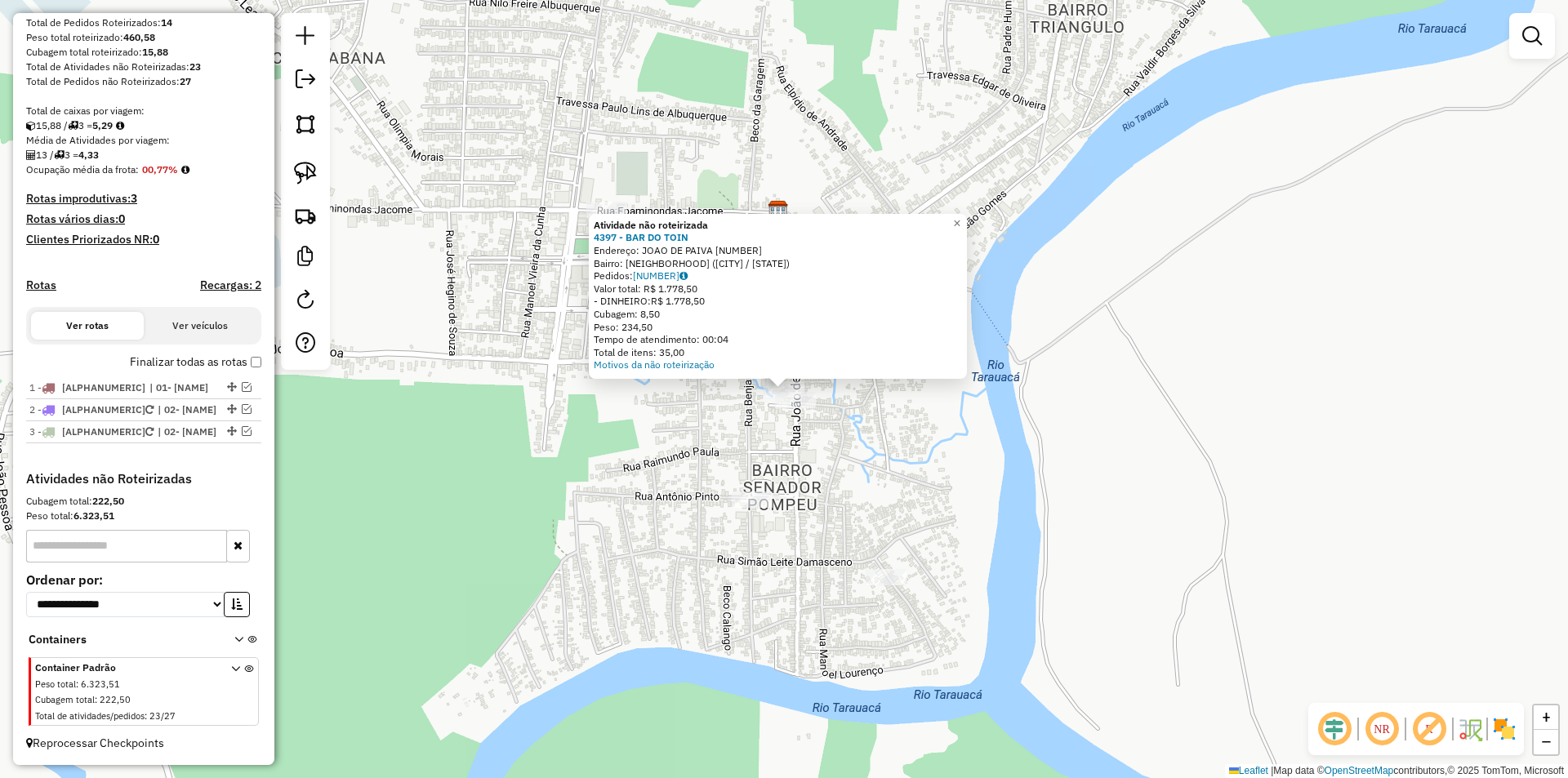 click on "Atividade não roteirizada 4397 - BAR DO TOIN  Endereço:  JOAO DE PAIVA 1025   Bairro: CENTRO (TARAUACA / AC)   Pedidos:  07063954   Valor total: R$ 1.778,50   - DINHEIRO:  R$ 1.778,50   Cubagem: 8,50   Peso: 234,50   Tempo de atendimento: 00:04   Total de itens: 35,00  Motivos da não roteirização × Janela de atendimento Grade de atendimento Capacidade Transportadoras Veículos Cliente Pedidos  Rotas Selecione os dias de semana para filtrar as janelas de atendimento  Seg   Ter   Qua   Qui   Sex   Sáb   Dom  Informe o período da janela de atendimento: De: Até:  Filtrar exatamente a janela do cliente  Considerar janela de atendimento padrão  Selecione os dias de semana para filtrar as grades de atendimento  Seg   Ter   Qua   Qui   Sex   Sáb   Dom   Considerar clientes sem dia de atendimento cadastrado  Clientes fora do dia de atendimento selecionado Filtrar as atividades entre os valores definidos abaixo:  Peso mínimo:   Peso máximo:   Cubagem mínima:   Cubagem máxima:   De:   Até:   De:   Até:" 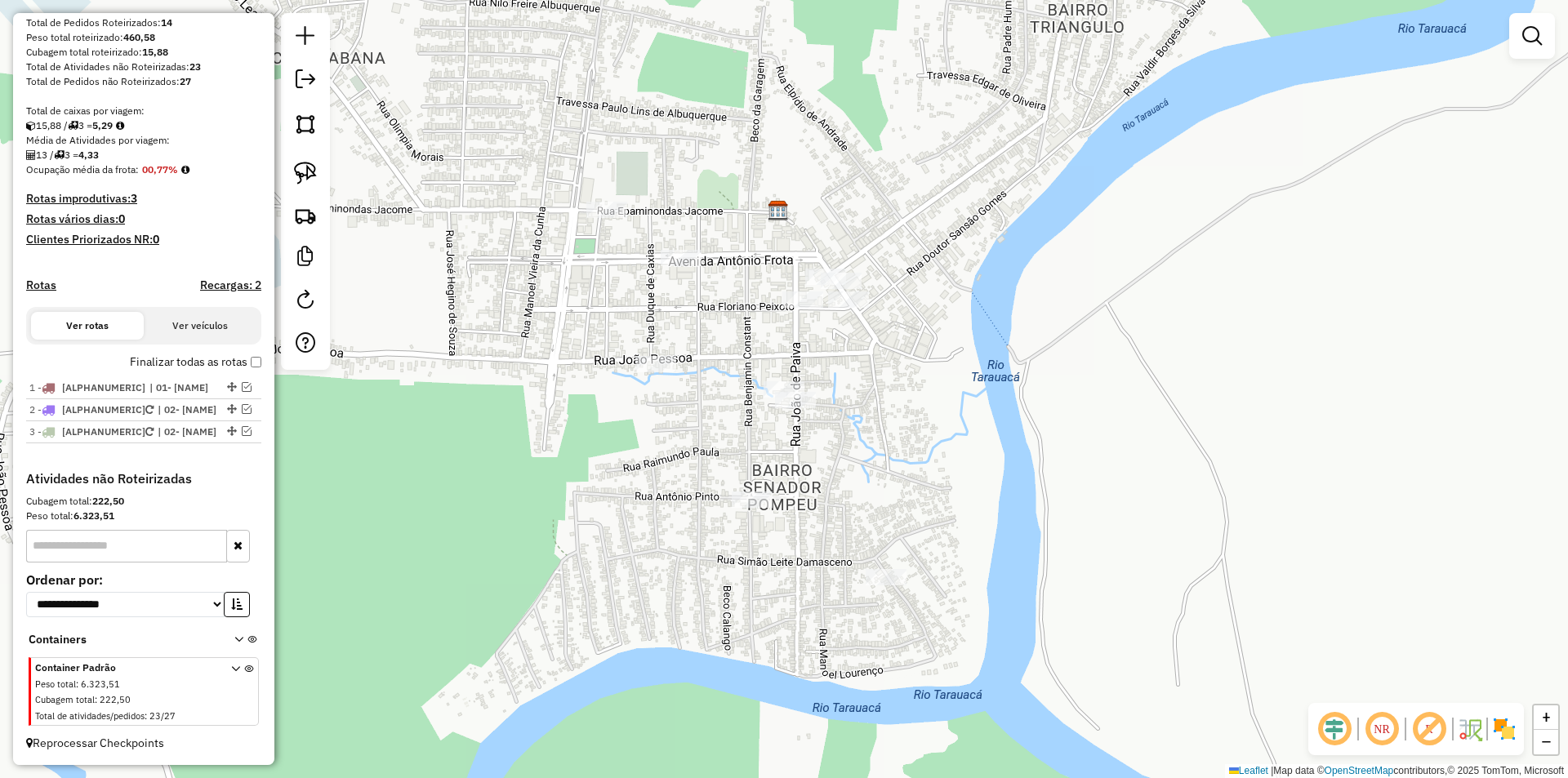 click on "Janela de atendimento Grade de atendimento Capacidade Transportadoras Veículos Cliente Pedidos  Rotas Selecione os dias de semana para filtrar as janelas de atendimento  Seg   Ter   Qua   Qui   Sex   Sáb   Dom  Informe o período da janela de atendimento: De: Até:  Filtrar exatamente a janela do cliente  Considerar janela de atendimento padrão  Selecione os dias de semana para filtrar as grades de atendimento  Seg   Ter   Qua   Qui   Sex   Sáb   Dom   Considerar clientes sem dia de atendimento cadastrado  Clientes fora do dia de atendimento selecionado Filtrar as atividades entre os valores definidos abaixo:  Peso mínimo:   Peso máximo:   Cubagem mínima:   Cubagem máxima:   De:   Até:  Filtrar as atividades entre o tempo de atendimento definido abaixo:  De:   Até:   Considerar capacidade total dos clientes não roteirizados Transportadora: Selecione um ou mais itens Tipo de veículo: Selecione um ou mais itens Veículo: Selecione um ou mais itens Motorista: Selecione um ou mais itens Nome: Rótulo:" 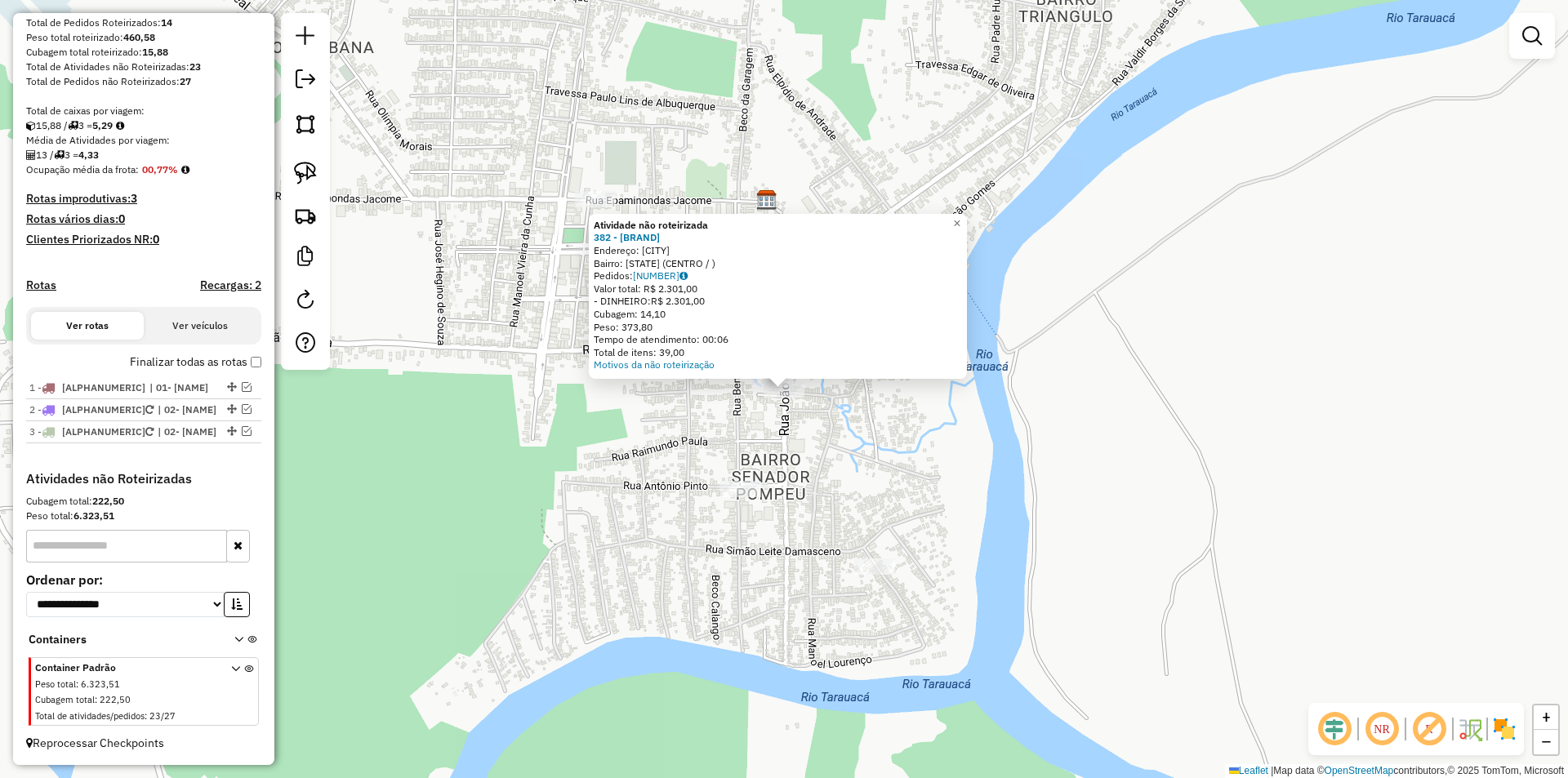 click on "Atividade não roteirizada 382 - BAR JOAO VELHO  Endereço: TARAUACA   Bairro: [STATE] (CENTRO / )   Pedidos:  [ORDER_ID]   Valor total: R$ 2.301,00   - DINHEIRO:  R$ 2.301,00   Cubagem: 14,10   Peso: 373,80   Tempo de atendimento: 00:06   Total de itens: 39,00  Motivos da não roteirização × Janela de atendimento Grade de atendimento Capacidade Transportadoras Veículos Cliente Pedidos  Rotas Selecione os dias de semana para filtrar as janelas de atendimento  Seg   Ter   Qua   Qui   Sex   Sáb   Dom  Informe o período da janela de atendimento: De: Até:  Filtrar exatamente a janela do cliente  Considerar janela de atendimento padrão  Selecione os dias de semana para filtrar as grades de atendimento  Seg   Ter   Qua   Qui   Sex   Sáb   Dom   Considerar clientes sem dia de atendimento cadastrado  Clientes fora do dia de atendimento selecionado Filtrar as atividades entre os valores definidos abaixo:  Peso mínimo:   Peso máximo:   Cubagem mínima:   Cubagem máxima:   De:   Até:   De:   Até:  Transportadora:" 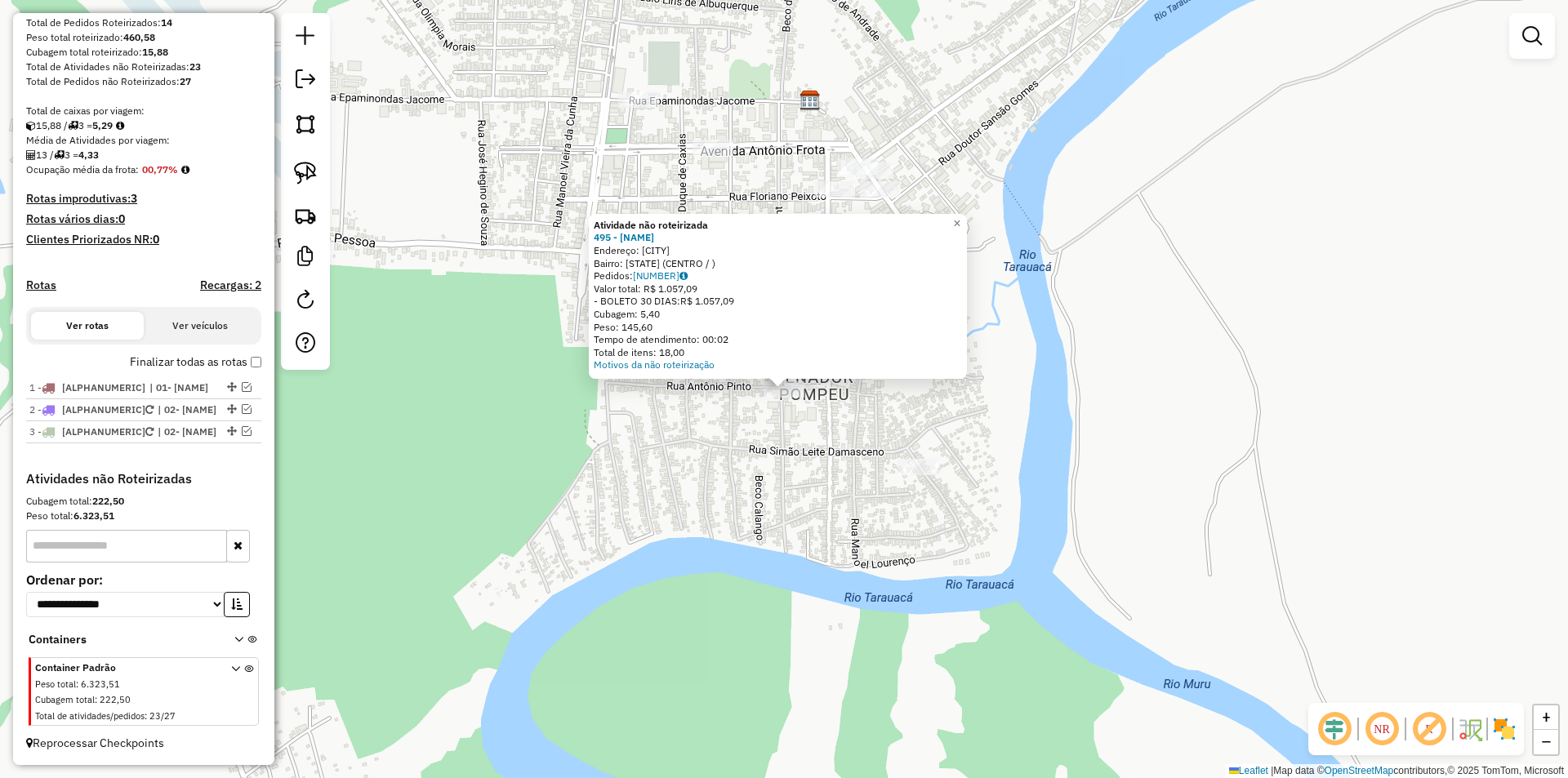 click on "Atividade não roteirizada 495 - [NAME]  Endereço: [CITY]   Bairro: AC (CENTRO / )   Pedidos:  [NUMBER]   Valor total: R$ 1.057,09   - BOLETO 30 DIAS:  R$ 1.057,09   Cubagem: 5,40   Peso: 145,60   Tempo de atendimento: 00:02   Total de itens: 18,00  Motivos da não roteirização × Janela de atendimento Grade de atendimento Capacidade Transportadoras Veículos Cliente Pedidos  Rotas Selecione os dias de semana para filtrar as janelas de atendimento  Seg   Ter   Qua   Qui   Sex   Sáb   Dom  Informe o período da janela de atendimento: De: Até:  Filtrar exatamente a janela do cliente  Considerar janela de atendimento padrão  Selecione os dias de semana para filtrar as grades de atendimento  Seg   Ter   Qua   Qui   Sex   Sáb   Dom   Considerar clientes sem dia de atendimento cadastrado  Clientes fora do dia de atendimento selecionado Filtrar as atividades entre os valores definidos abaixo:  Peso mínimo:   Peso máximo:   Cubagem mínima:   Cubagem máxima:   De:   Até:   De:   Até:  Veículo: De:" 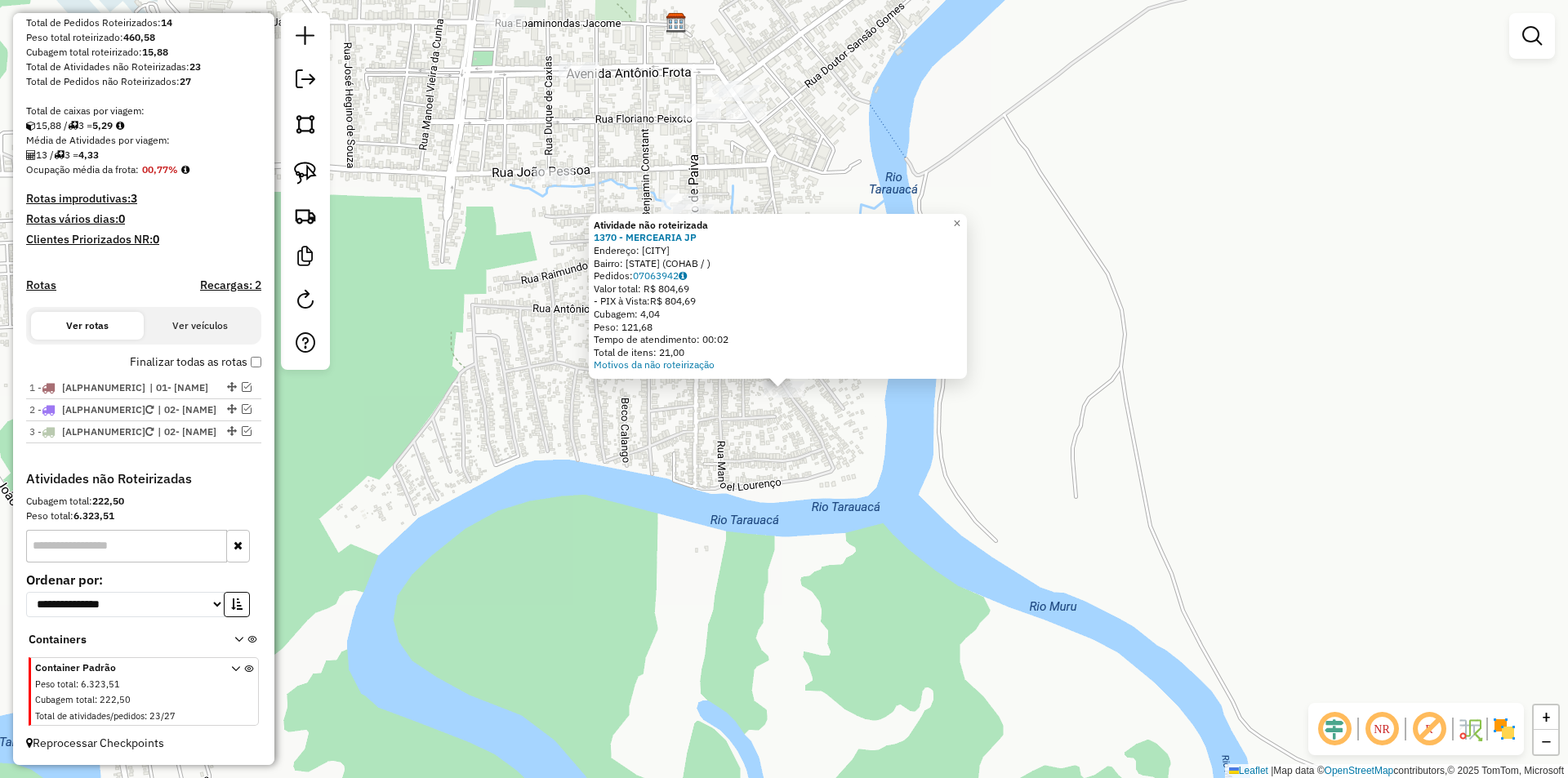 click on "Atividade não roteirizada 1370 - MERCEARIA JP  Endereço: TARAUACA   Bairro: [STATE] (COHAB / )   Pedidos:  [ORDER_ID]   Valor total: R$ 804,69   - PIX à Vista:  R$ 804,69   Cubagem: 4,04   Peso: 121,68   Tempo de atendimento: 00:02   Total de itens: 21,00  Motivos da não roteirização × Janela de atendimento Grade de atendimento Capacidade Transportadoras Veículos Cliente Pedidos  Rotas Selecione os dias de semana para filtrar as janelas de atendimento  Seg   Ter   Qua   Qui   Sex   Sáb   Dom  Informe o período da janela de atendimento: De: Até:  Filtrar exatamente a janela do cliente  Considerar janela de atendimento padrão  Selecione os dias de semana para filtrar as grades de atendimento  Seg   Ter   Qua   Qui   Sex   Sáb   Dom   Considerar clientes sem dia de atendimento cadastrado  Clientes fora do dia de atendimento selecionado Filtrar as atividades entre os valores definidos abaixo:  Peso mínimo:   Peso máximo:   Cubagem mínima:   Cubagem máxima:   De:   Até:   De:   Até:  Transportadora: +" 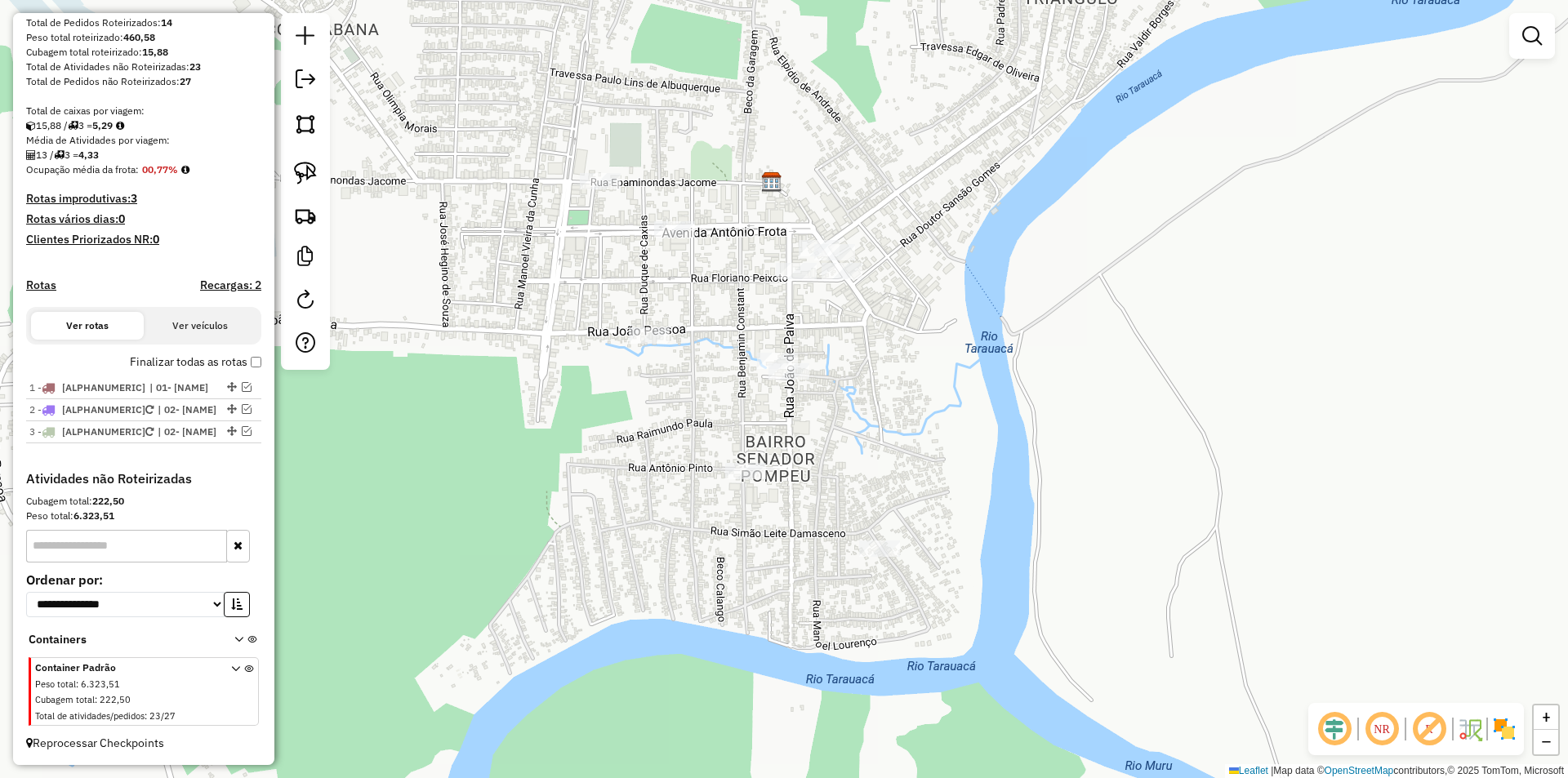 click on "Janela de atendimento Grade de atendimento Capacidade Transportadoras Veículos Cliente Pedidos  Rotas Selecione os dias de semana para filtrar as janelas de atendimento  Seg   Ter   Qua   Qui   Sex   Sáb   Dom  Informe o período da janela de atendimento: De: Até:  Filtrar exatamente a janela do cliente  Considerar janela de atendimento padrão  Selecione os dias de semana para filtrar as grades de atendimento  Seg   Ter   Qua   Qui   Sex   Sáb   Dom   Considerar clientes sem dia de atendimento cadastrado  Clientes fora do dia de atendimento selecionado Filtrar as atividades entre os valores definidos abaixo:  Peso mínimo:   Peso máximo:   Cubagem mínima:   Cubagem máxima:   De:   Até:  Filtrar as atividades entre o tempo de atendimento definido abaixo:  De:   Até:   Considerar capacidade total dos clientes não roteirizados Transportadora: Selecione um ou mais itens Tipo de veículo: Selecione um ou mais itens Veículo: Selecione um ou mais itens Motorista: Selecione um ou mais itens Nome: Rótulo:" 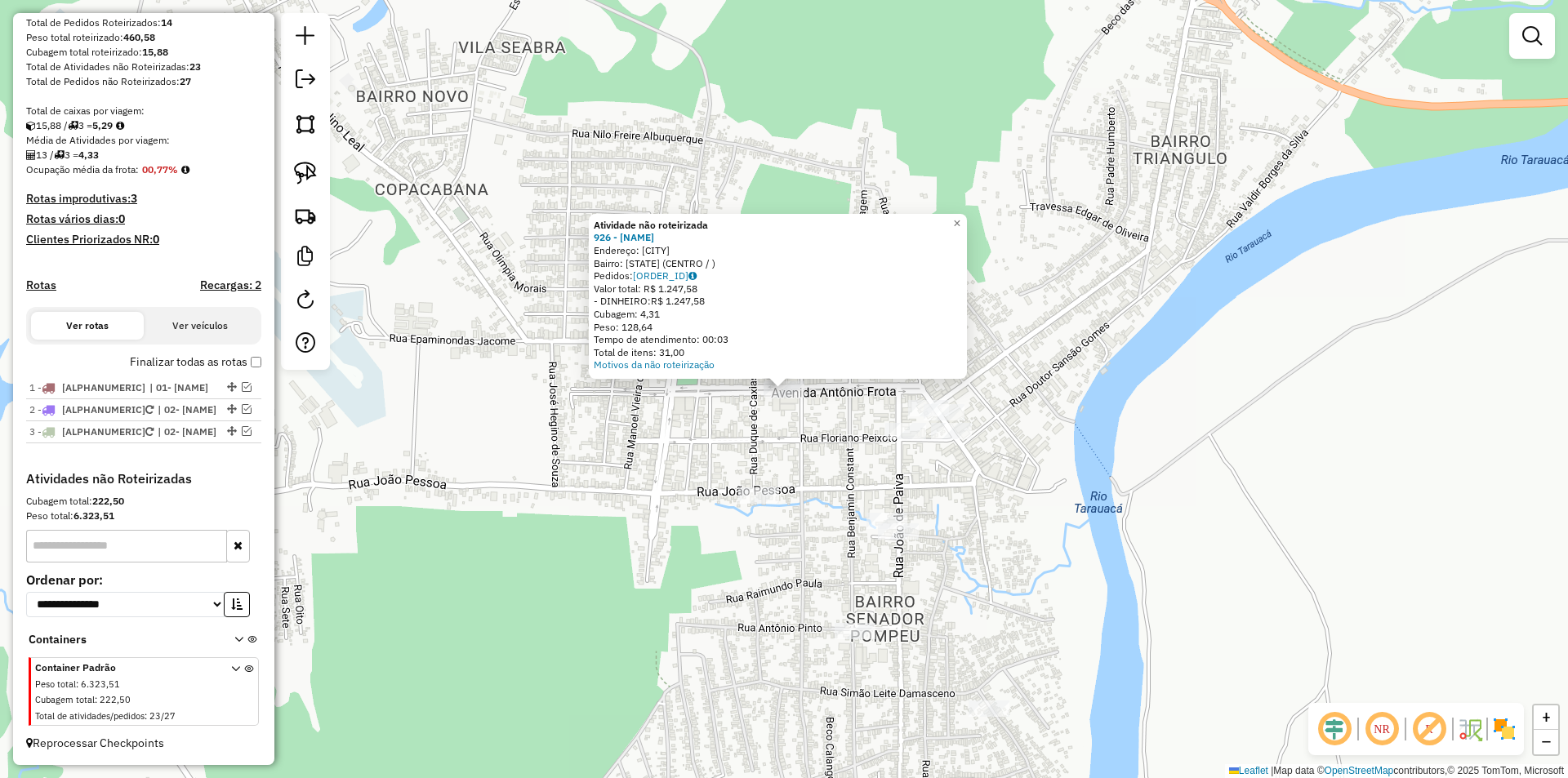 click on "Atividade não roteirizada 926 - FORRO DO IDOSO  Endereço: [CITY]   Bairro: [STATE] ([NEIGHBORHOOD] / )   Pedidos:  [ORDER_ID]   Valor total: R$ 1.247,58   - DINHEIRO:  R$ 1.247,58   Cubagem: 4,31   Peso: 128,64   Tempo de atendimento: 00:03   Total de itens: 31,00  Motivos da não roteirização × Janela de atendimento Grade de atendimento Capacidade Transportadoras Veículos Cliente Pedidos  Rotas Selecione os dias de semana para filtrar as janelas de atendimento  Seg   Ter   Qua   Qui   Sex   Sáb   Dom  Informe o período da janela de atendimento: De: Até:  Filtrar exatamente a janela do cliente  Considerar janela de atendimento padrão  Selecione os dias de semana para filtrar as grades de atendimento  Seg   Ter   Qua   Qui   Sex   Sáb   Dom   Considerar clientes sem dia de atendimento cadastrado  Clientes fora do dia de atendimento selecionado Filtrar as atividades entre os valores definidos abaixo:  Peso mínimo:   Peso máximo:   Cubagem mínima:   Cubagem máxima:   De:   Até:   De:   Até:  Transportadora:" 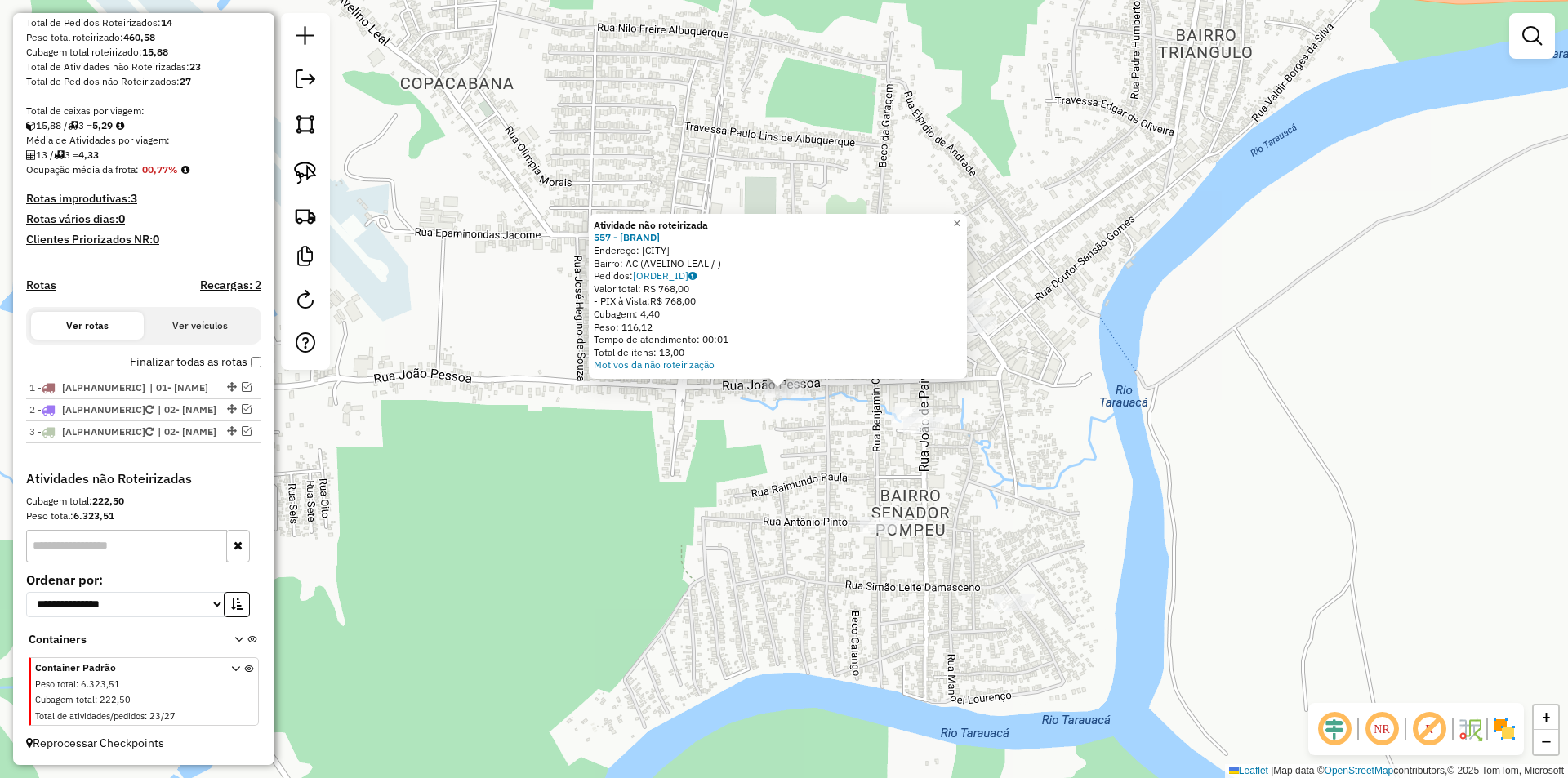 click on "Atividade não roteirizada 557 - MERCEARIA M. SOUZA  Endereço: [CITY]   Bairro: [STATE] ([STREET] / )   Pedidos:  [ORDER_ID]   Valor total: R$ 768,00   - PIX à Vista:  R$ 768,00   Cubagem: 4,40   Peso: 116,12   Tempo de atendimento: 00:01   Total de itens: 13,00  Motivos da não roteirização × Janela de atendimento Grade de atendimento Capacidade Transportadoras Veículos Cliente Pedidos  Rotas Selecione os dias de semana para filtrar as janelas de atendimento  Seg   Ter   Qua   Qui   Sex   Sáb   Dom  Informe o período da janela de atendimento: De: Até:  Filtrar exatamente a janela do cliente  Considerar janela de atendimento padrão  Selecione os dias de semana para filtrar as grades de atendimento  Seg   Ter   Qua   Qui   Sex   Sáb   Dom   Considerar clientes sem dia de atendimento cadastrado  Clientes fora do dia de atendimento selecionado Filtrar as atividades entre os valores definidos abaixo:  Peso mínimo:   Peso máximo:   Cubagem mínima:   Cubagem máxima:   De:   Até:   De:   Até:  Nome:" 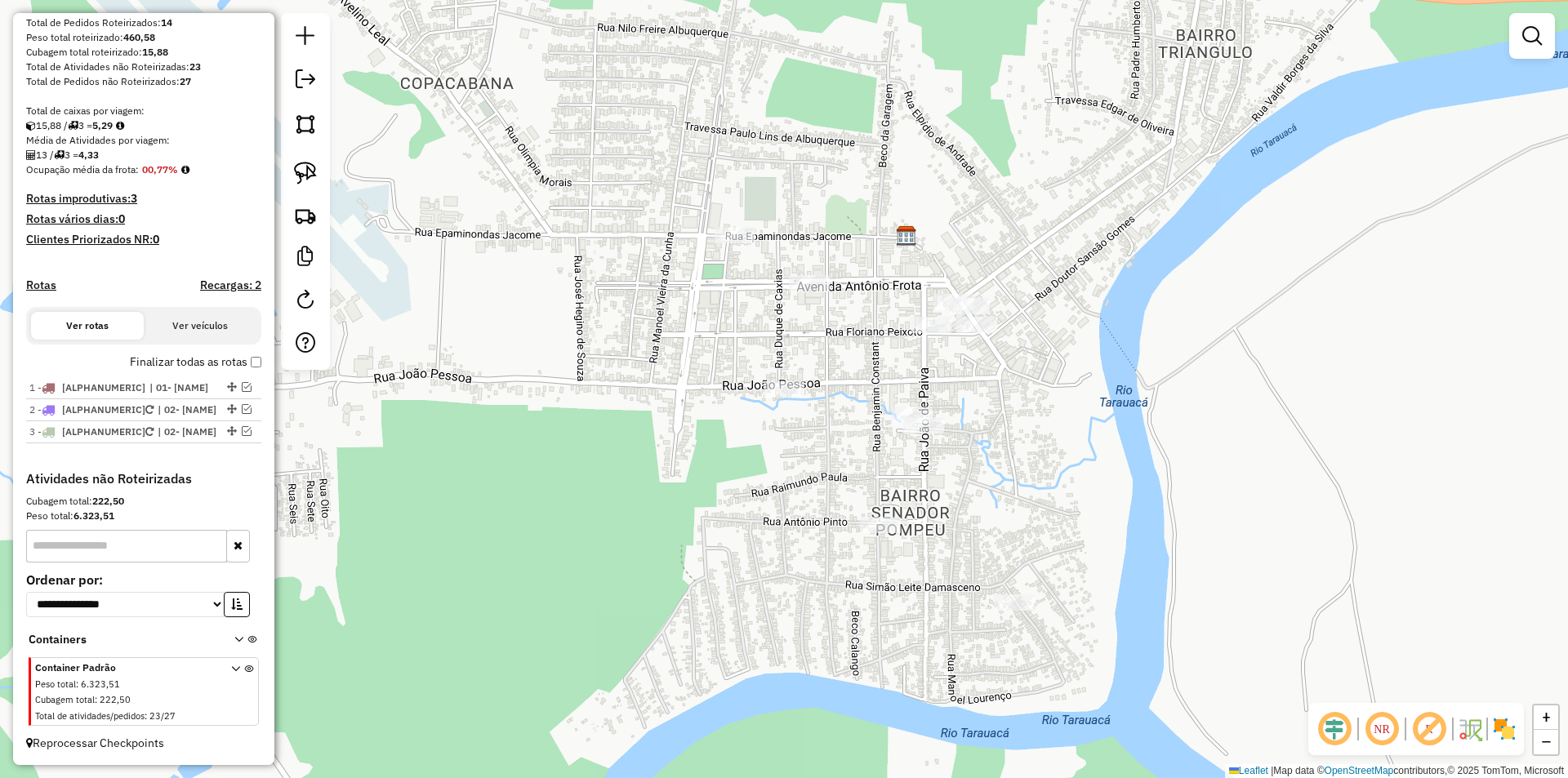 click on "Janela de atendimento Grade de atendimento Capacidade Transportadoras Veículos Cliente Pedidos  Rotas Selecione os dias de semana para filtrar as janelas de atendimento  Seg   Ter   Qua   Qui   Sex   Sáb   Dom  Informe o período da janela de atendimento: De: Até:  Filtrar exatamente a janela do cliente  Considerar janela de atendimento padrão  Selecione os dias de semana para filtrar as grades de atendimento  Seg   Ter   Qua   Qui   Sex   Sáb   Dom   Considerar clientes sem dia de atendimento cadastrado  Clientes fora do dia de atendimento selecionado Filtrar as atividades entre os valores definidos abaixo:  Peso mínimo:   Peso máximo:   Cubagem mínima:   Cubagem máxima:   De:   Até:  Filtrar as atividades entre o tempo de atendimento definido abaixo:  De:   Até:   Considerar capacidade total dos clientes não roteirizados Transportadora: Selecione um ou mais itens Tipo de veículo: Selecione um ou mais itens Veículo: Selecione um ou mais itens Motorista: Selecione um ou mais itens Nome: Rótulo:" 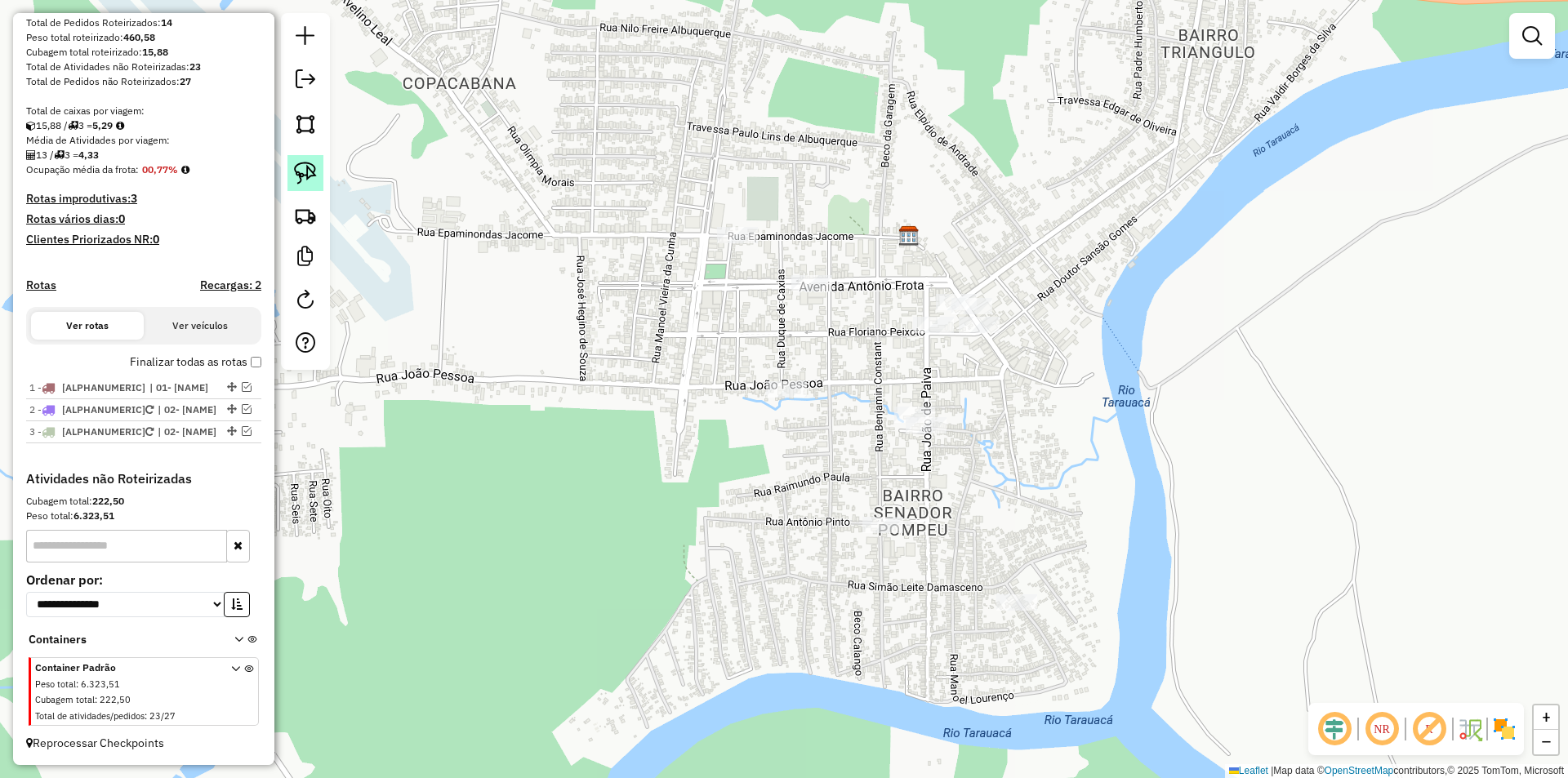 click 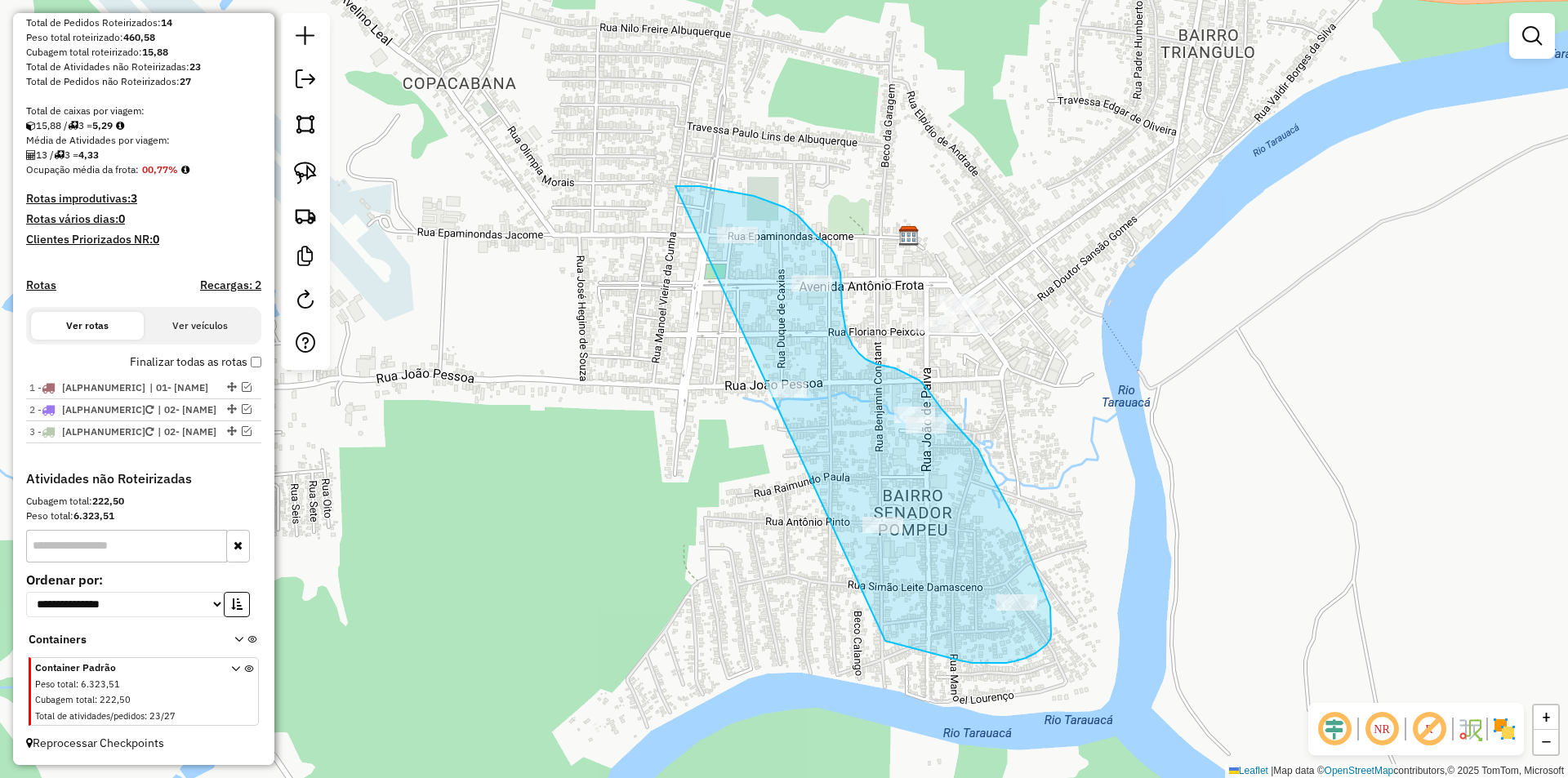 drag, startPoint x: 675, startPoint y: 186, endPoint x: 807, endPoint y: 620, distance: 453.6298 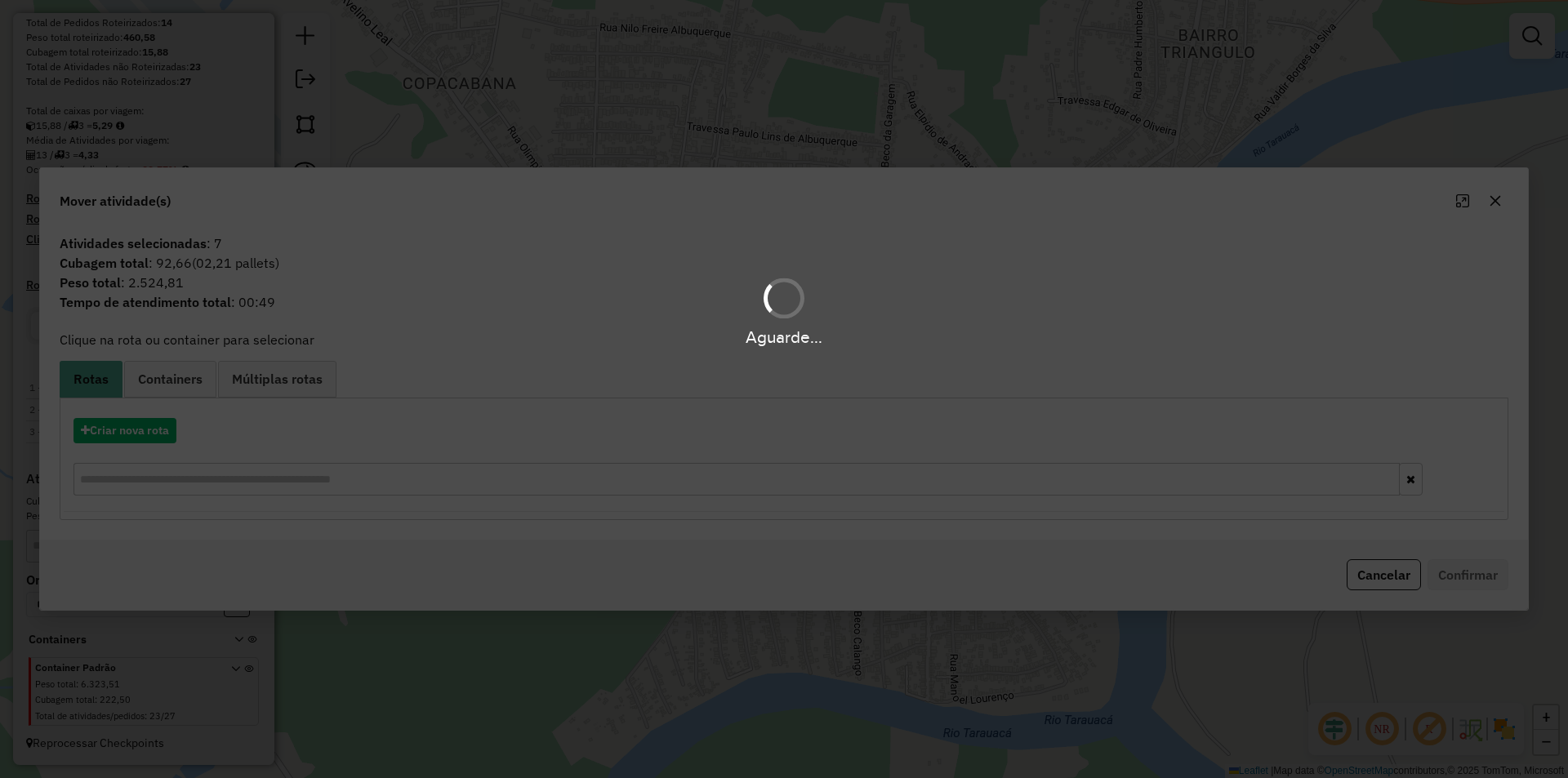 click on "Aguarde..." at bounding box center (784, 389) 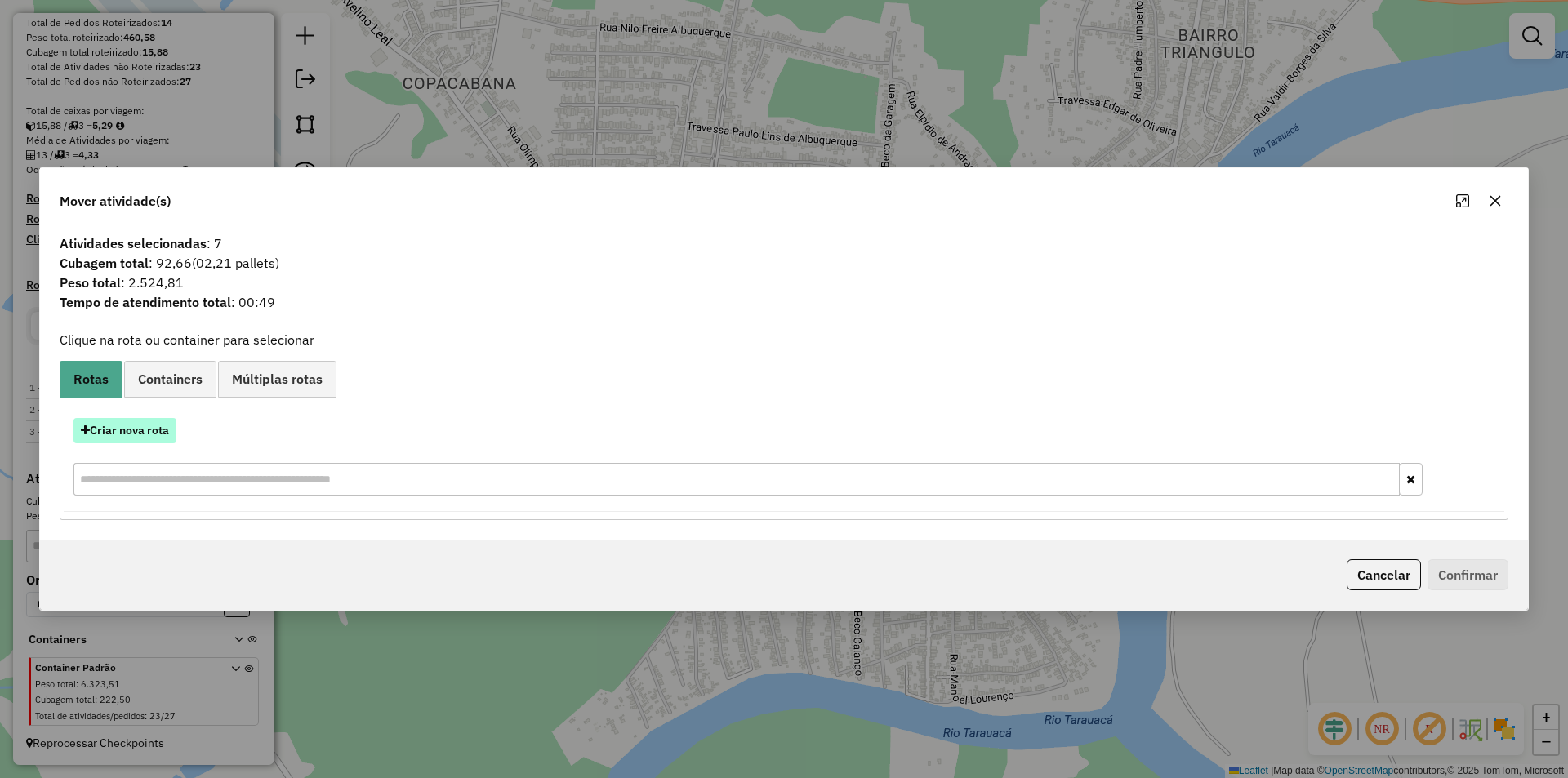 click on "Criar nova rota" at bounding box center [125, 430] 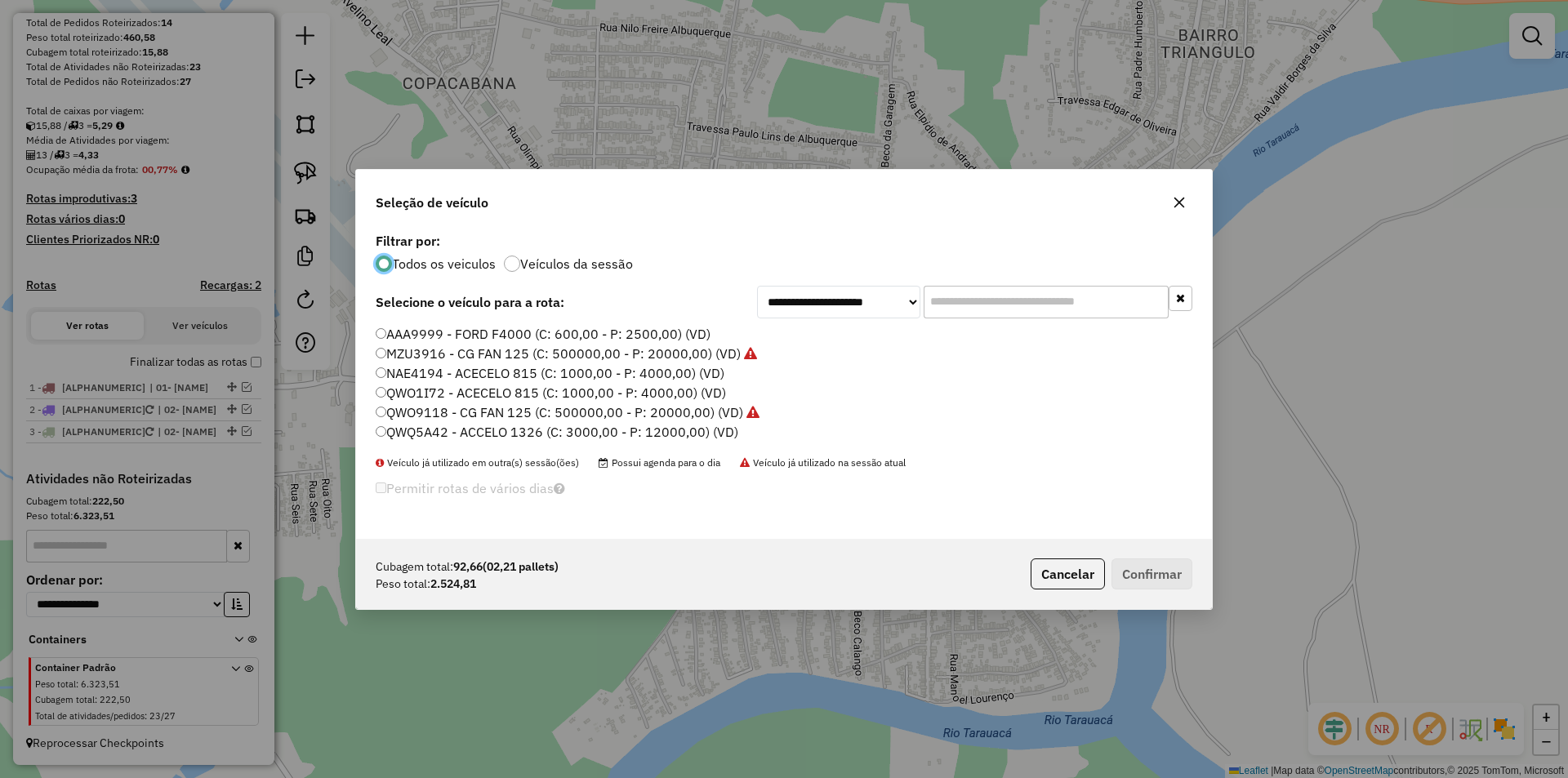 scroll, scrollTop: 9, scrollLeft: 5, axis: both 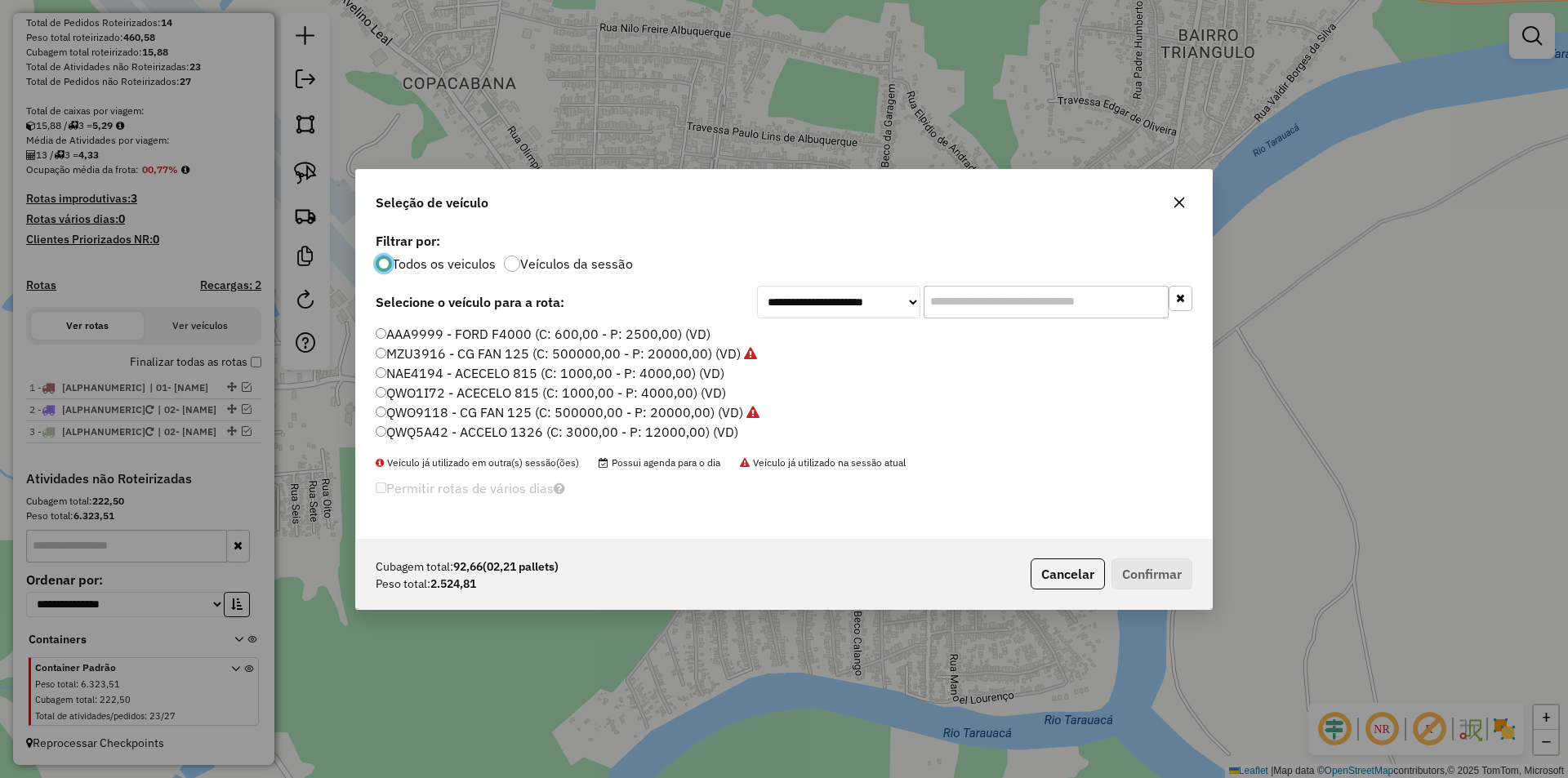 click on "NAE4194 - ACECELO 815 (C: 1000,00 - P: 4000,00) (VD)" 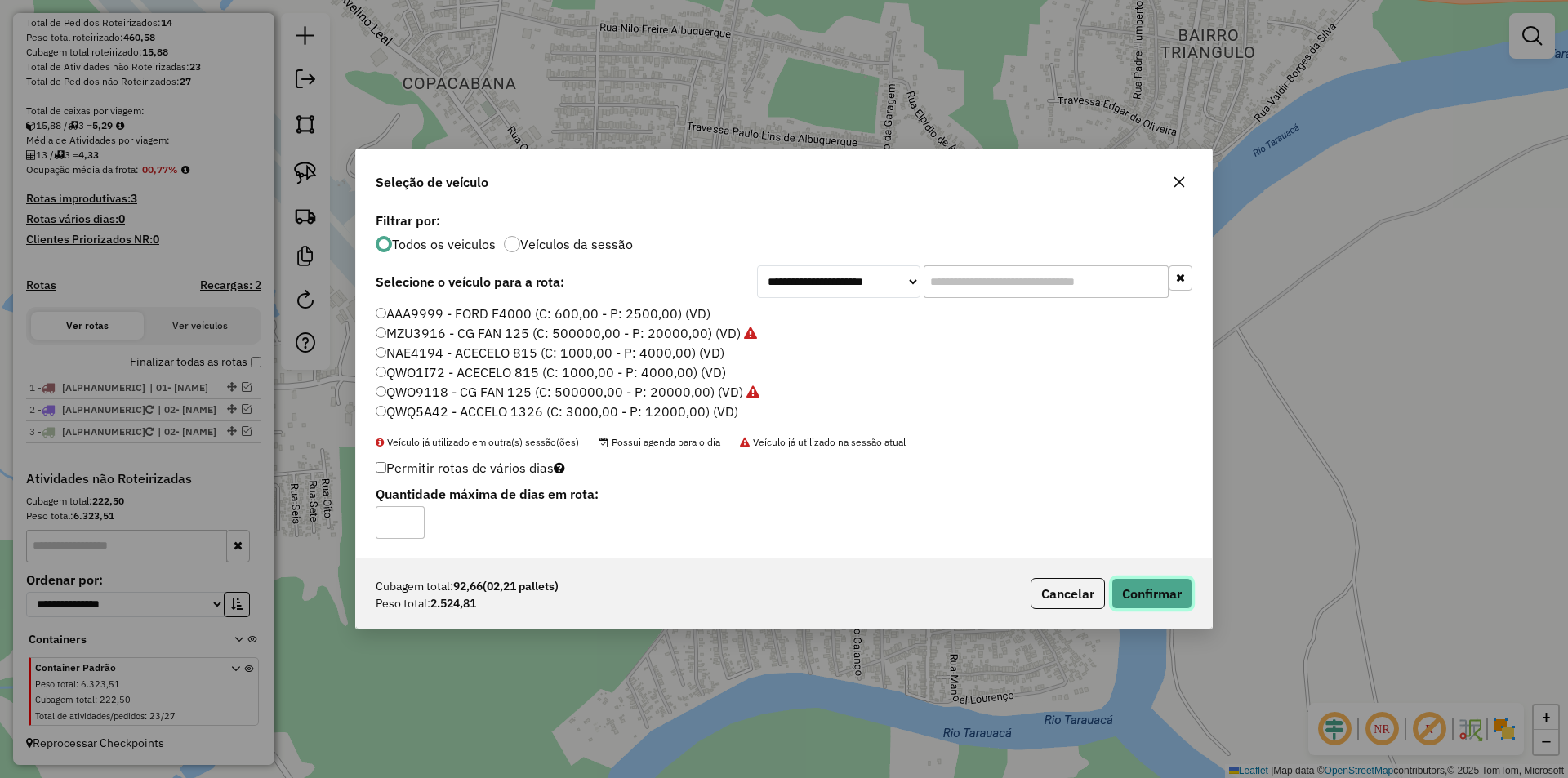 click on "Confirmar" 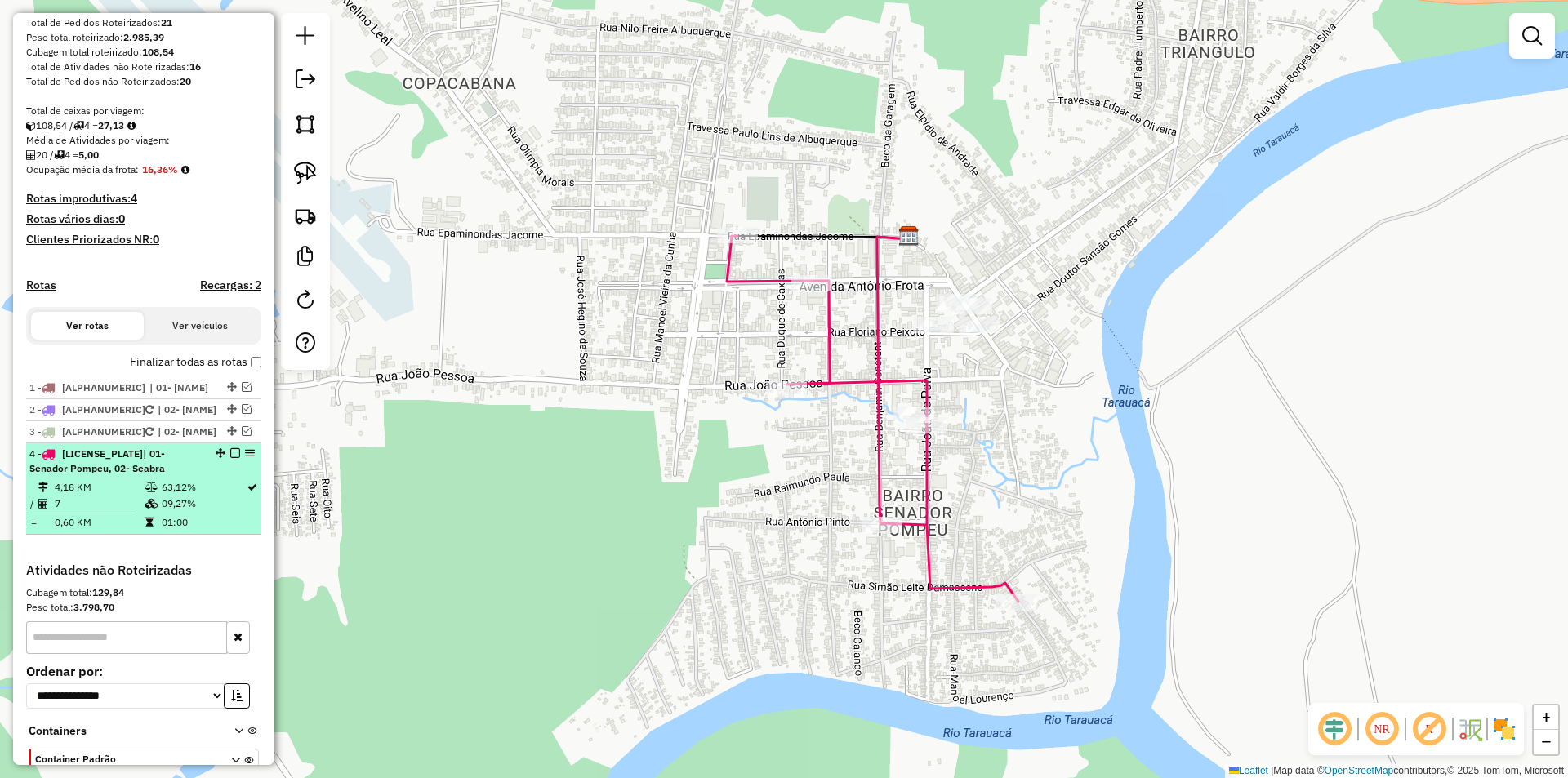 click at bounding box center [230, 453] 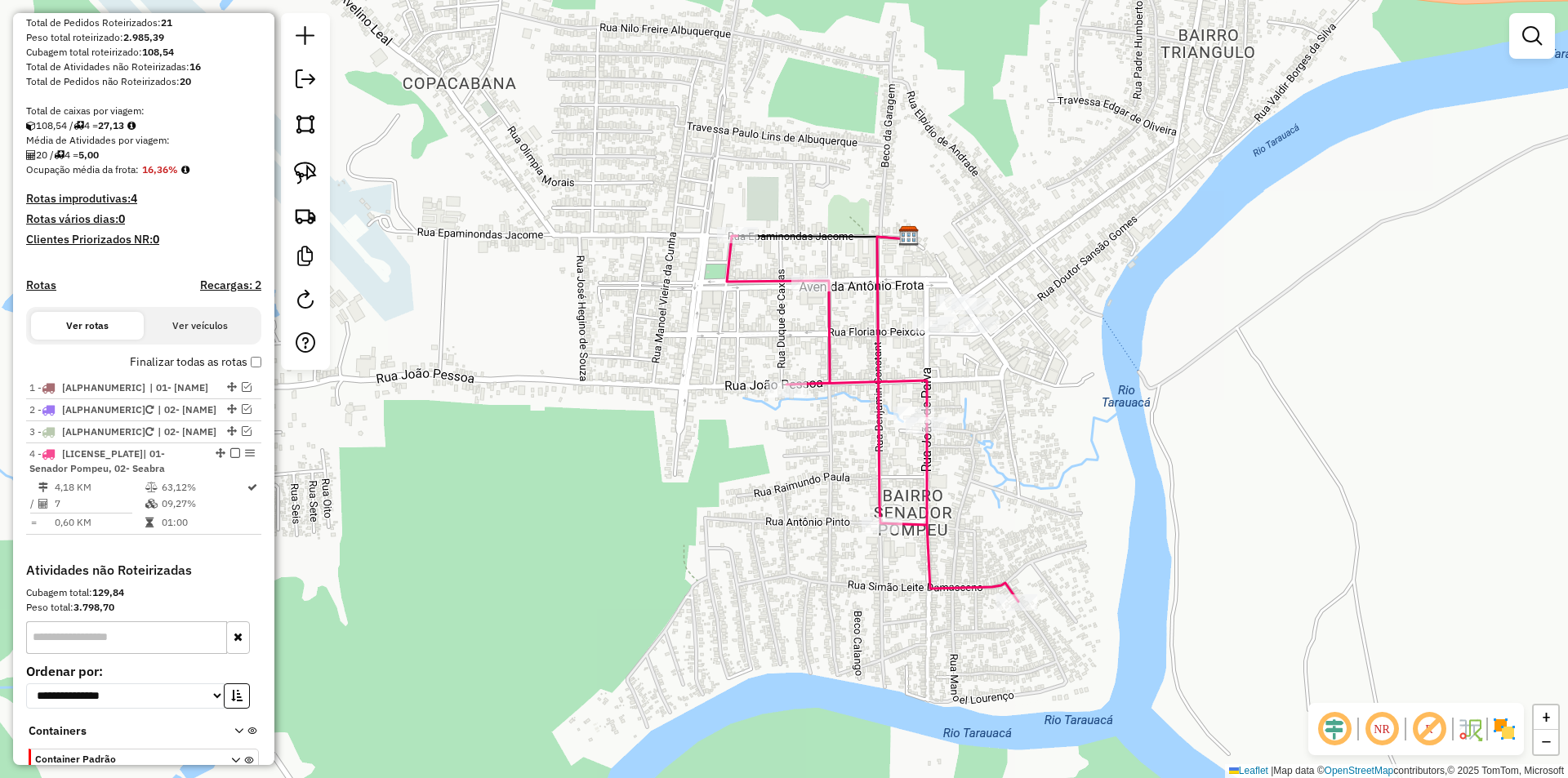 select on "**********" 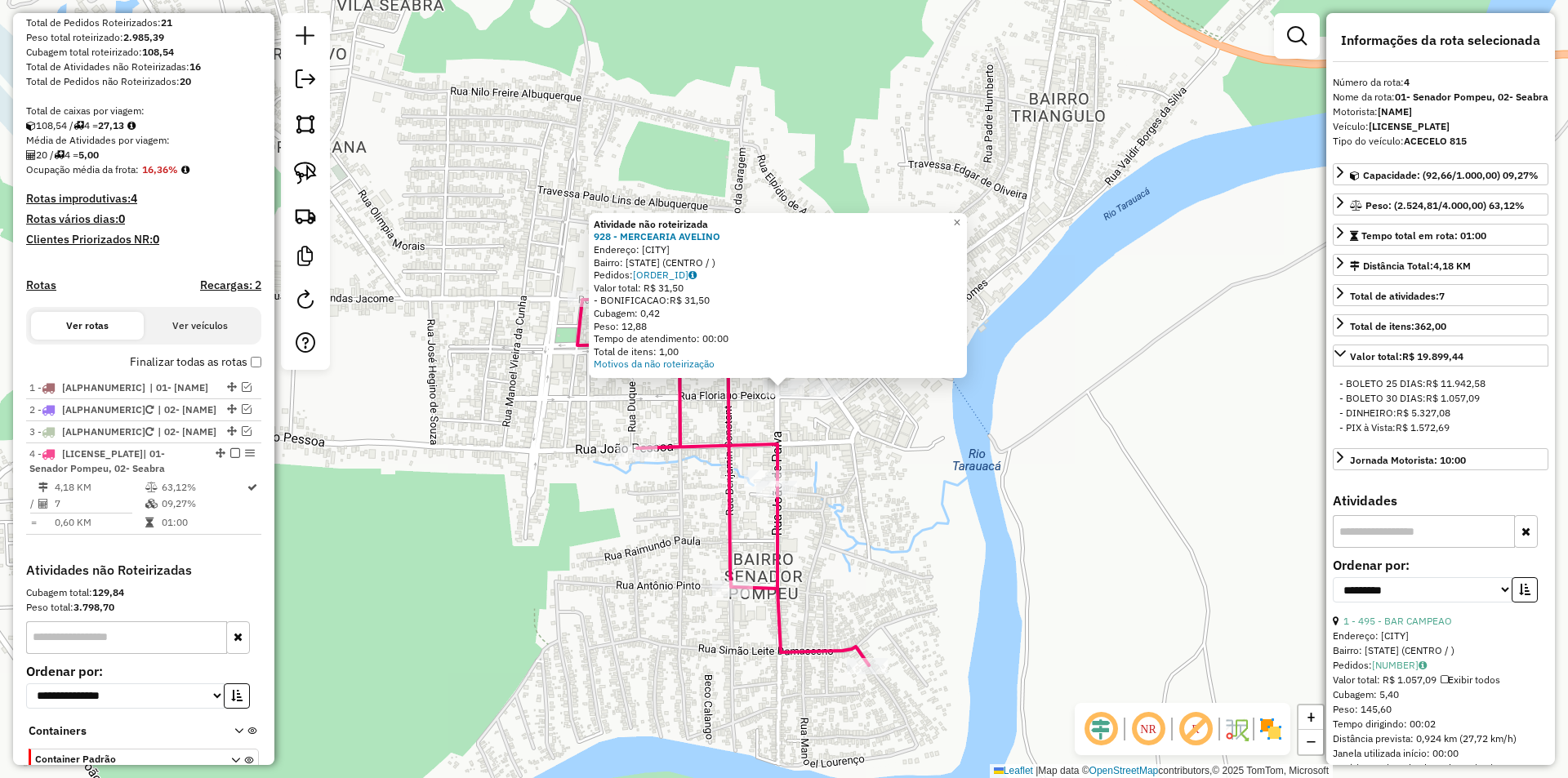 click on "Atividade não roteirizada 928 - MERCEARIA AVELINO  Endereço: TARAUACA   Bairro: [STATE] (CENTRO / )   Pedidos:  [ORDER_ID]   Valor total: R$ 31,50   - BONIFICACAO:  R$ 31,50   Cubagem: 0,42   Peso: 12,88   Tempo de atendimento: 00:00   Total de itens: 1,00  Motivos da não roteirização × Janela de atendimento Grade de atendimento Capacidade Transportadoras Veículos Cliente Pedidos  Rotas Selecione os dias de semana para filtrar as janelas de atendimento  Seg   Ter   Qua   Qui   Sex   Sáb   Dom  Informe o período da janela de atendimento: De: Até:  Filtrar exatamente a janela do cliente  Considerar janela de atendimento padrão  Selecione os dias de semana para filtrar as grades de atendimento  Seg   Ter   Qua   Qui   Sex   Sáb   Dom   Considerar clientes sem dia de atendimento cadastrado  Clientes fora do dia de atendimento selecionado Filtrar as atividades entre os valores definidos abaixo:  Peso mínimo:   Peso máximo:   Cubagem mínima:   Cubagem máxima:   De:   Até:   De:   Até:  Transportadora: +" 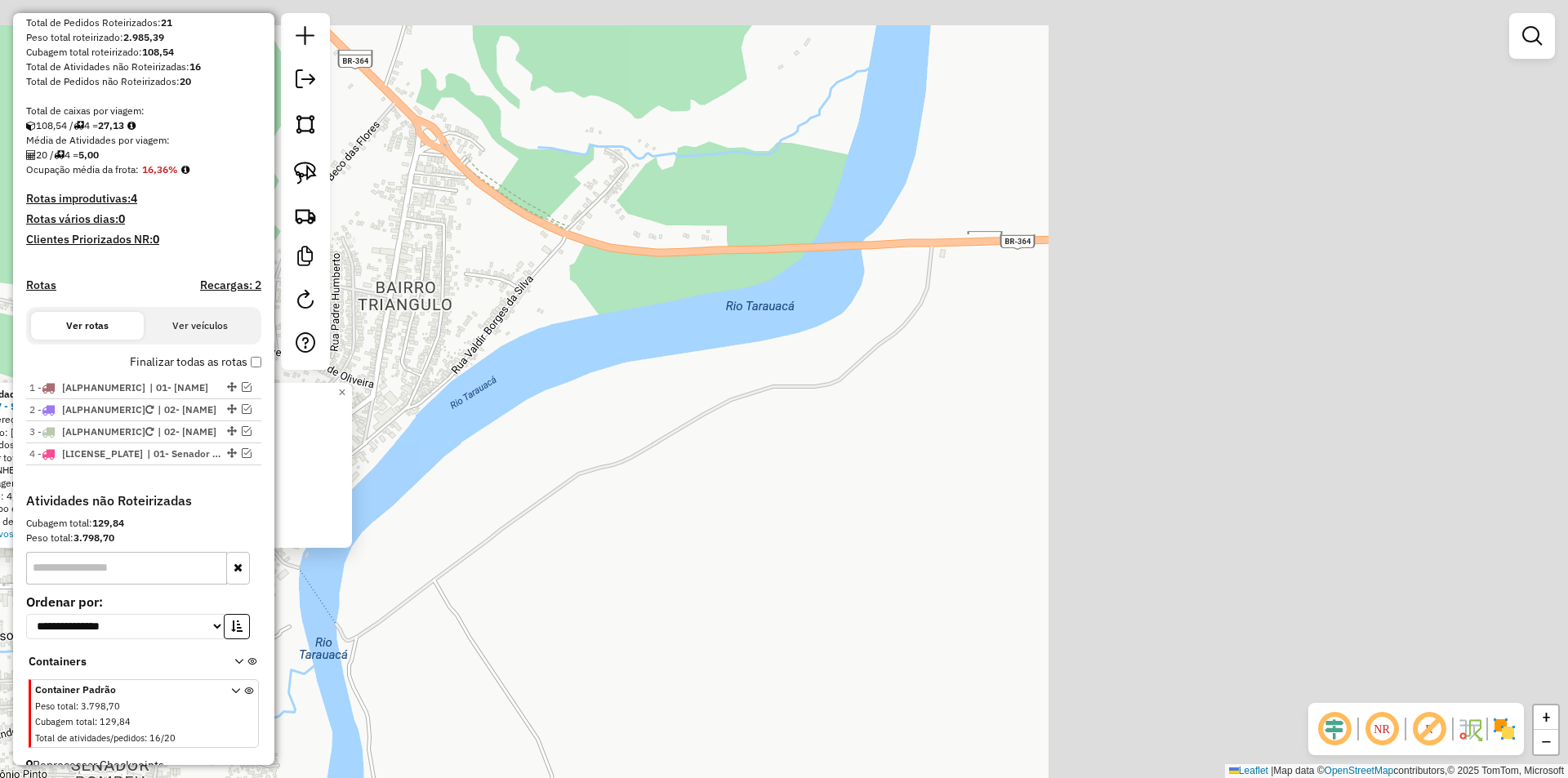 drag, startPoint x: 1416, startPoint y: 506, endPoint x: 795, endPoint y: 647, distance: 636.80609 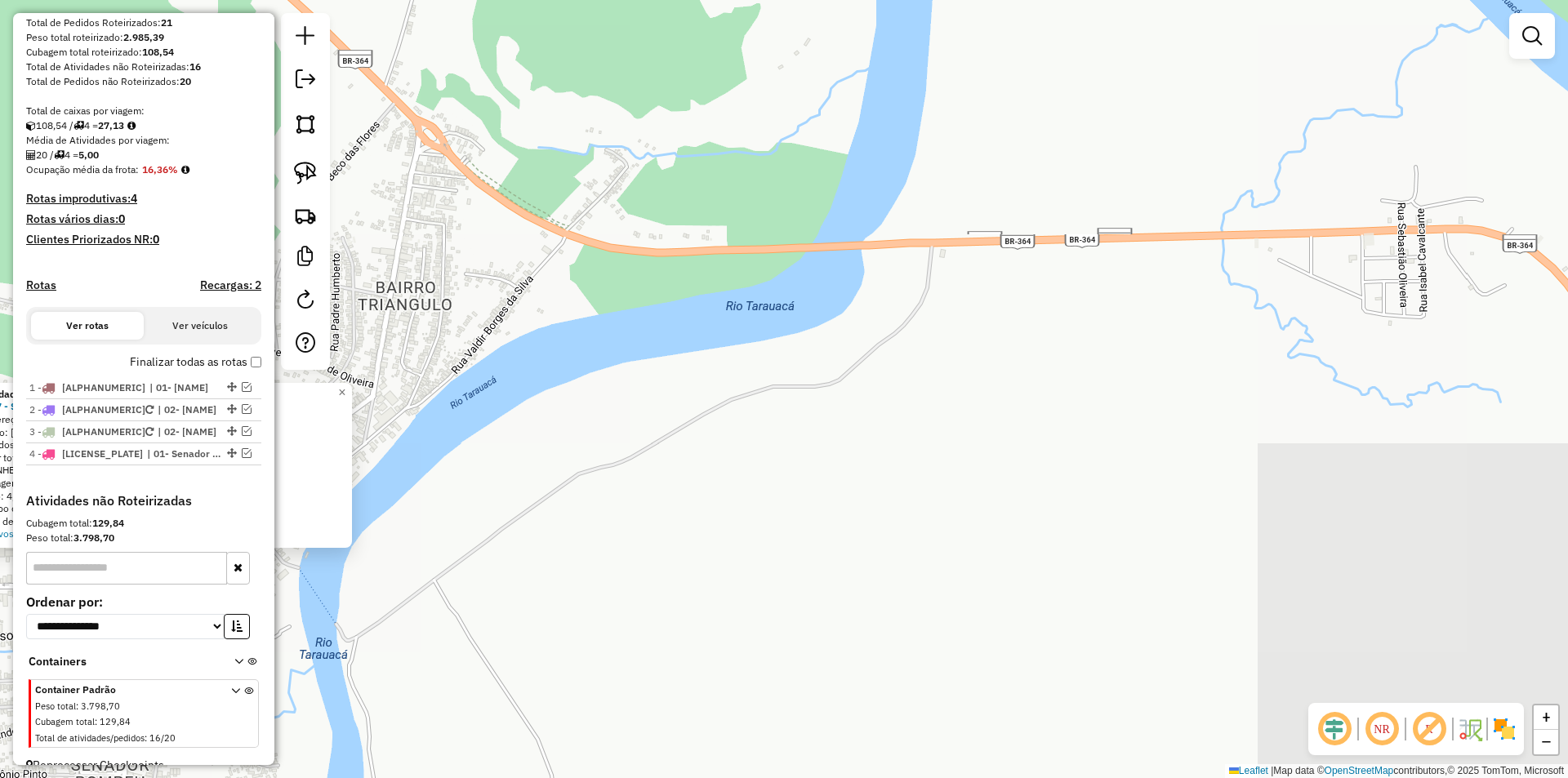 drag, startPoint x: 1369, startPoint y: 373, endPoint x: 714, endPoint y: 344, distance: 655.64167 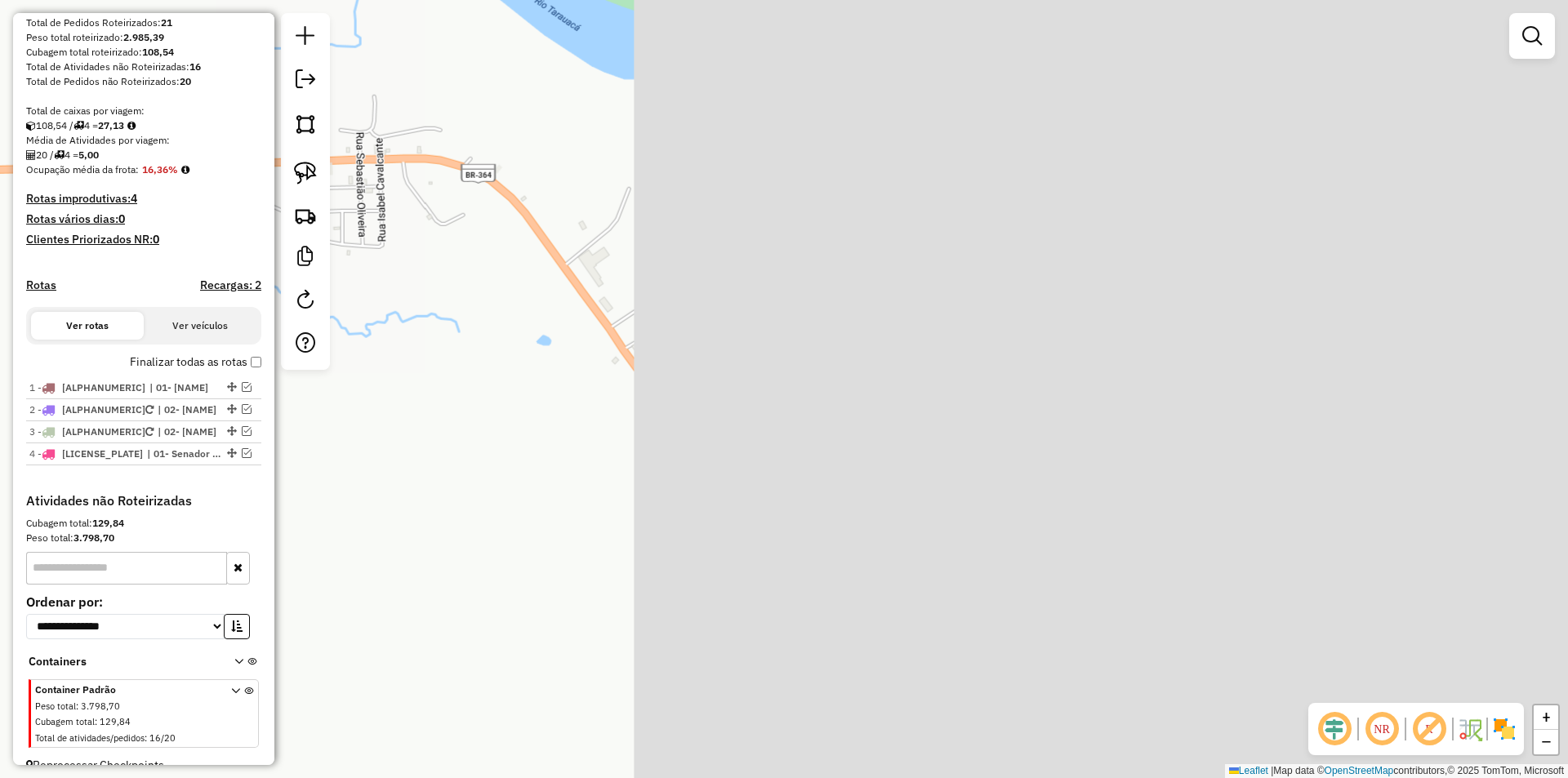 drag, startPoint x: 1128, startPoint y: 289, endPoint x: 644, endPoint y: 269, distance: 484.41305 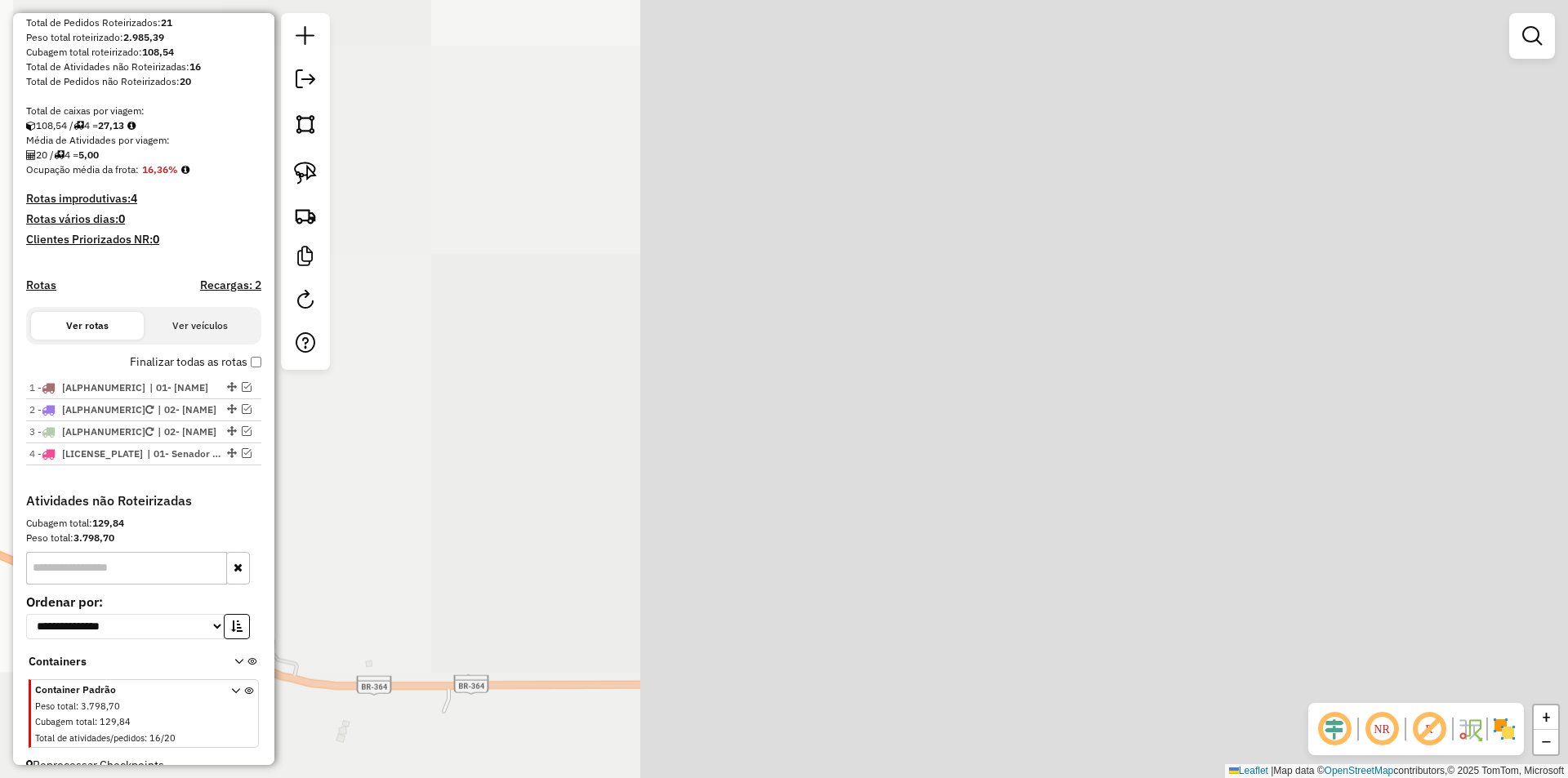 drag, startPoint x: 1244, startPoint y: 316, endPoint x: 1189, endPoint y: 345, distance: 62.17717 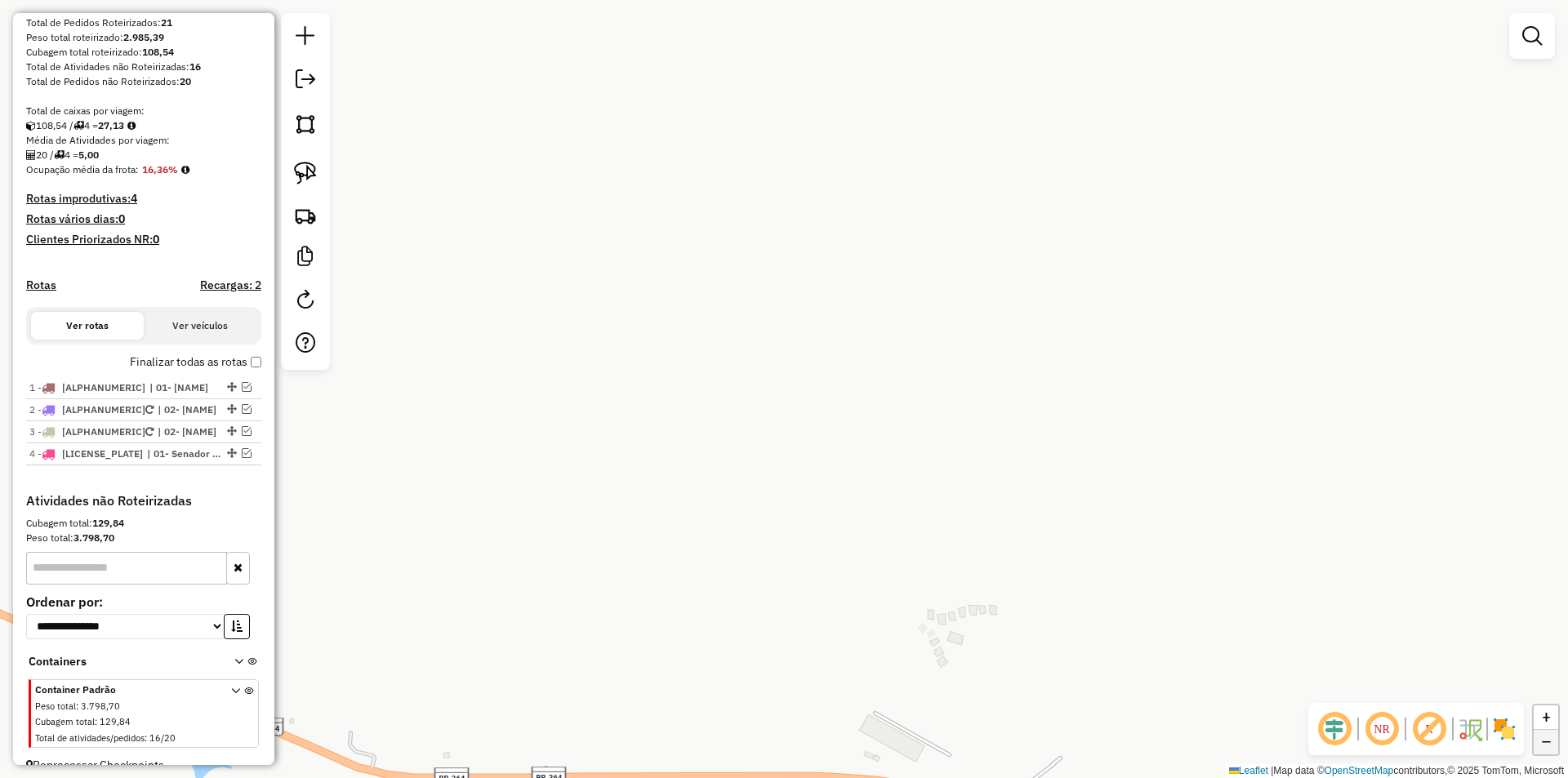 click on "−" 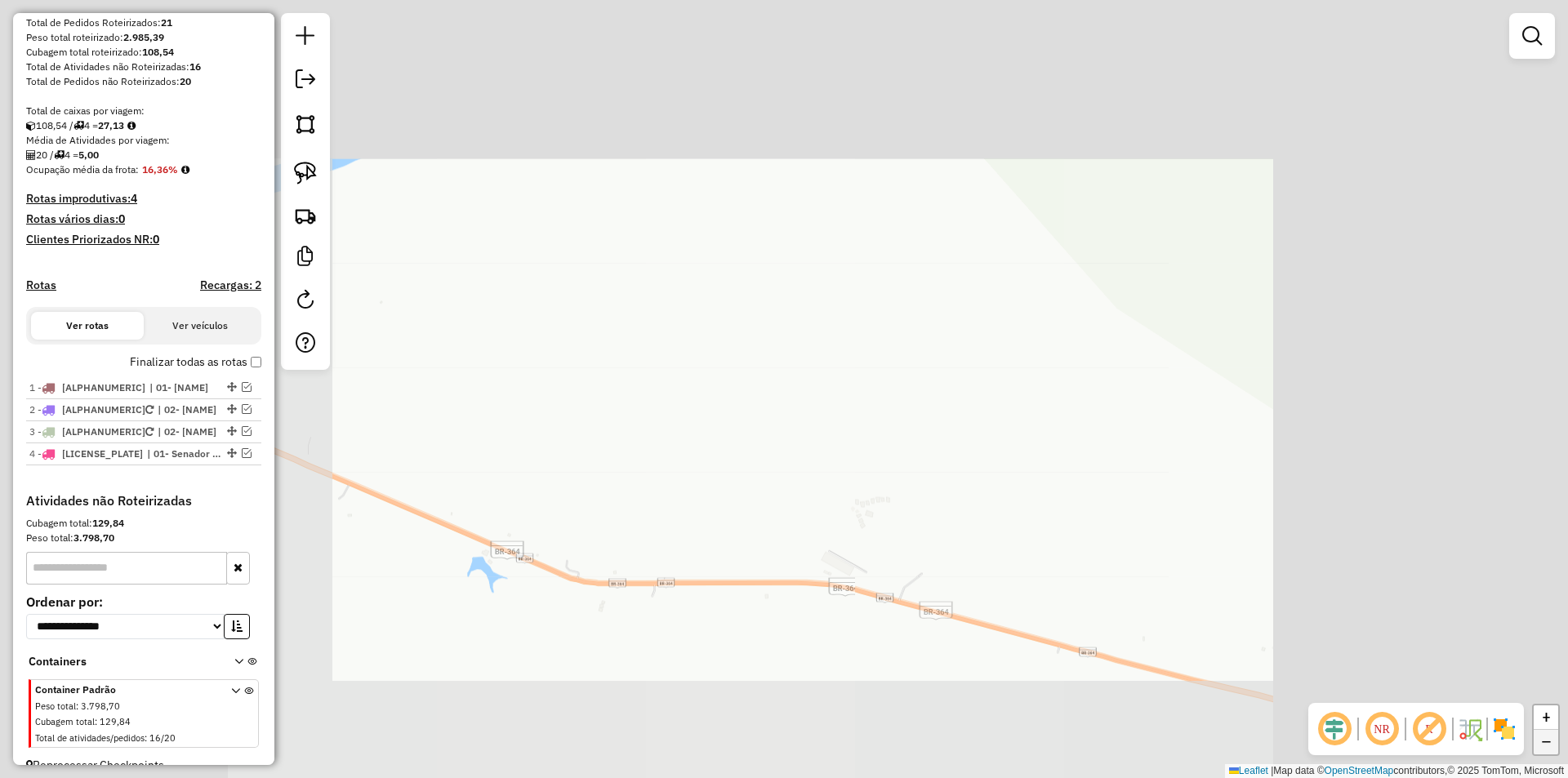 click on "−" 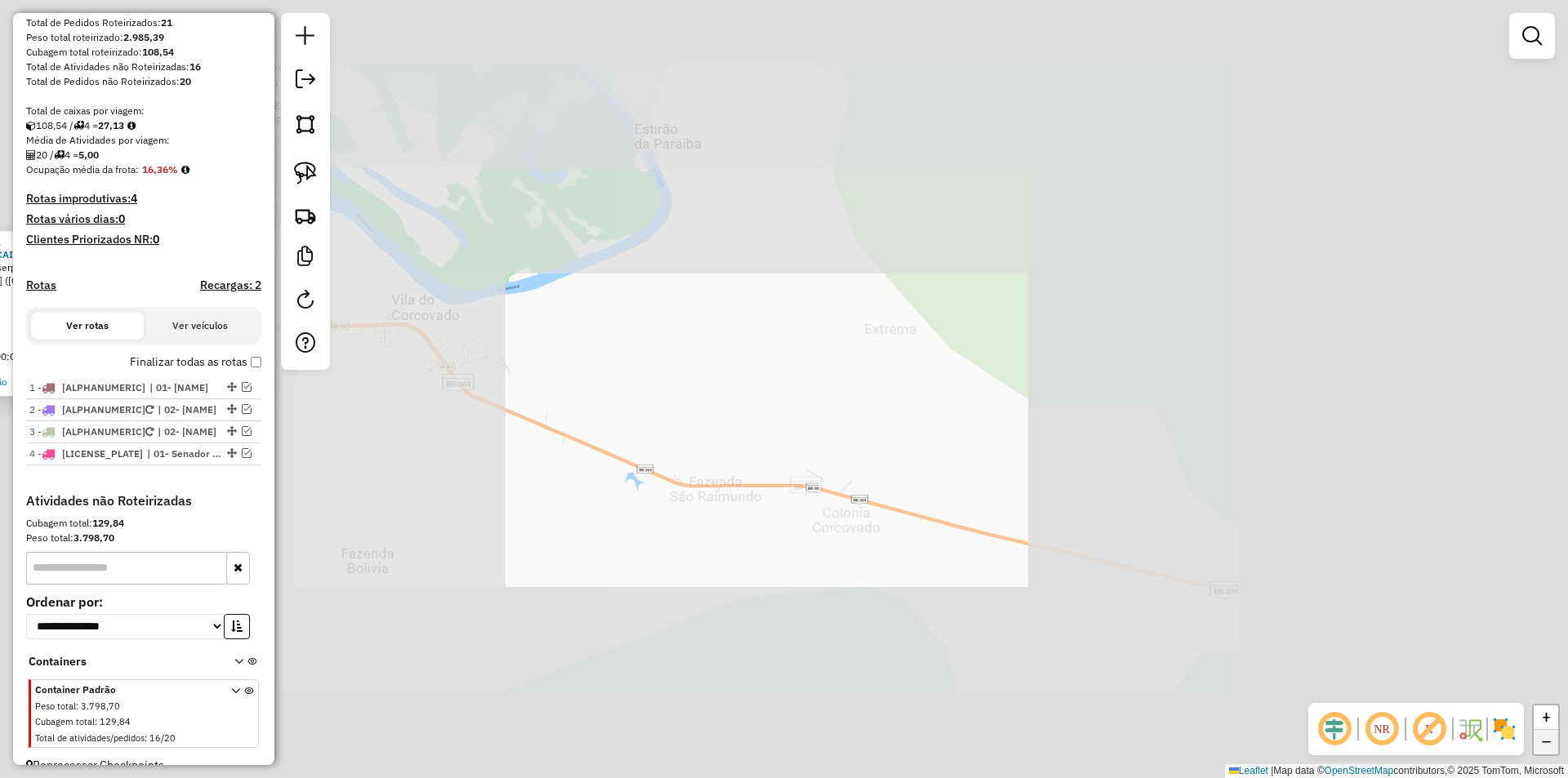 click on "−" 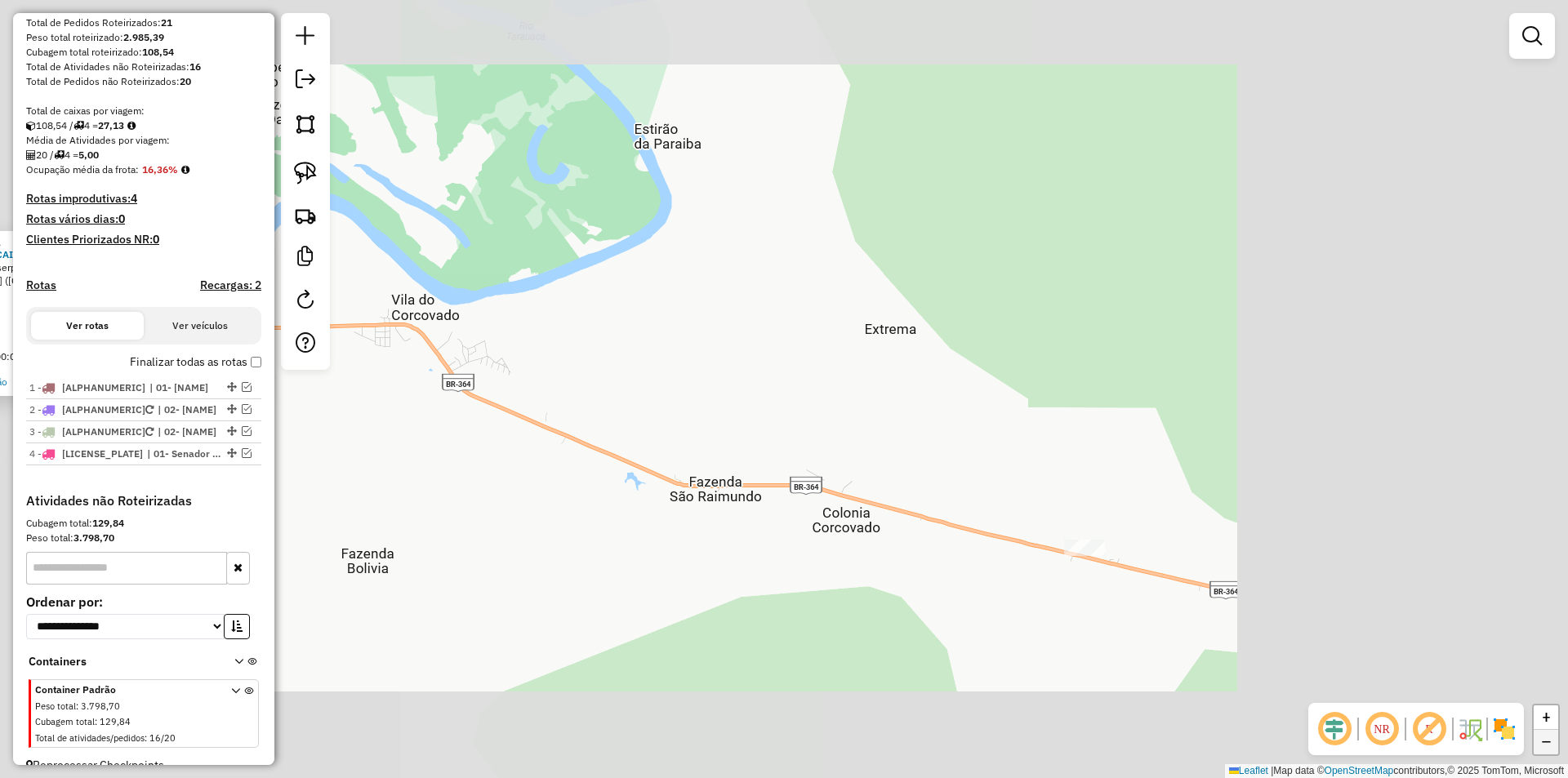 click on "−" 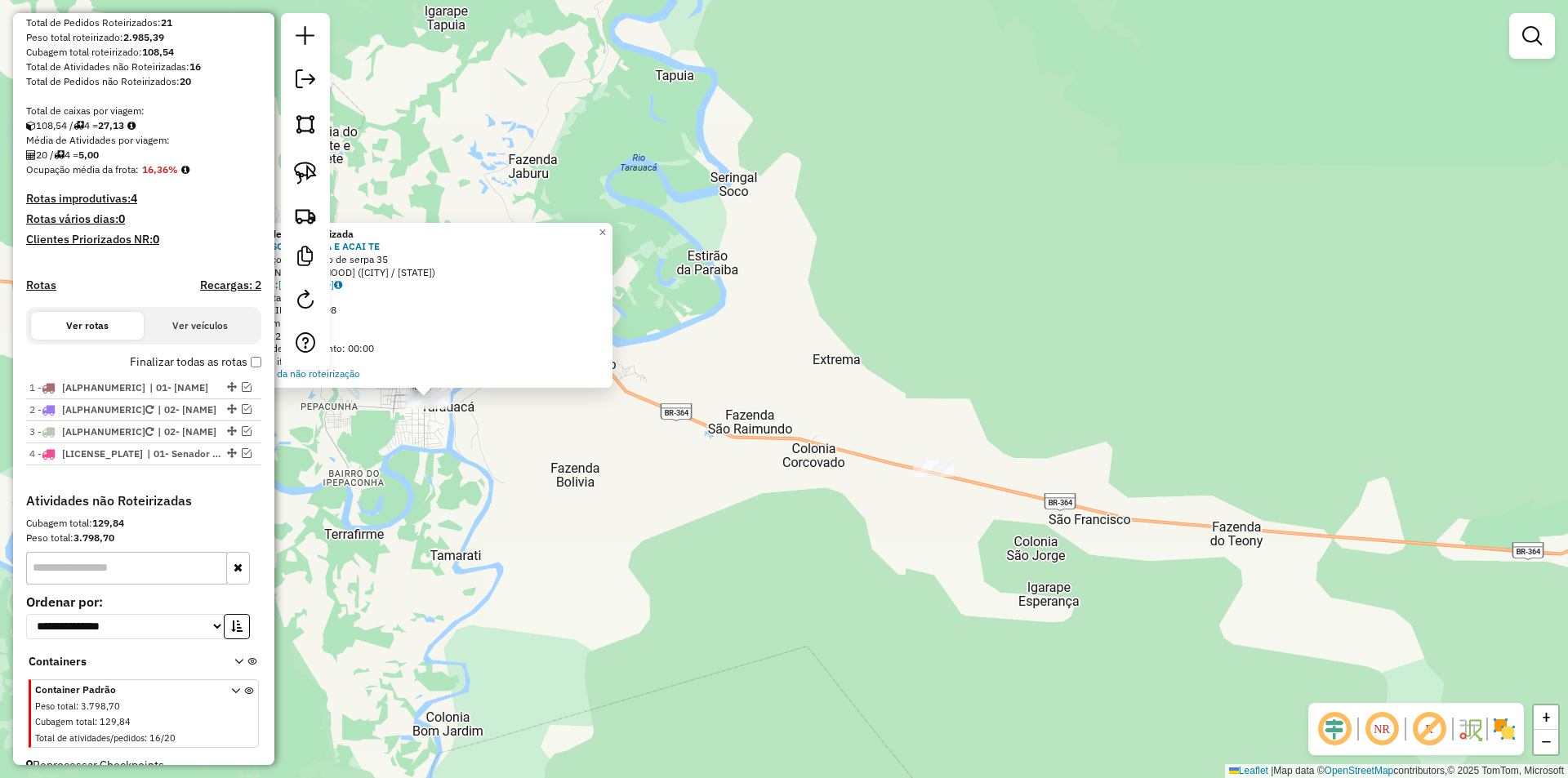 click on "Atividade não roteirizada 4467 - [NAME]  Endereço:  [STREET]   Bairro: [NAME] ([CITY] / [STATE])   Pedidos:  [NUMBER]   Valor total: R$ 38,98   - DINHEIRO:  R$ 38,98   Cubagem: 0,14   Peso: 4,20   Tempo de atendimento: 00:00   Total de itens: 1,00  Motivos da não roteirização × Janela de atendimento Grade de atendimento Capacidade Transportadoras Veículos Cliente Pedidos  Rotas Selecione os dias de semana para filtrar as janelas de atendimento  Seg   Ter   Qua   Qui   Sex   Sáb   Dom  Informe o período da janela de atendimento: De: Até:  Filtrar exatamente a janela do cliente  Considerar janela de atendimento padrão  Selecione os dias de semana para filtrar as grades de atendimento  Seg   Ter   Qua   Qui   Sex   Sáb   Dom   Considerar clientes sem dia de atendimento cadastrado  Filtrar as atividades entre os valores definidos abaixo:  Peso mínimo:   Peso máximo:   Cubagem mínima:   Cubagem máxima:   De:   Até:   De:  De:" 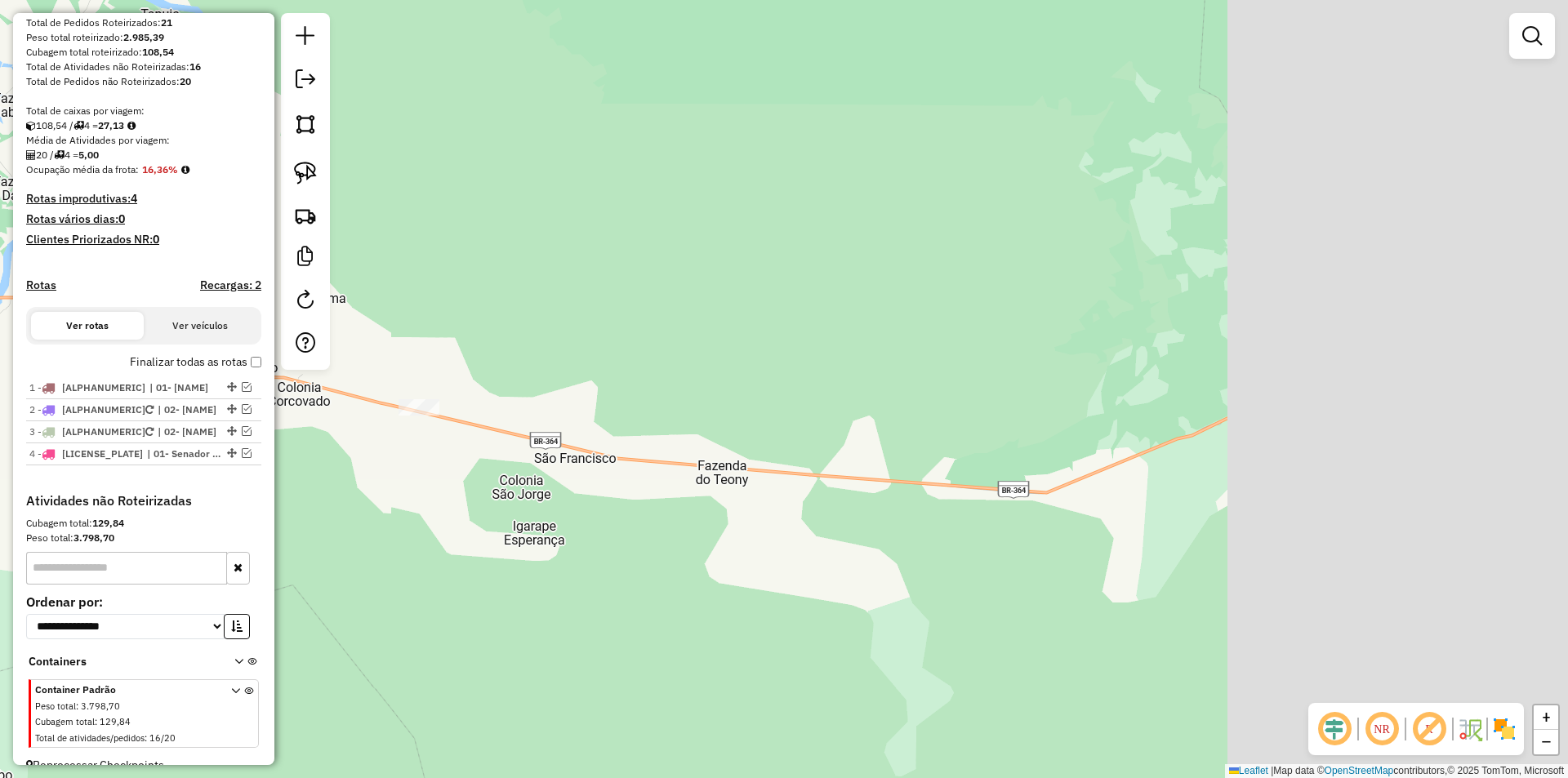 drag, startPoint x: 1475, startPoint y: 628, endPoint x: 824, endPoint y: 486, distance: 666.30699 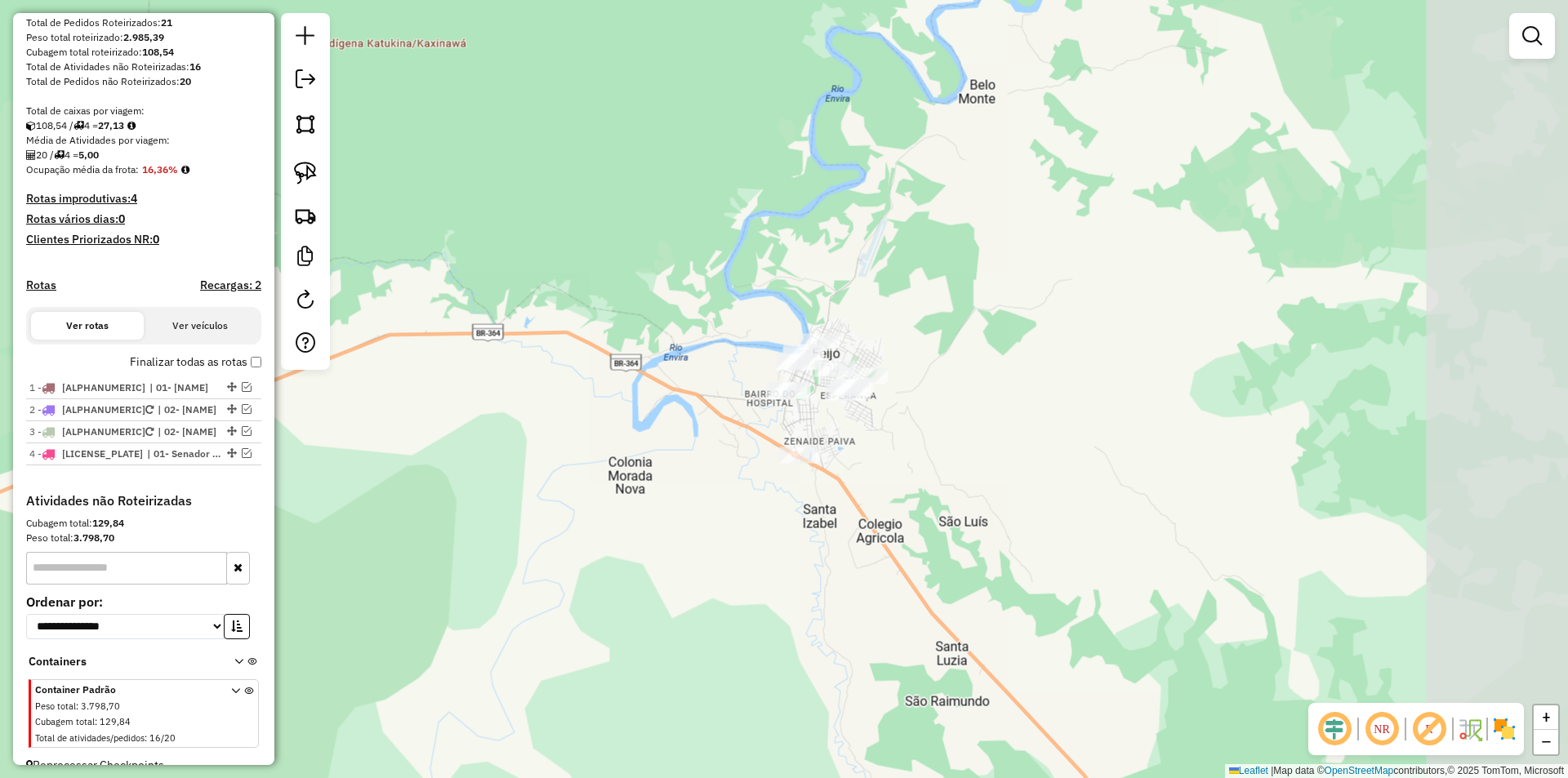 drag, startPoint x: 801, startPoint y: 563, endPoint x: 642, endPoint y: 494, distance: 173.32628 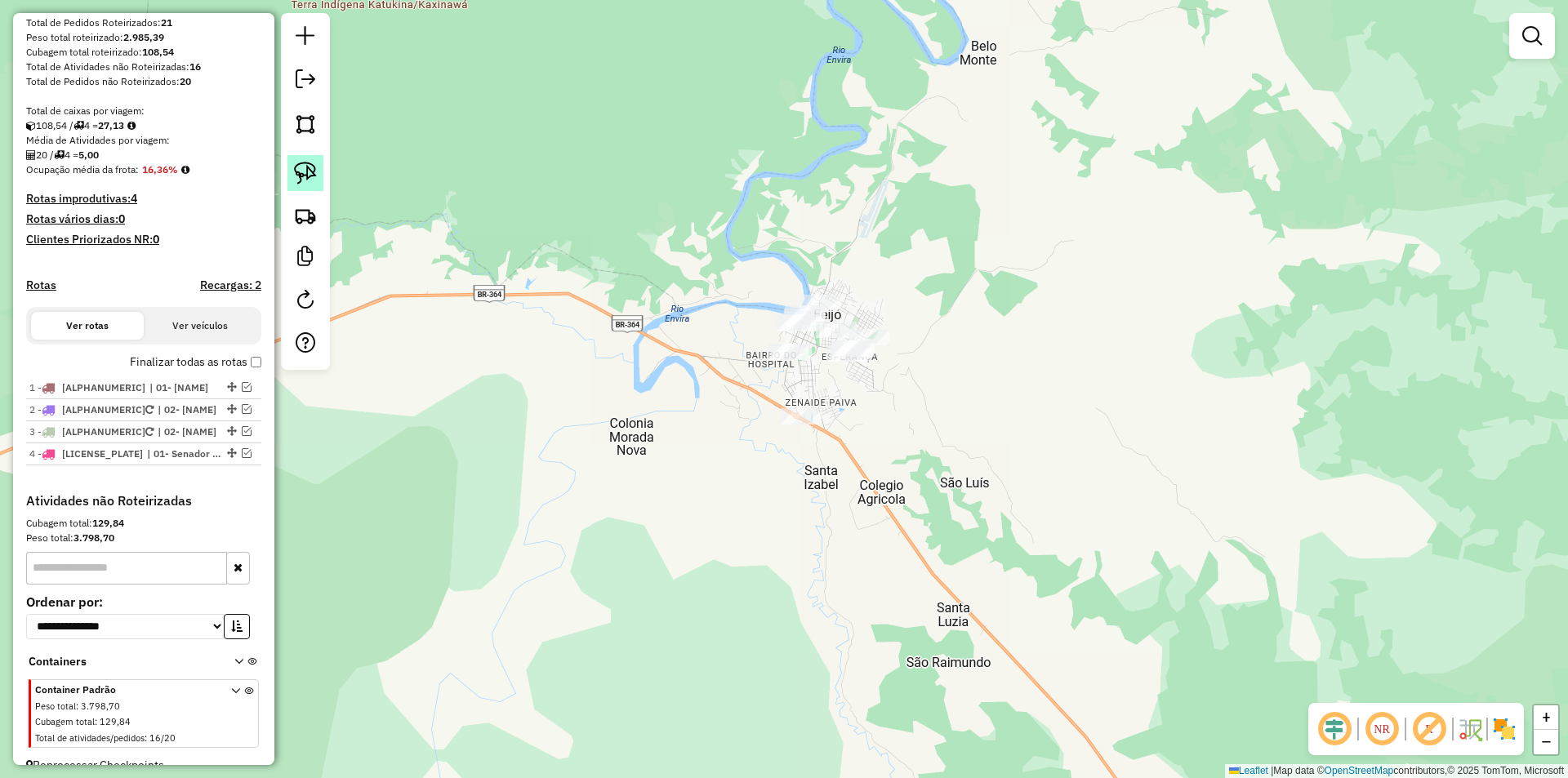 click 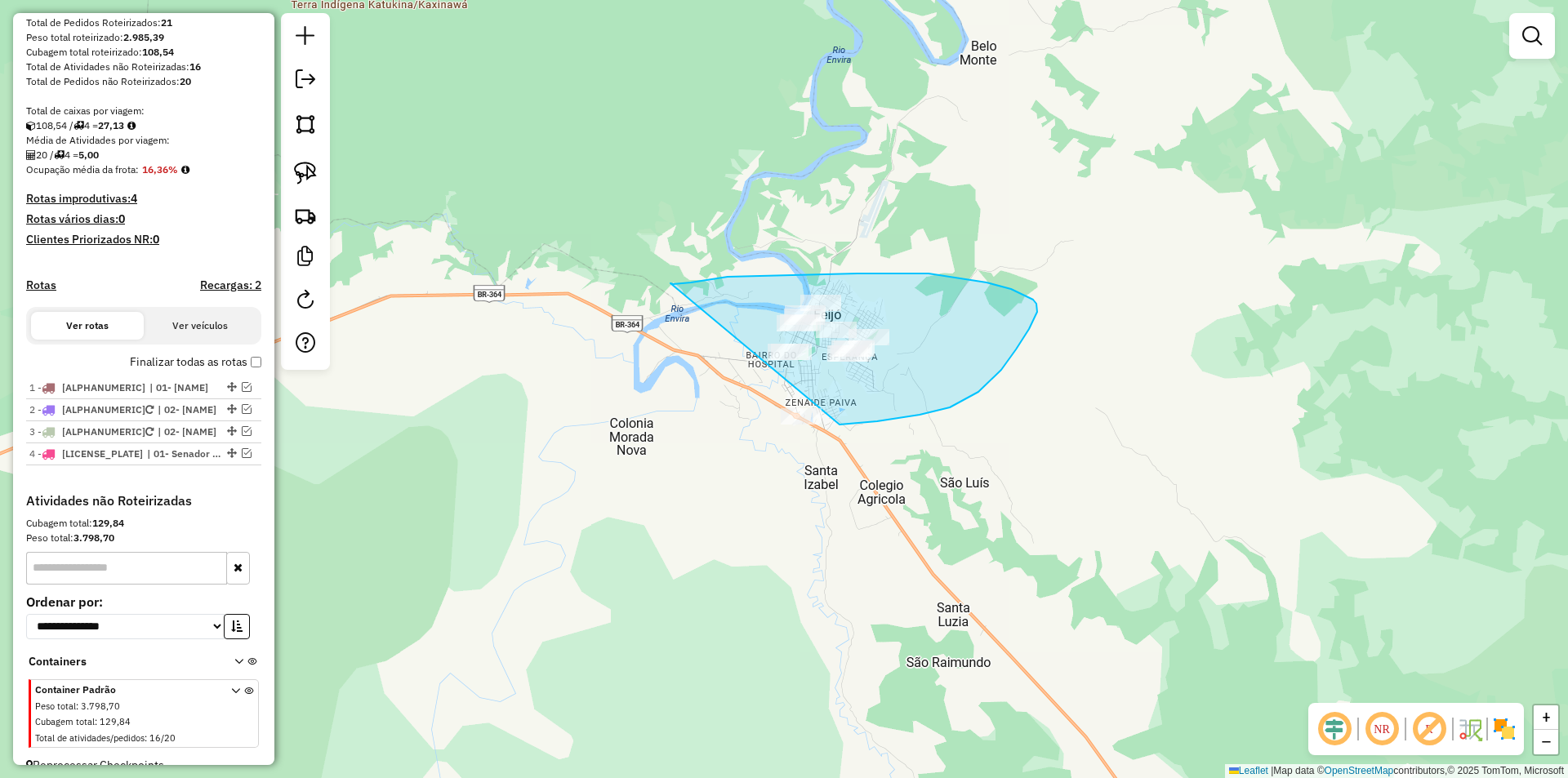 drag, startPoint x: 728, startPoint y: 277, endPoint x: 775, endPoint y: 419, distance: 149.57607 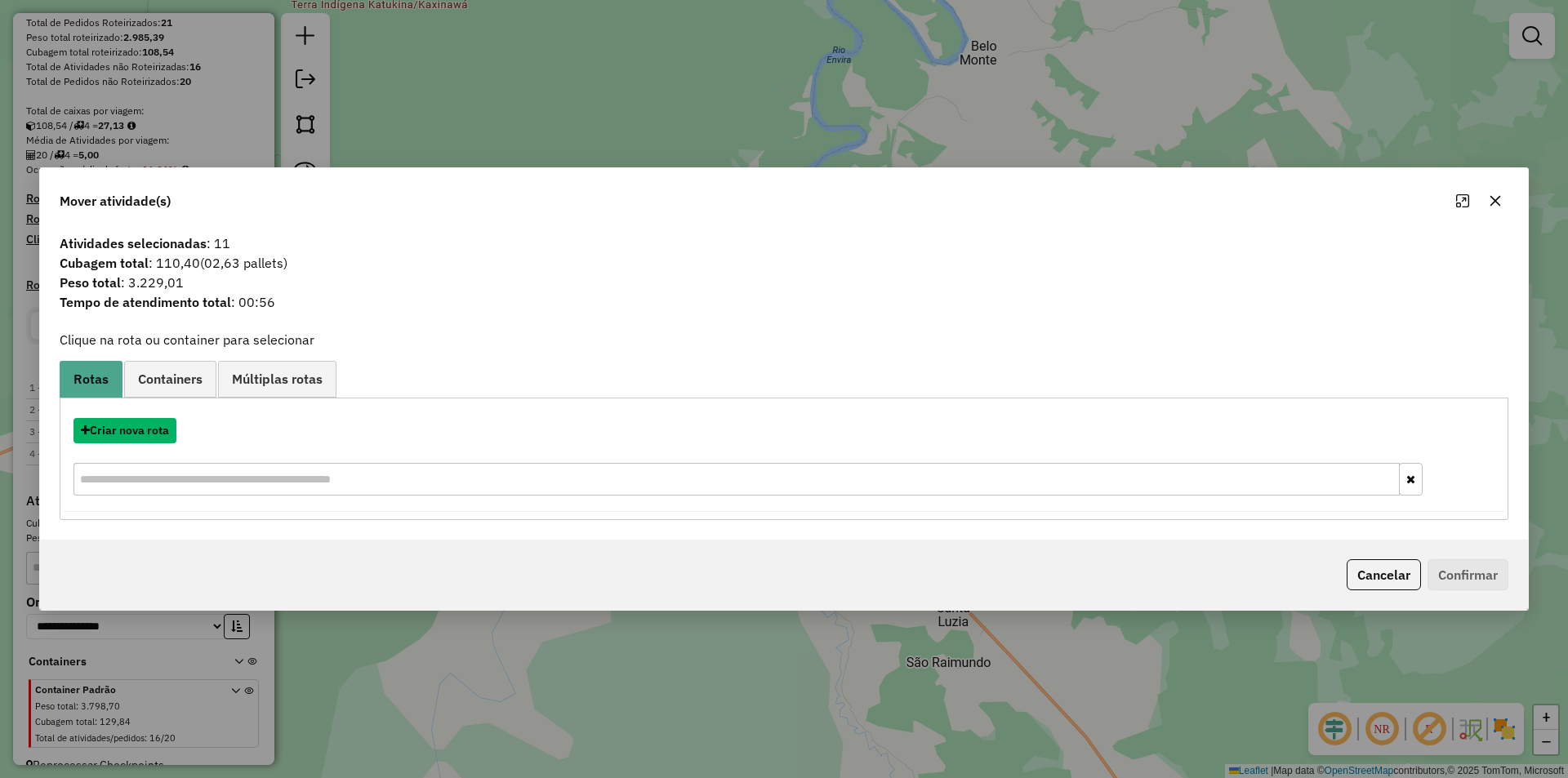 click on "Criar nova rota" at bounding box center (125, 430) 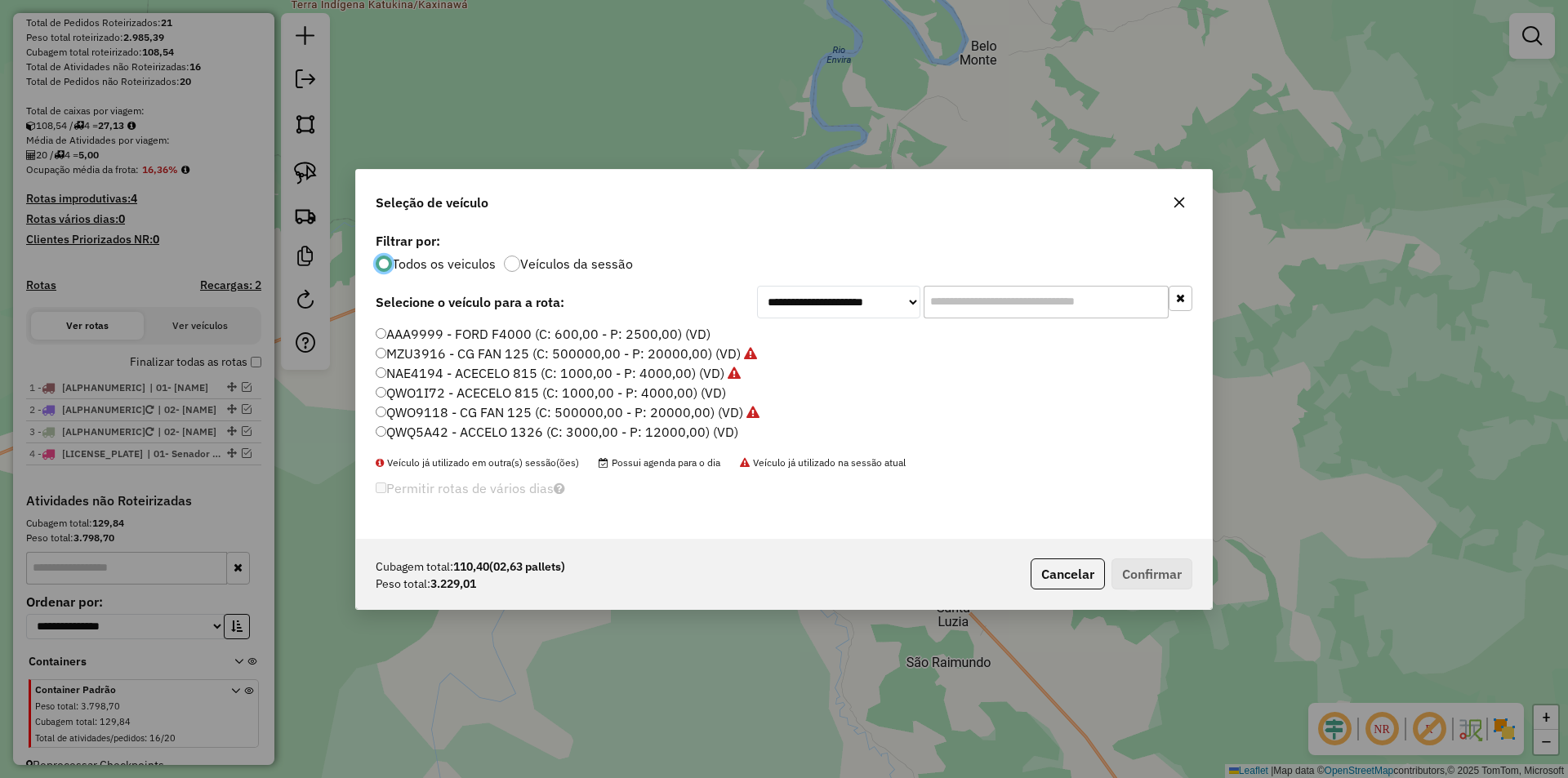 scroll, scrollTop: 9, scrollLeft: 5, axis: both 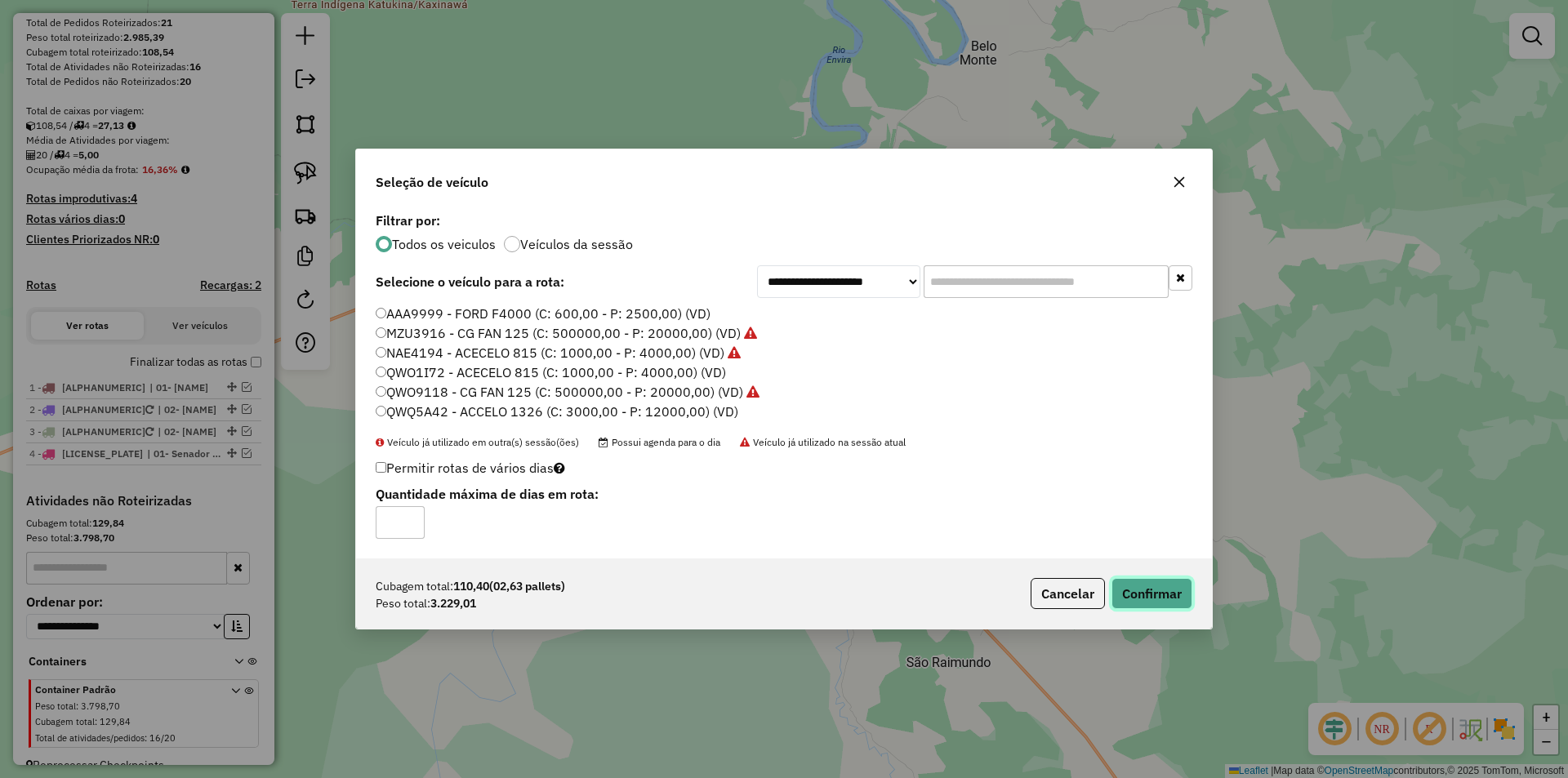 click on "Confirmar" 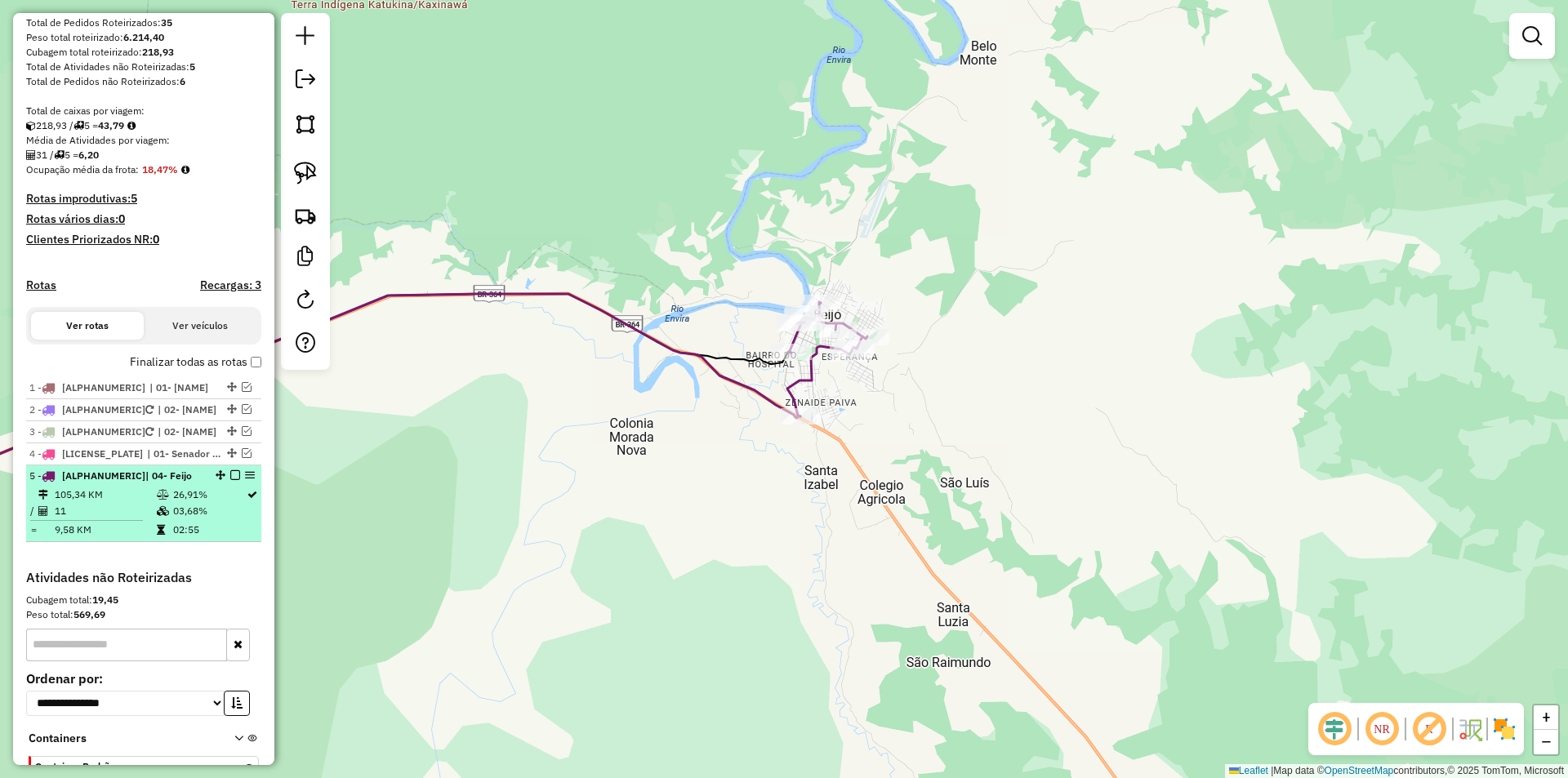 click at bounding box center (235, 475) 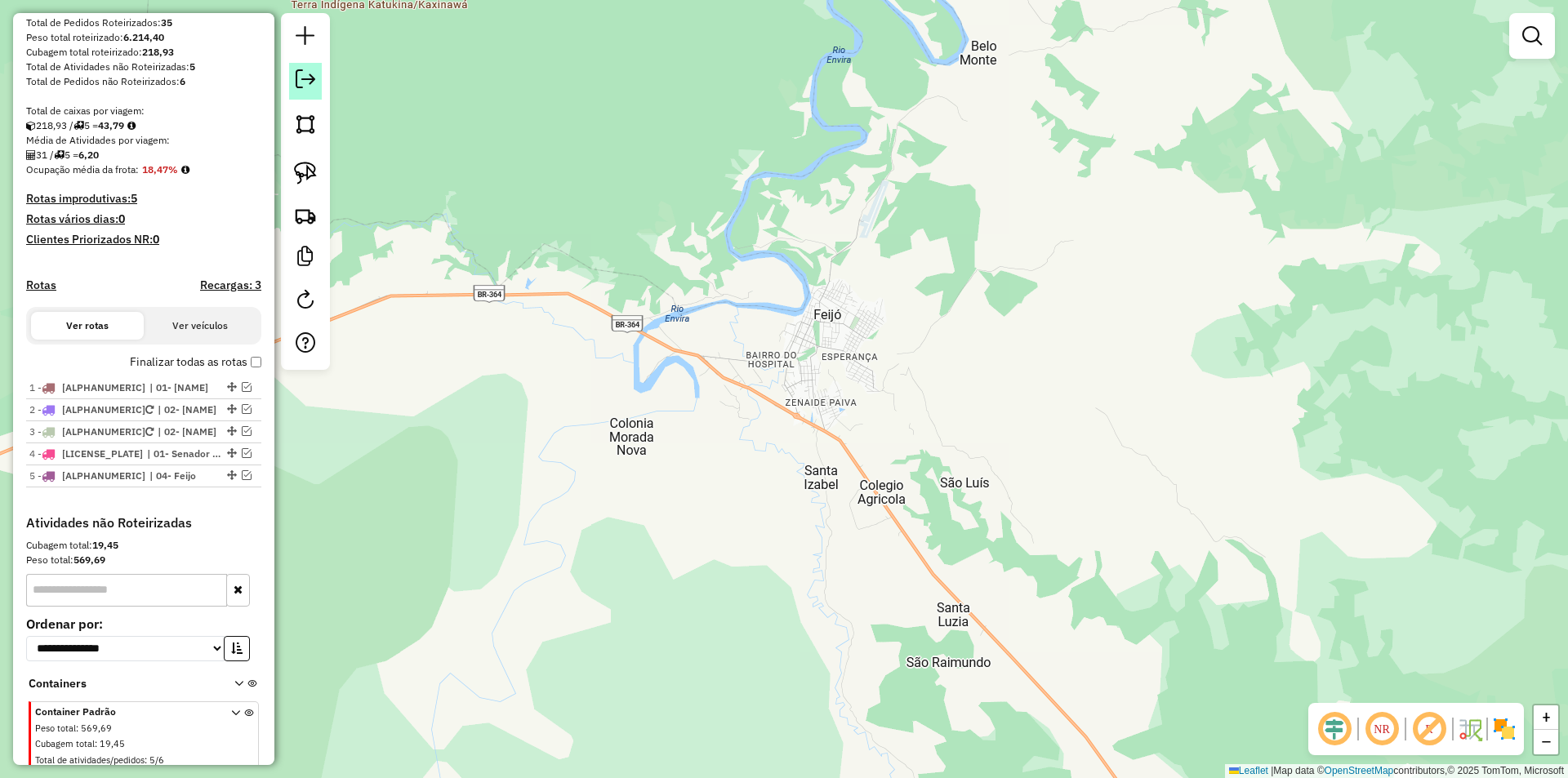 click 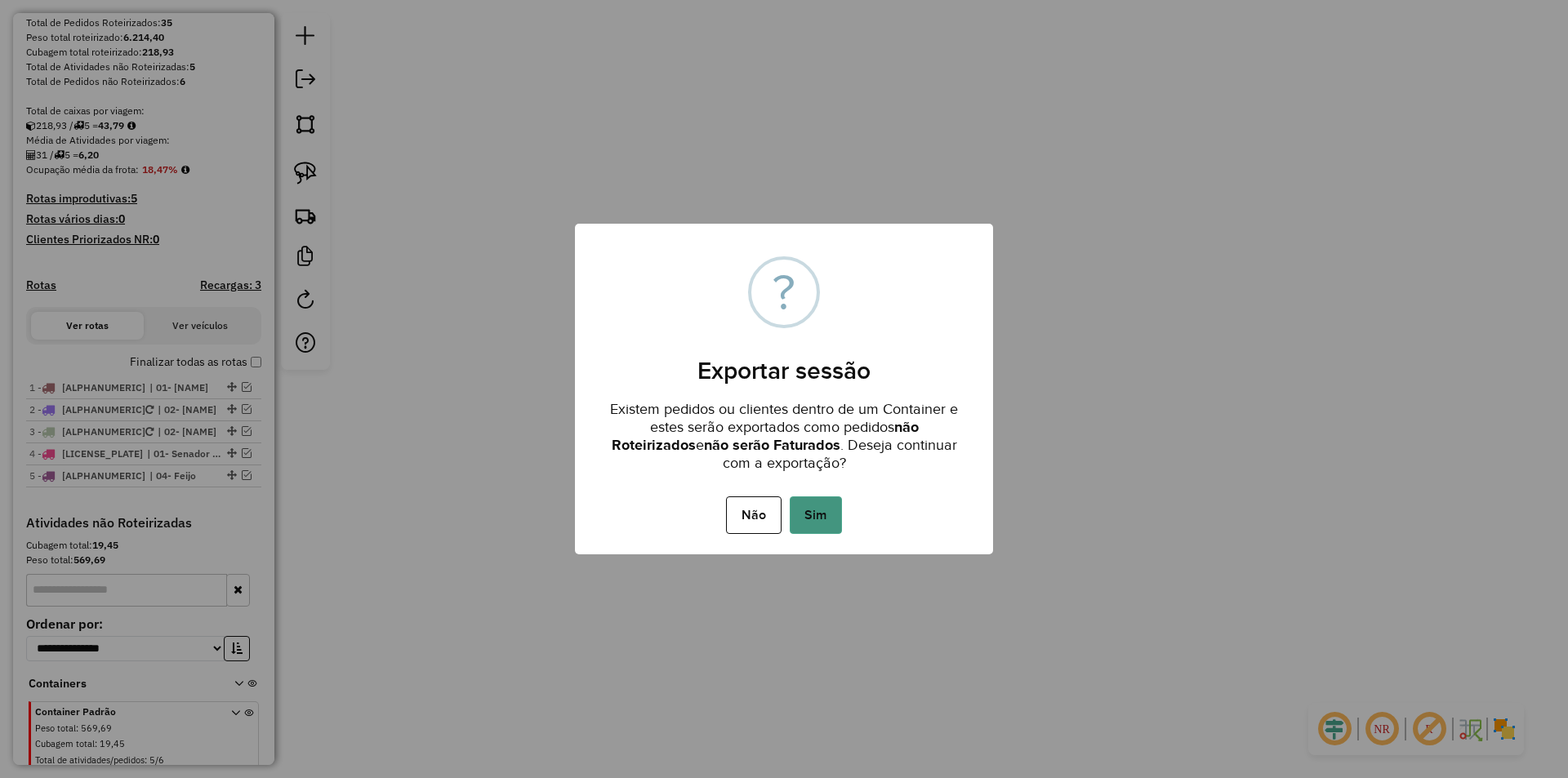 click on "Sim" at bounding box center (816, 515) 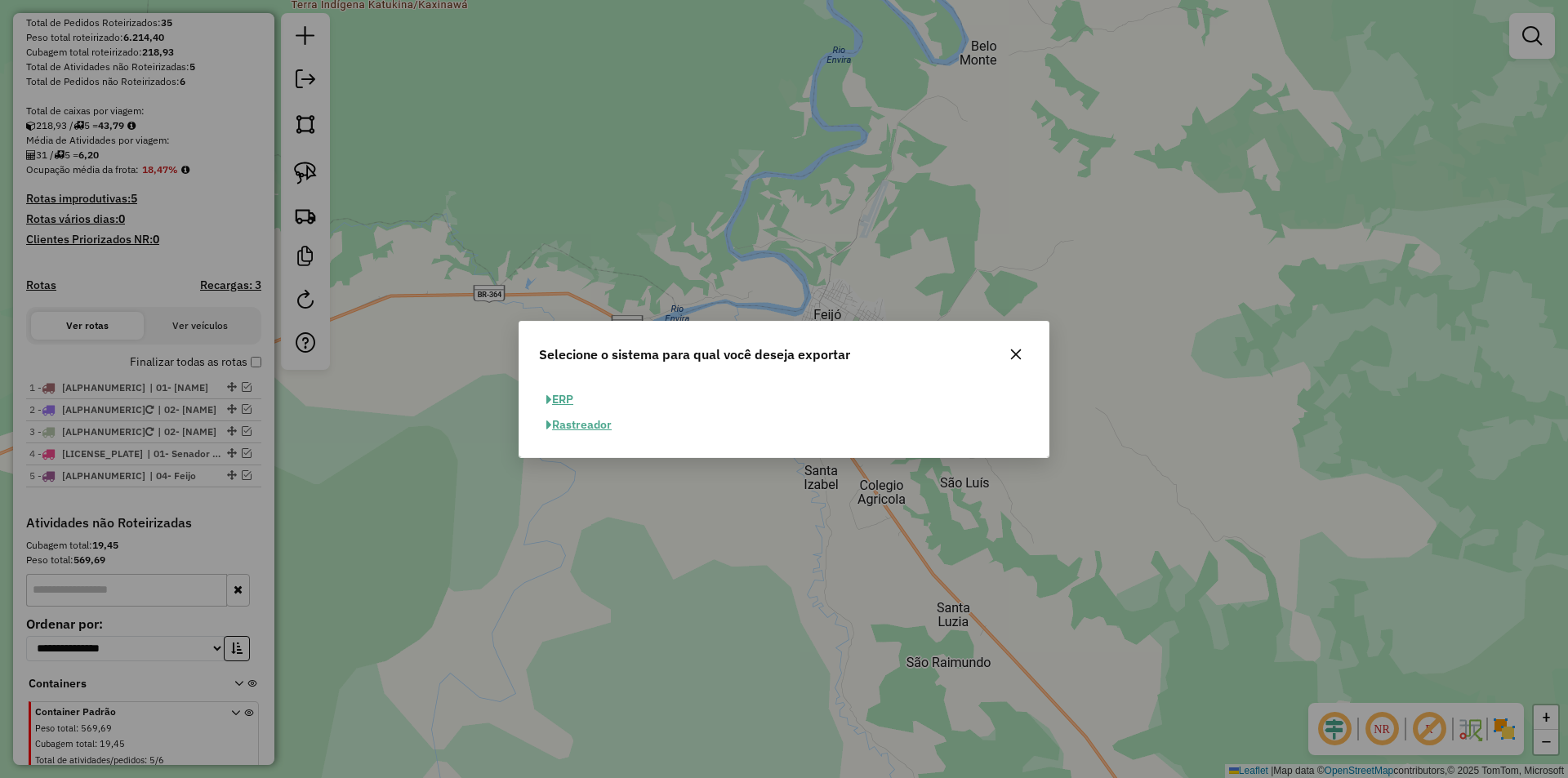 click on "ERP" 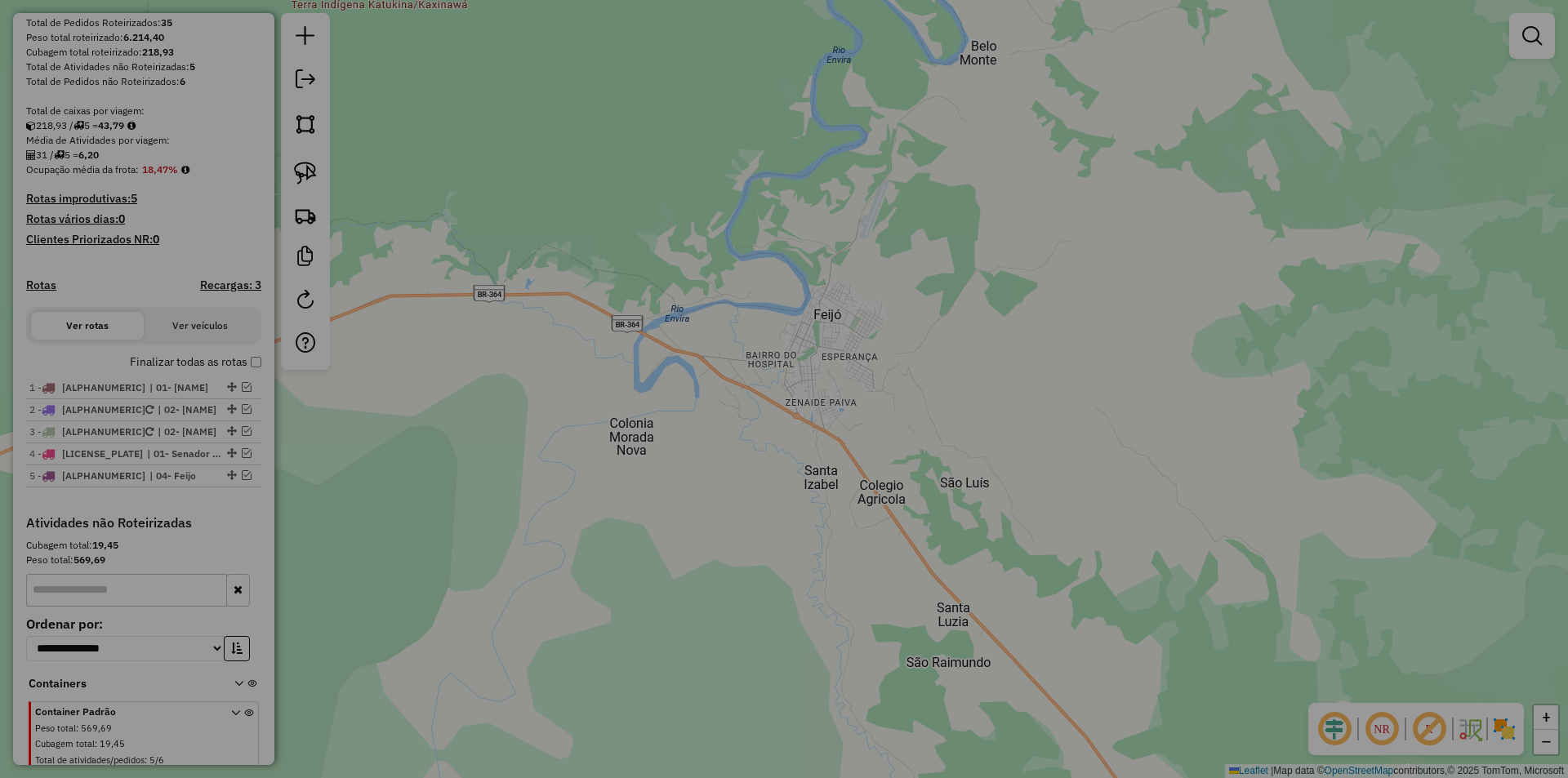 select on "**" 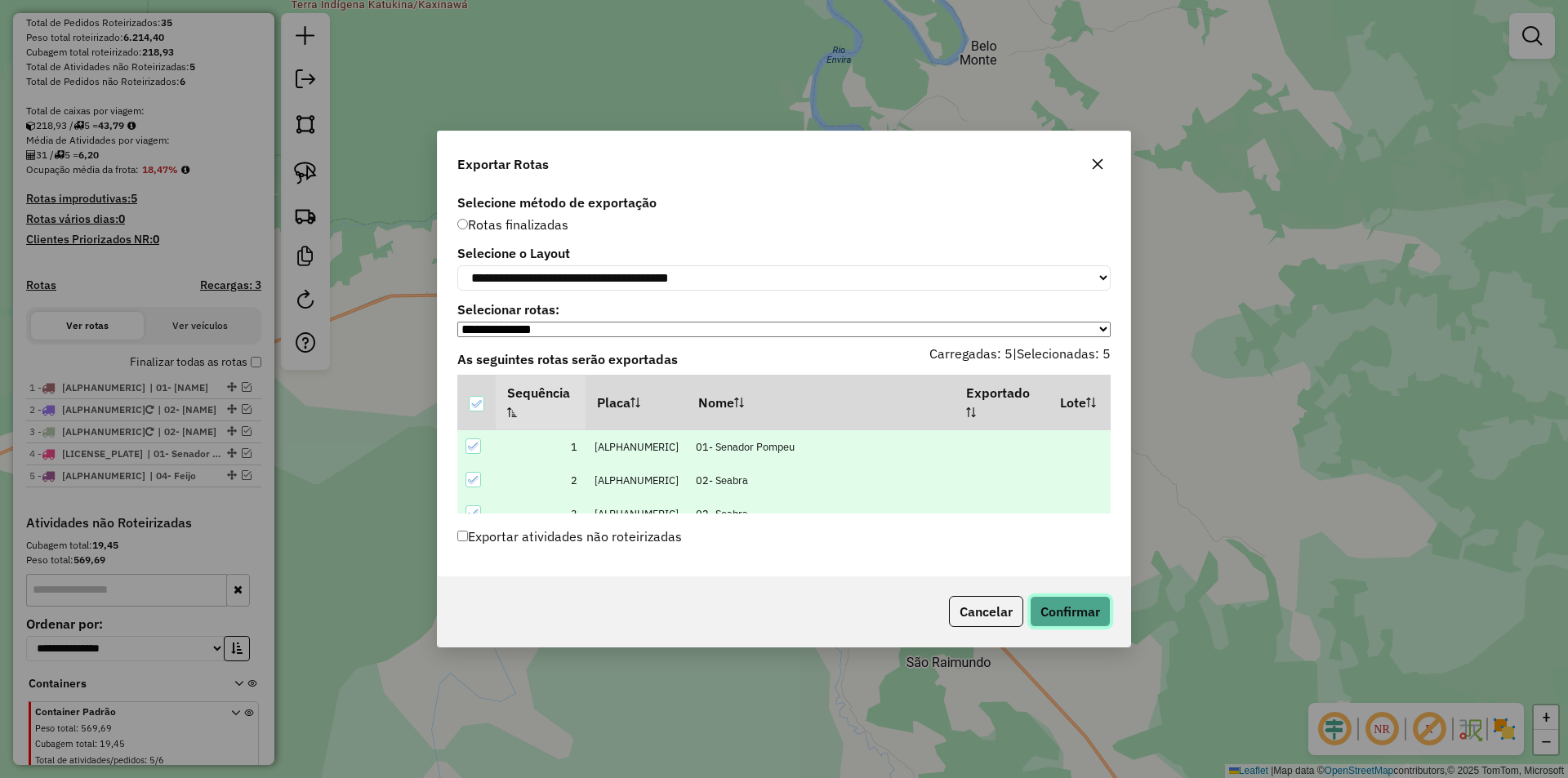 click on "Confirmar" 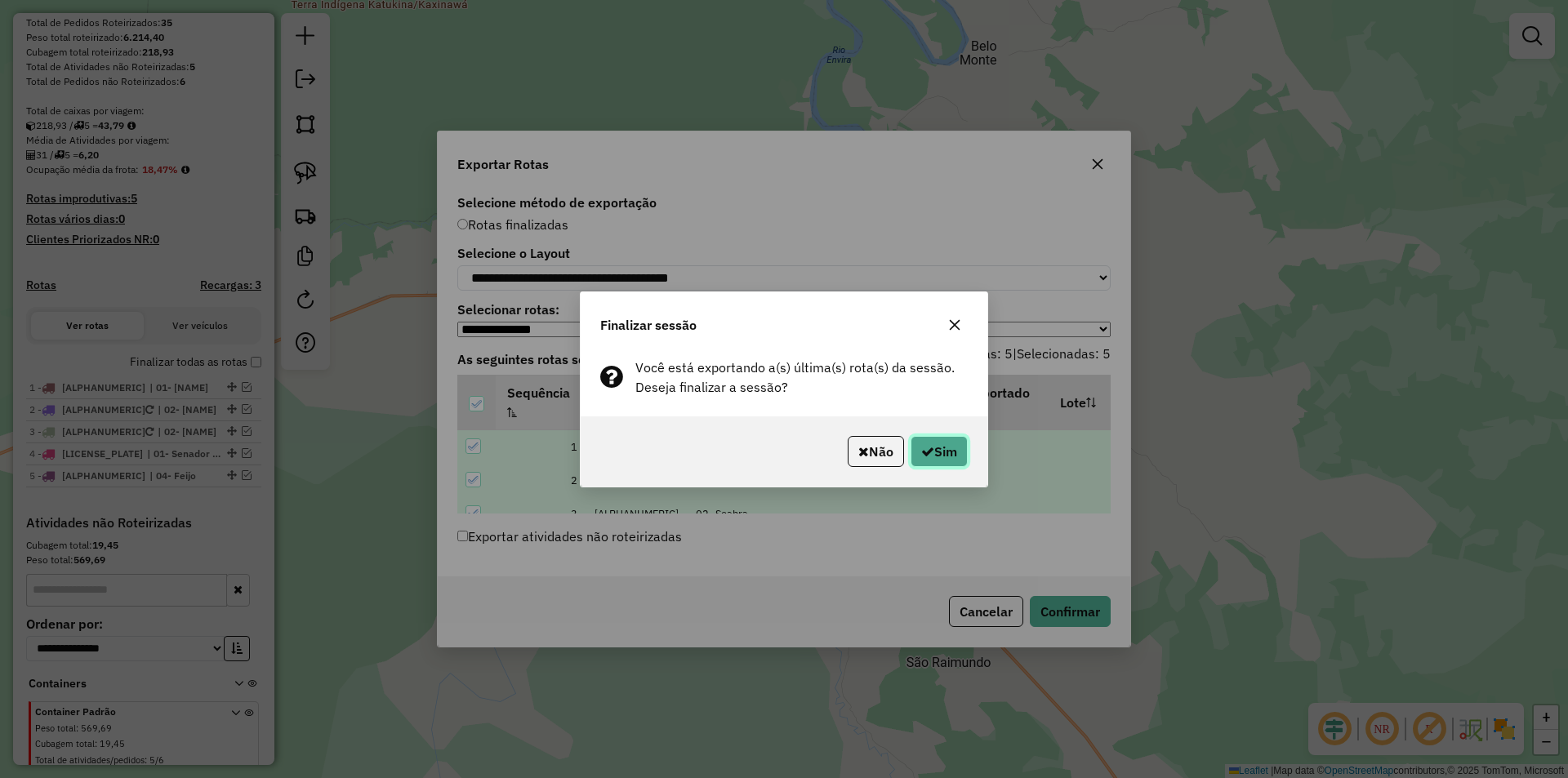 click on "Sim" 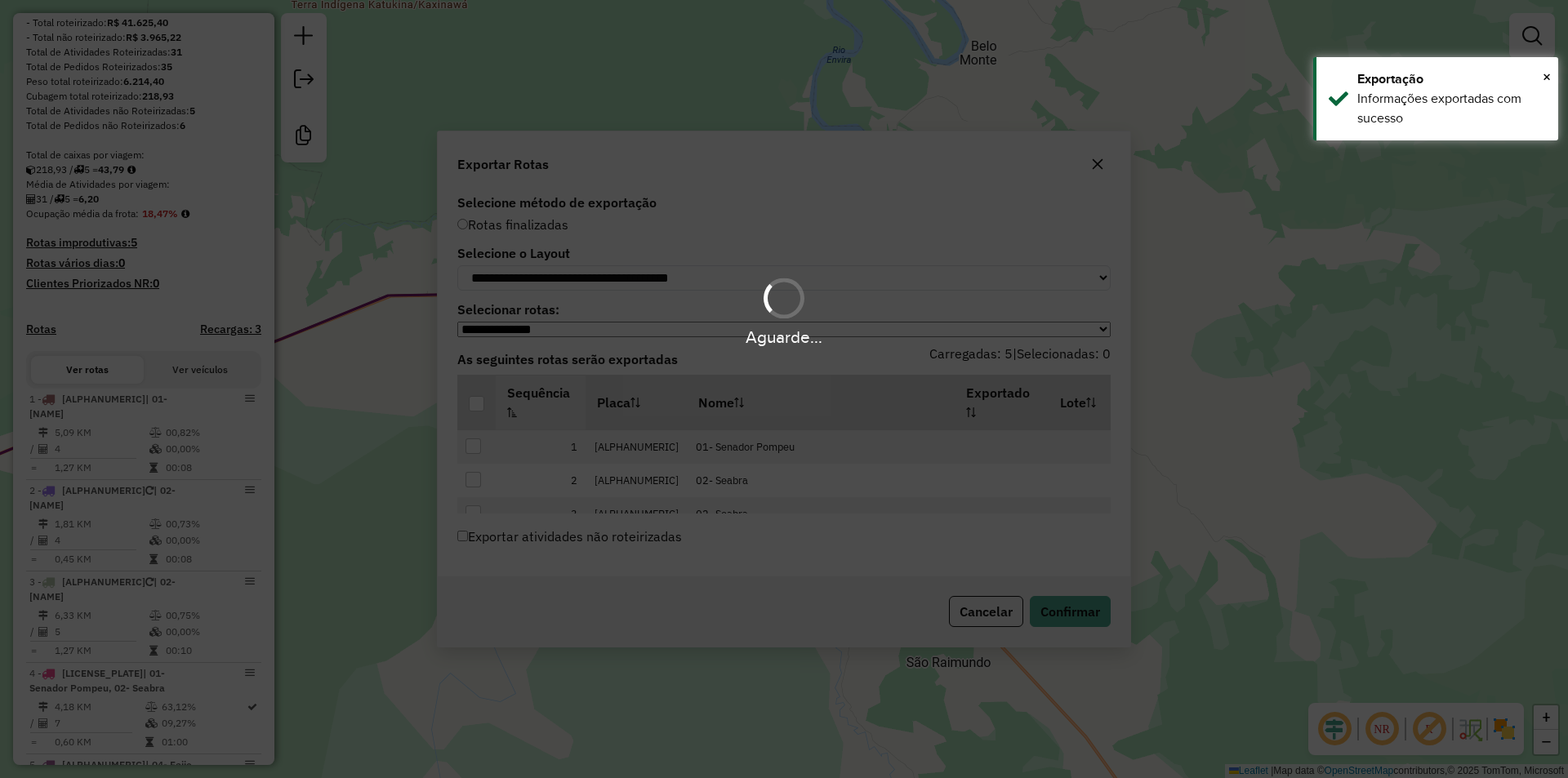 scroll, scrollTop: 312, scrollLeft: 0, axis: vertical 